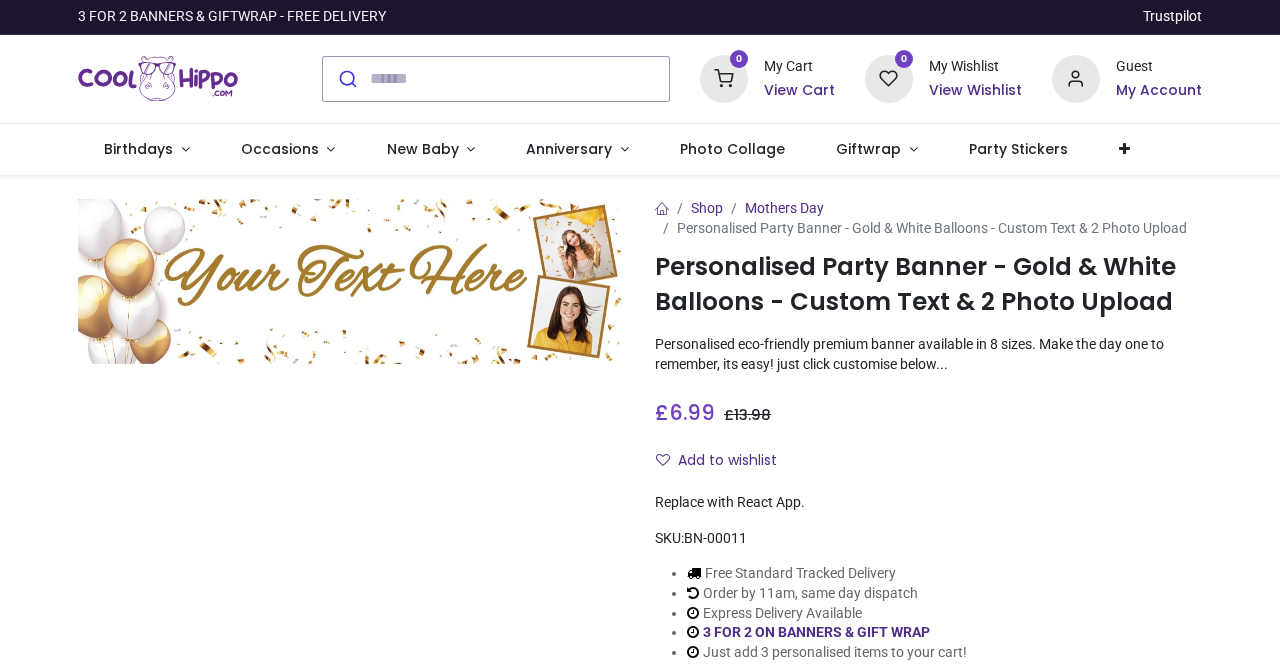 scroll, scrollTop: 0, scrollLeft: 0, axis: both 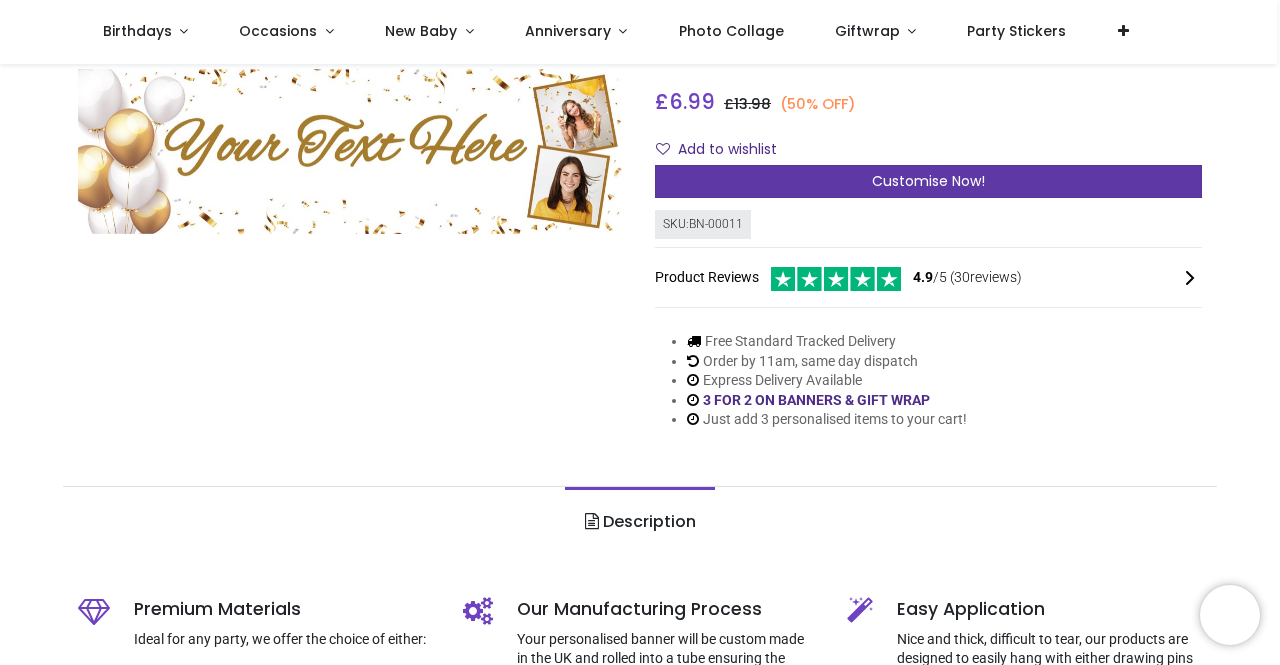 click on "Customise Now!" at bounding box center (928, 182) 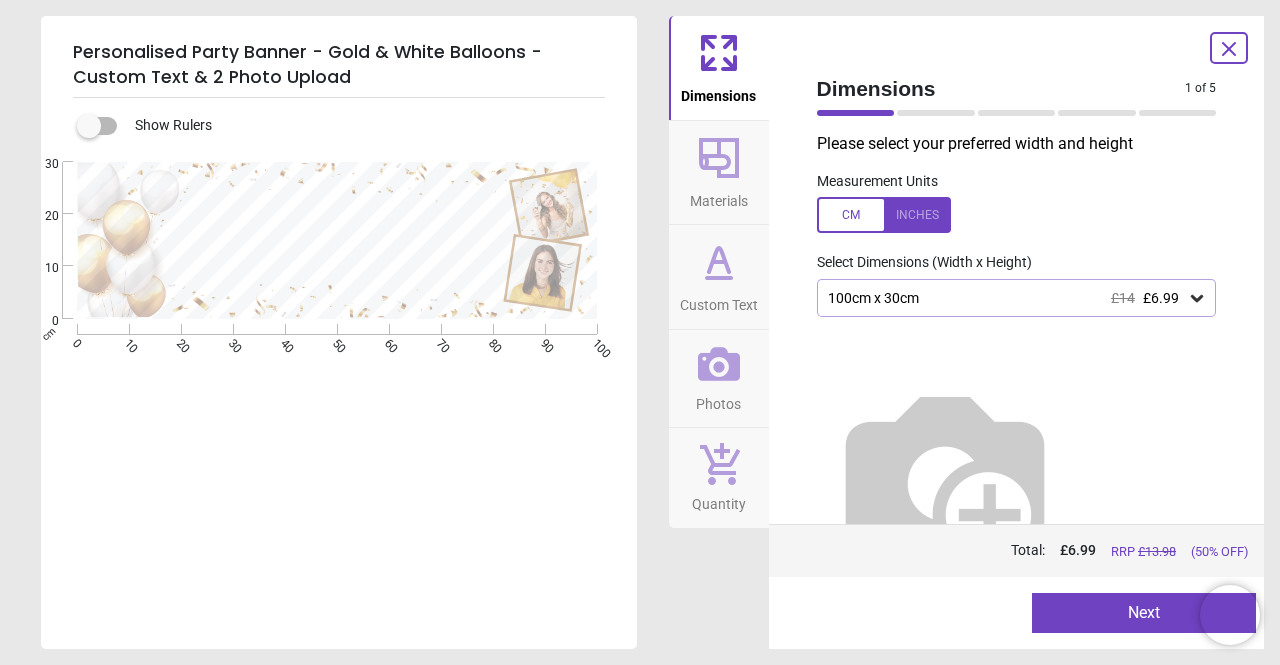 click 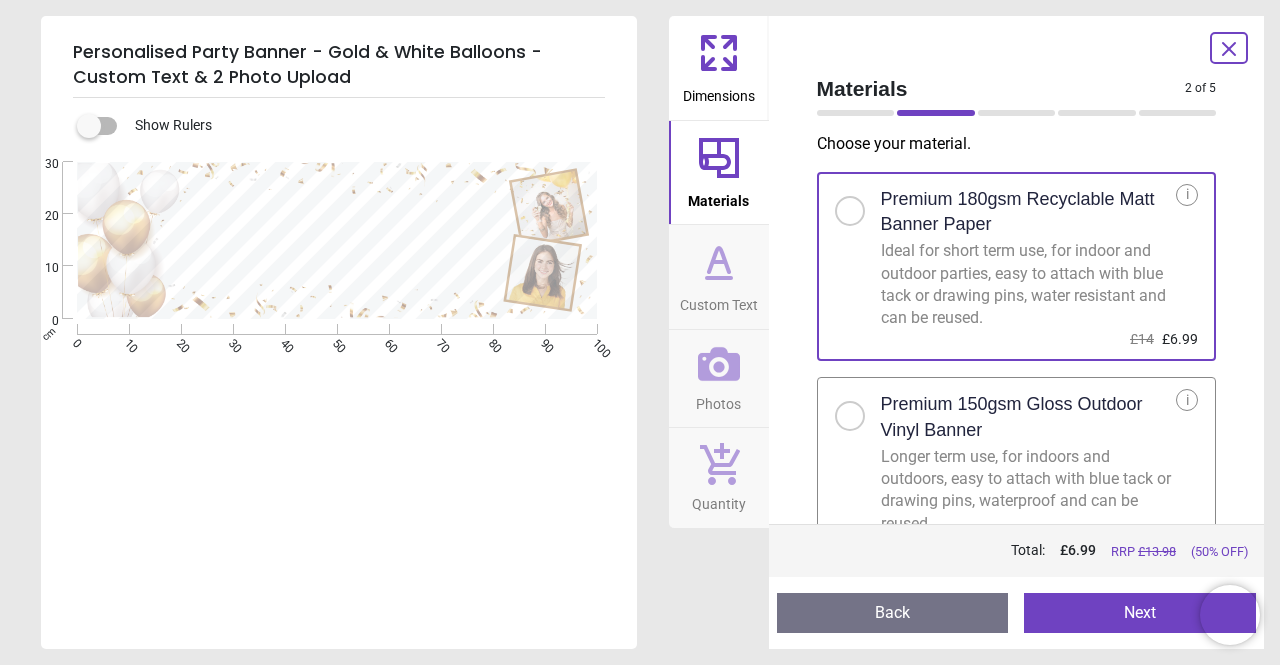 click 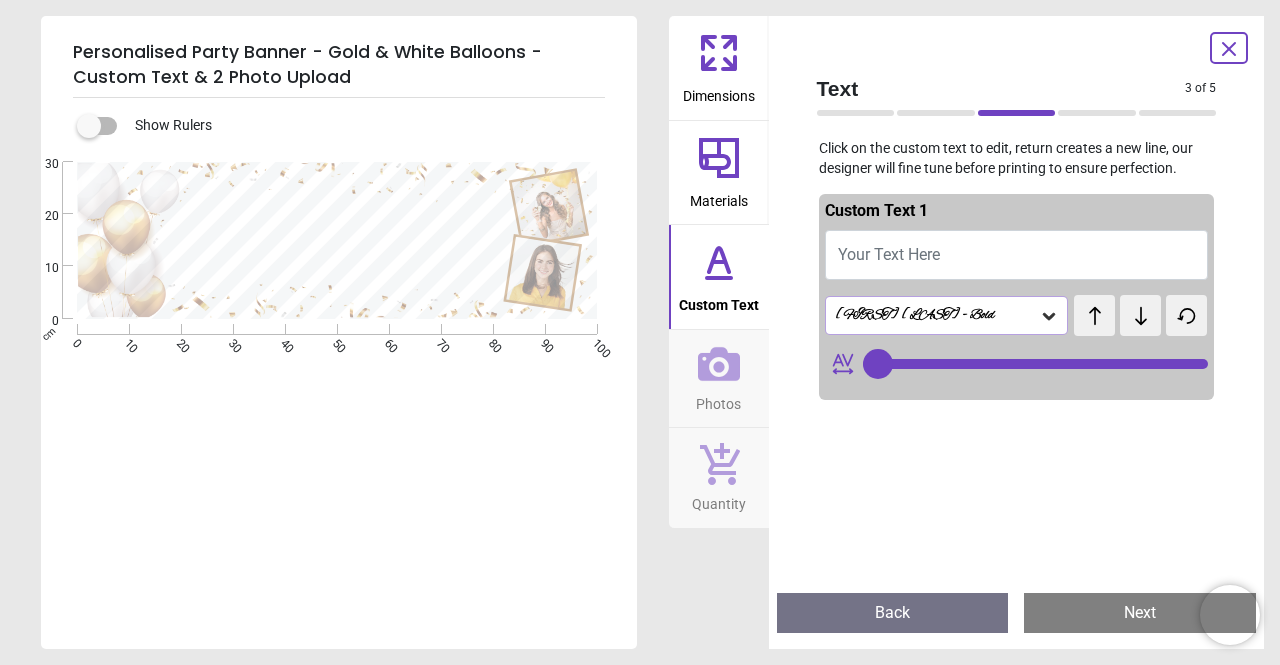 type on "**" 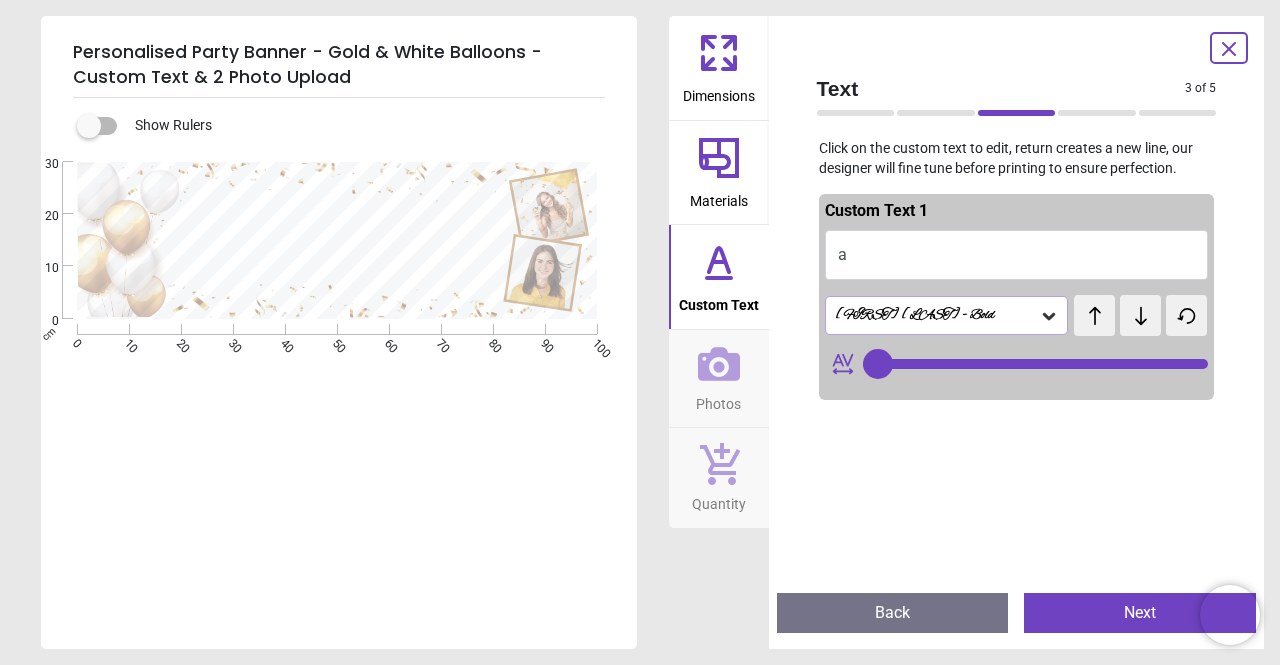 type 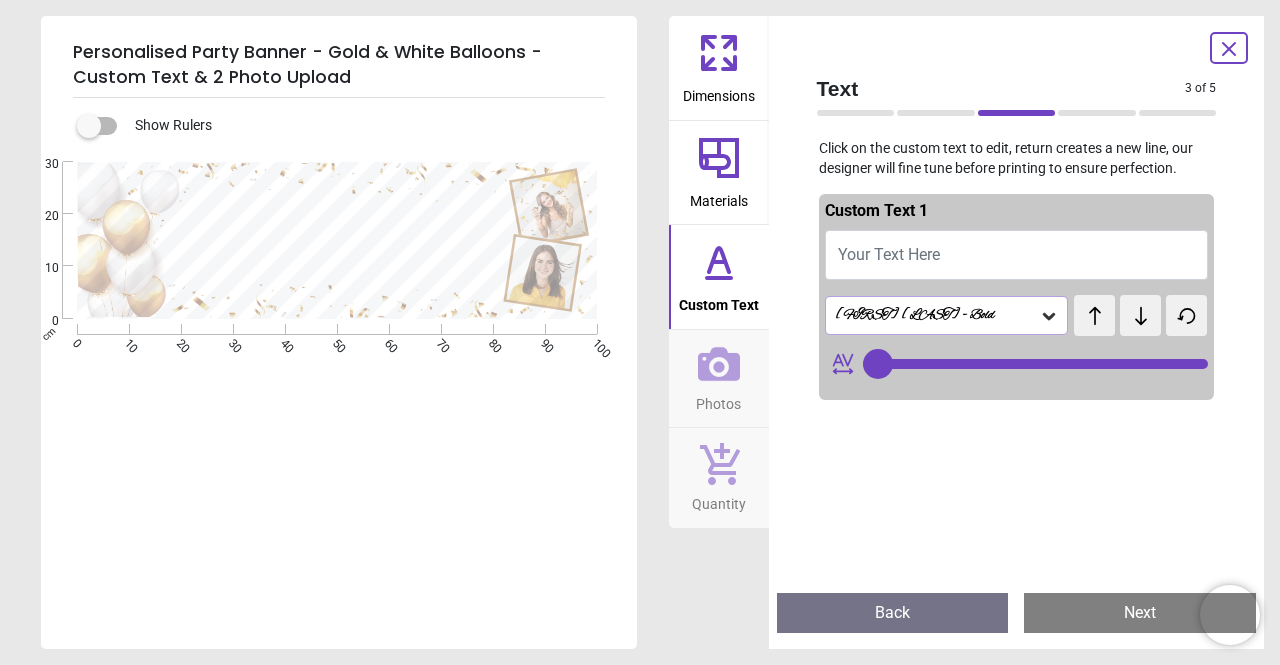 type on "*" 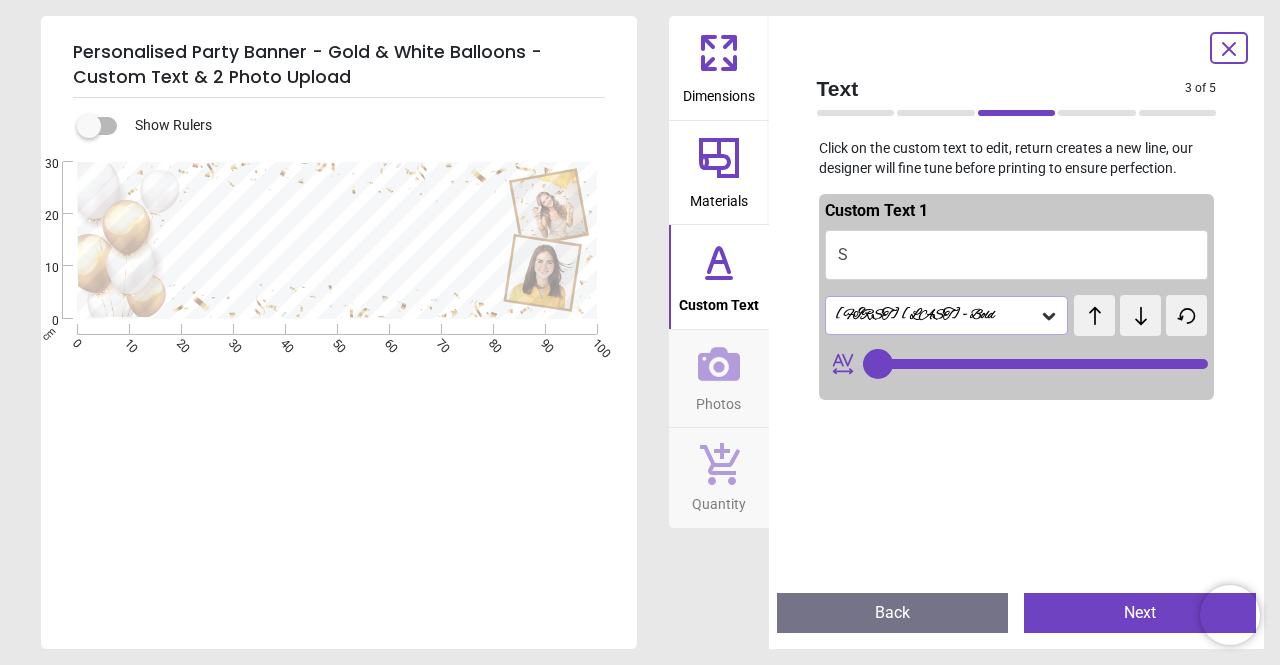 type on "**" 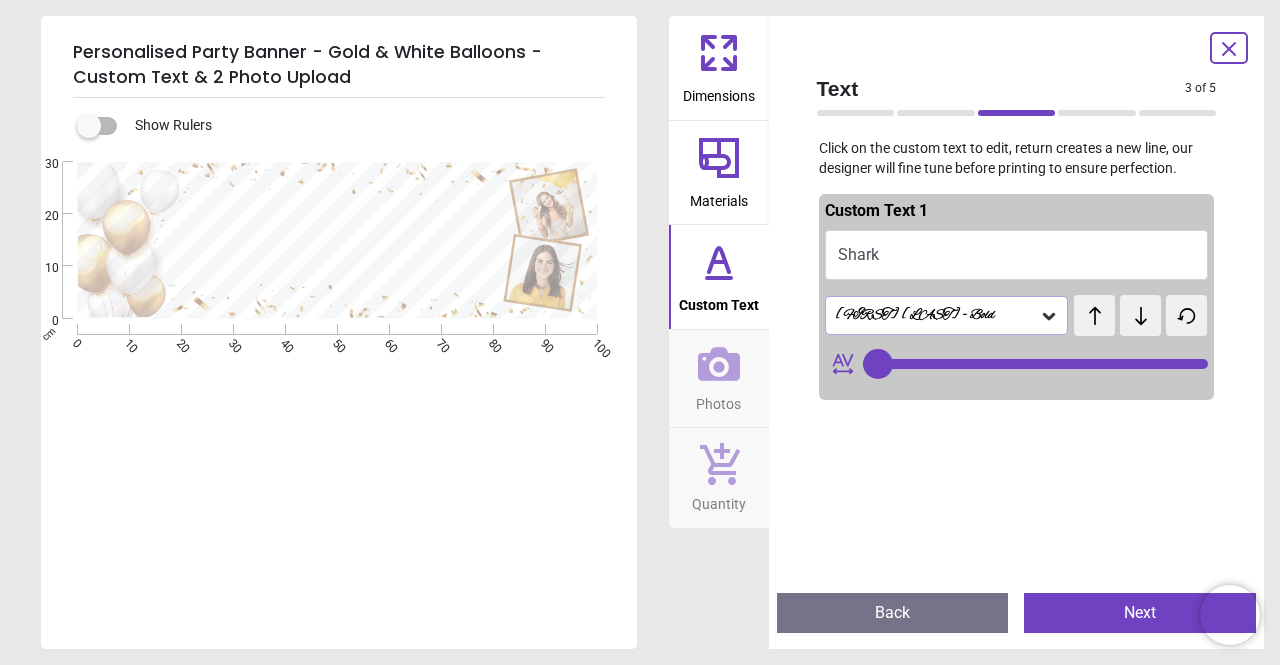 type on "*******" 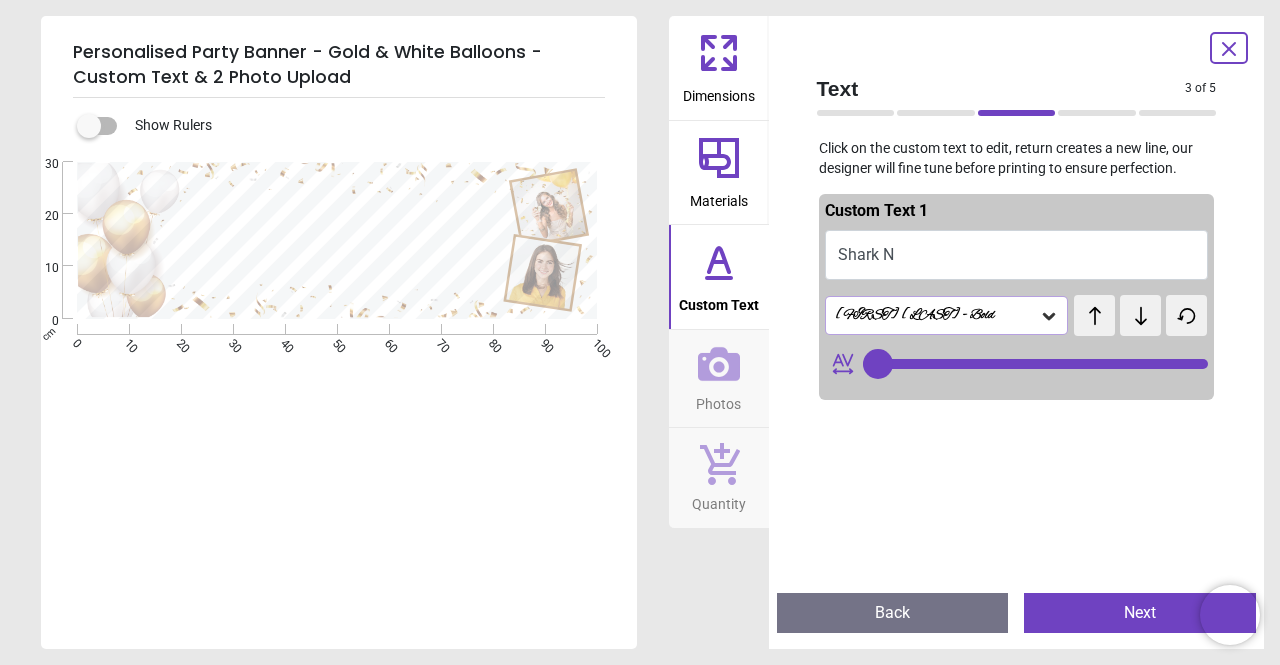 type on "********" 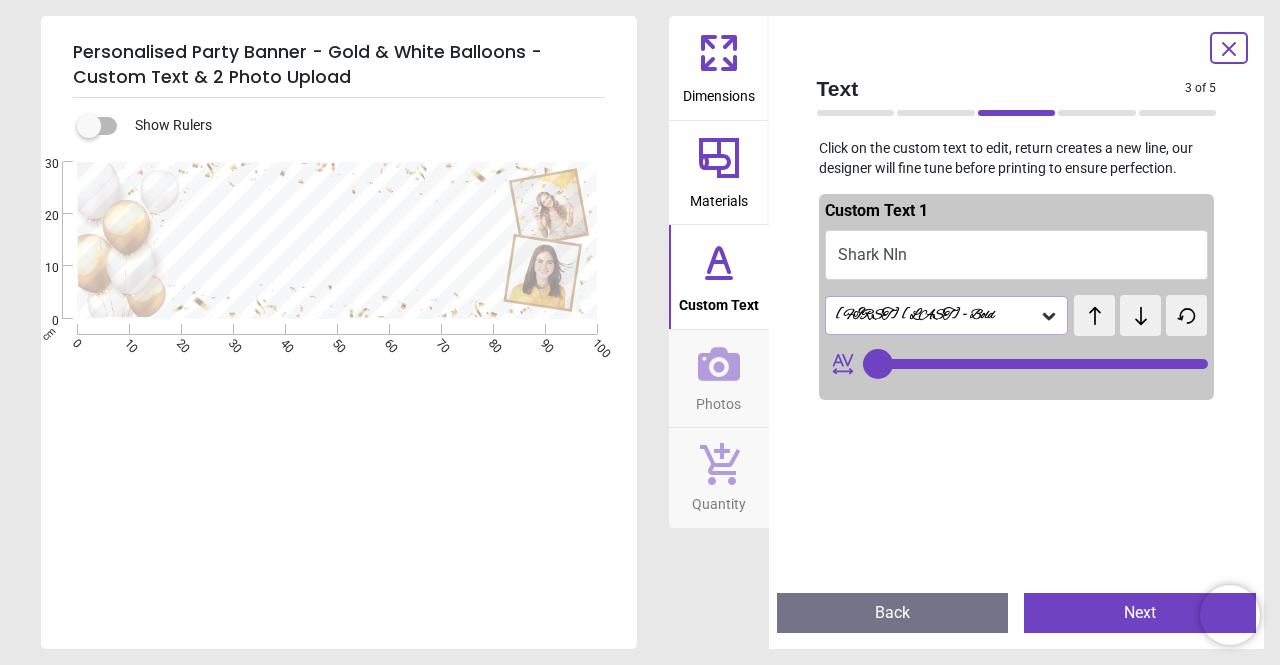 type on "**********" 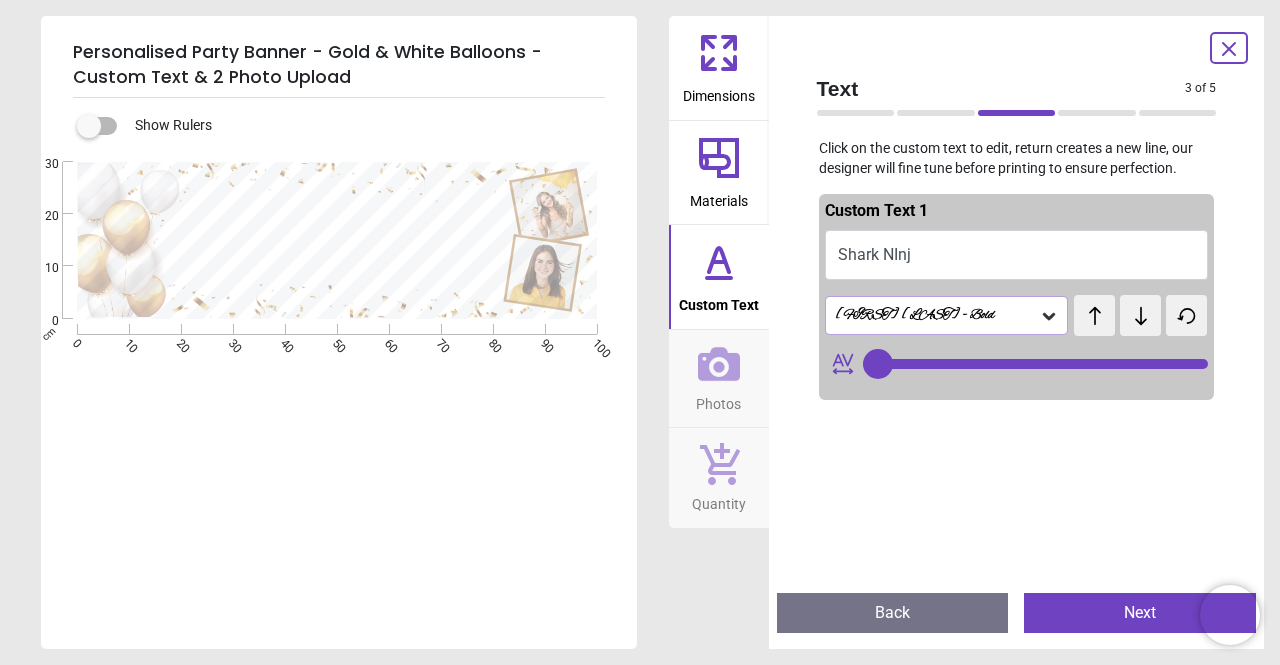 type on "**********" 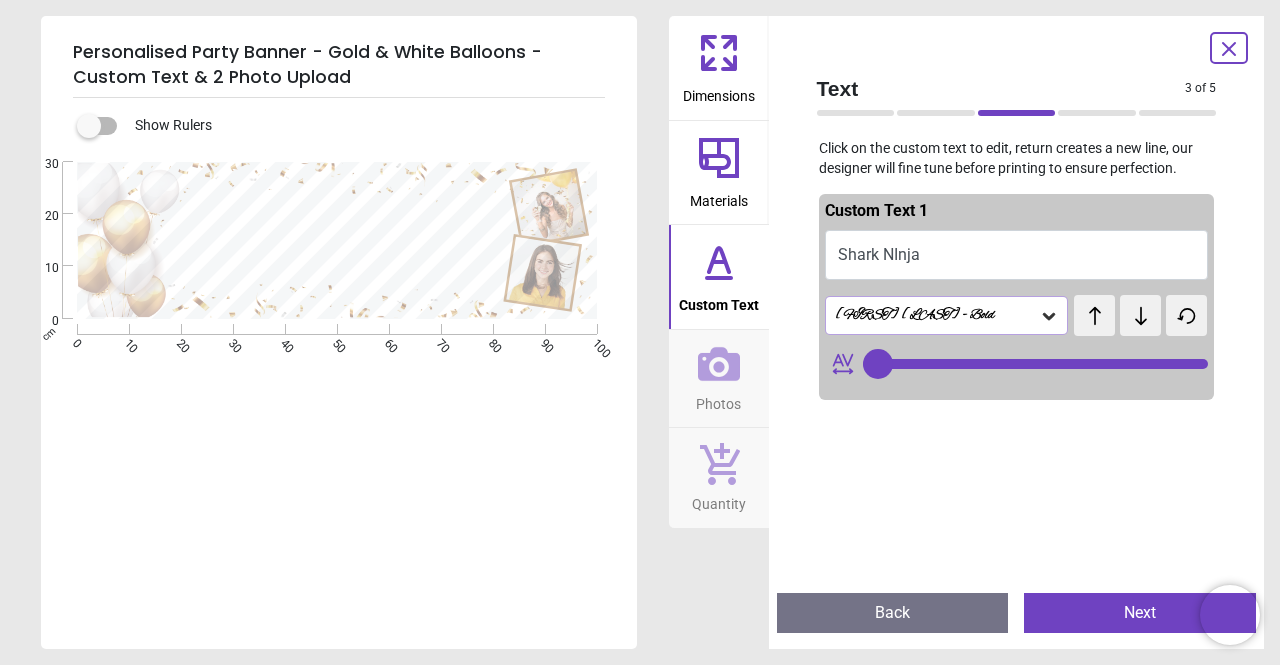 type on "**********" 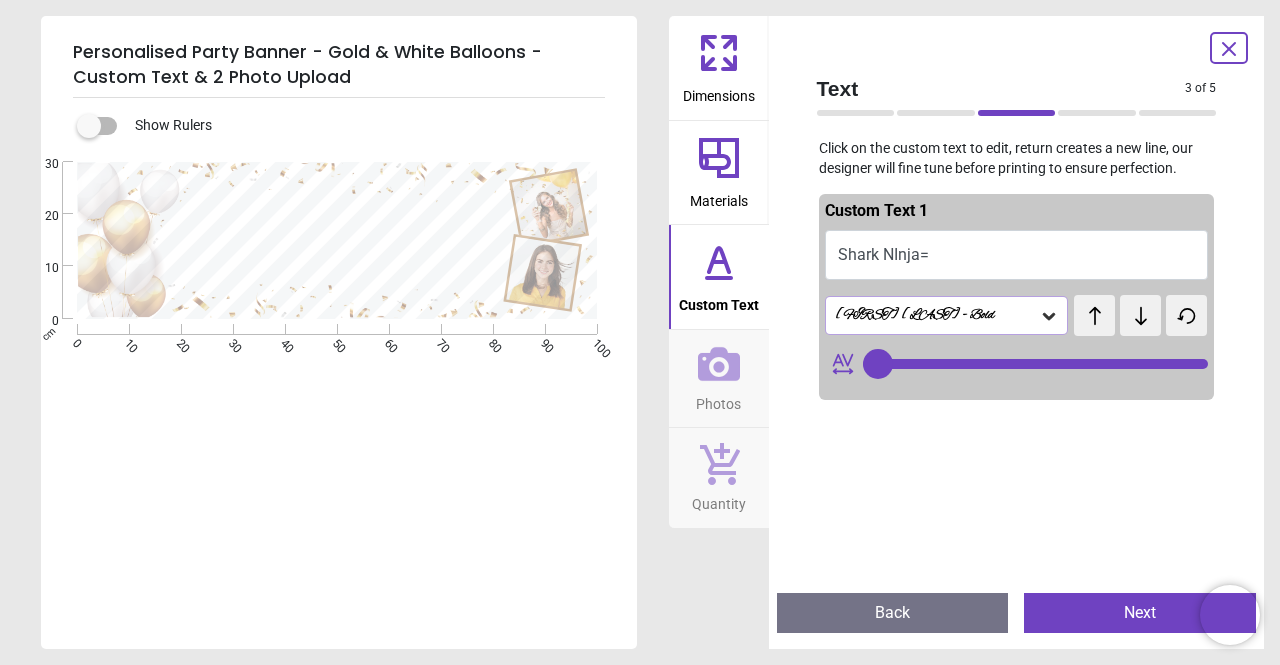 type on "**" 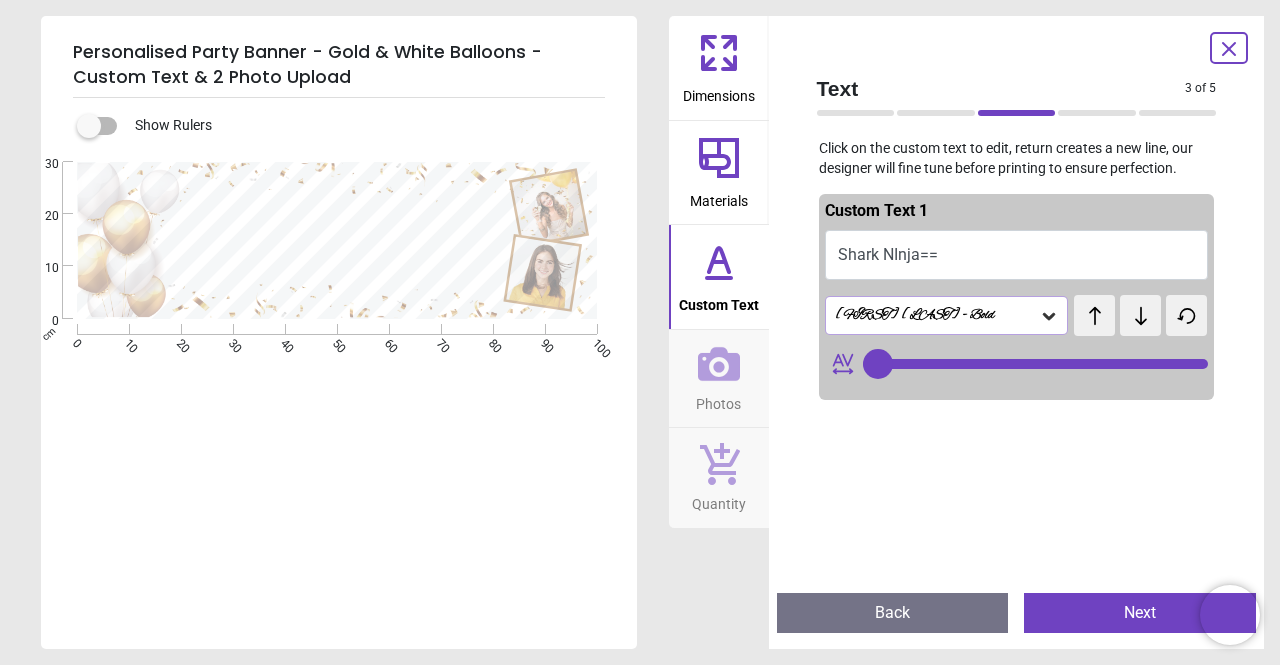 type on "**********" 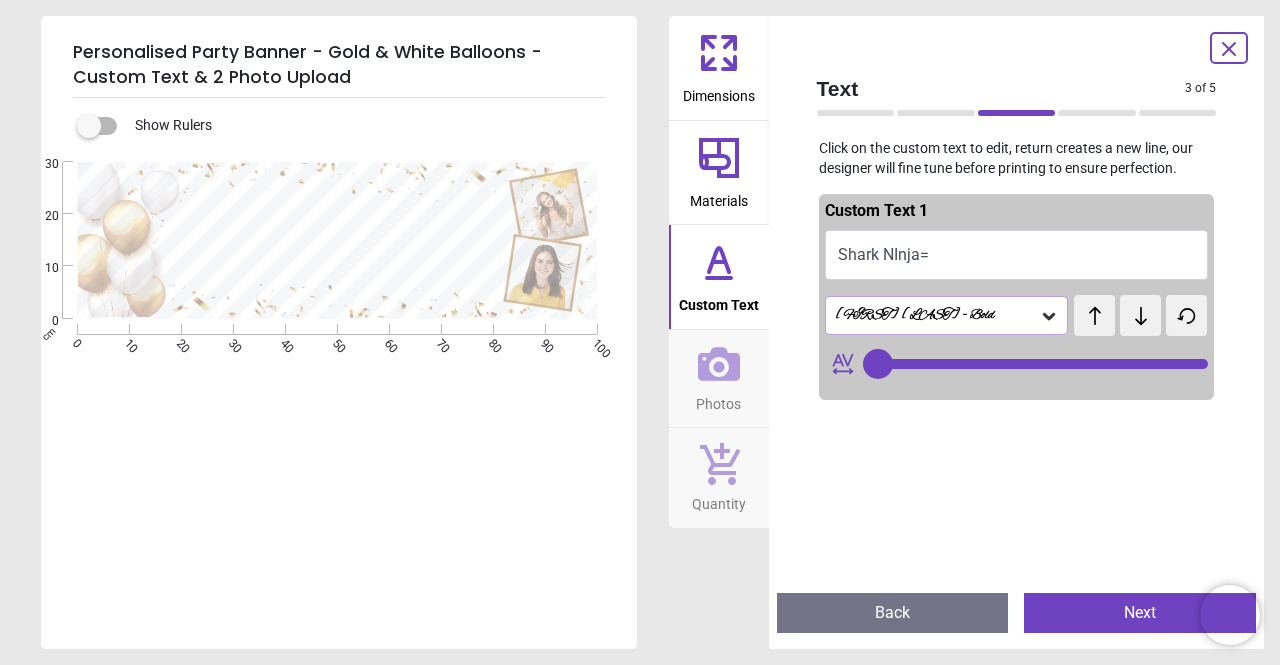 type on "**********" 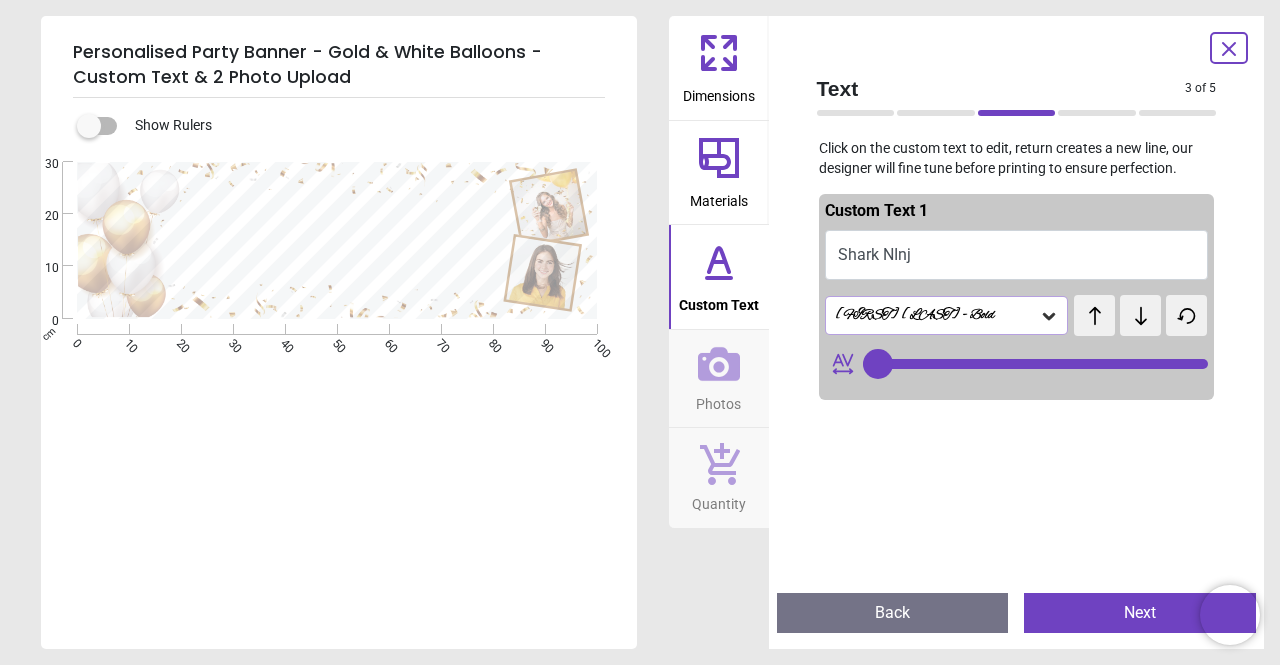 type on "*********" 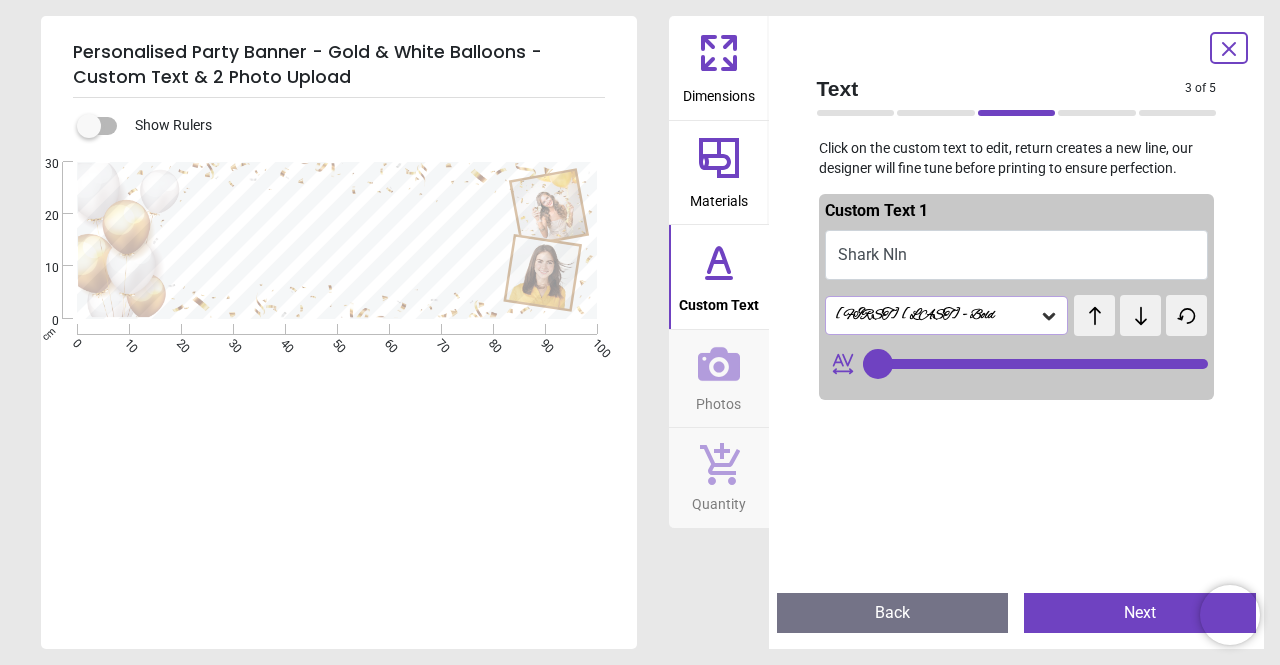 type on "********" 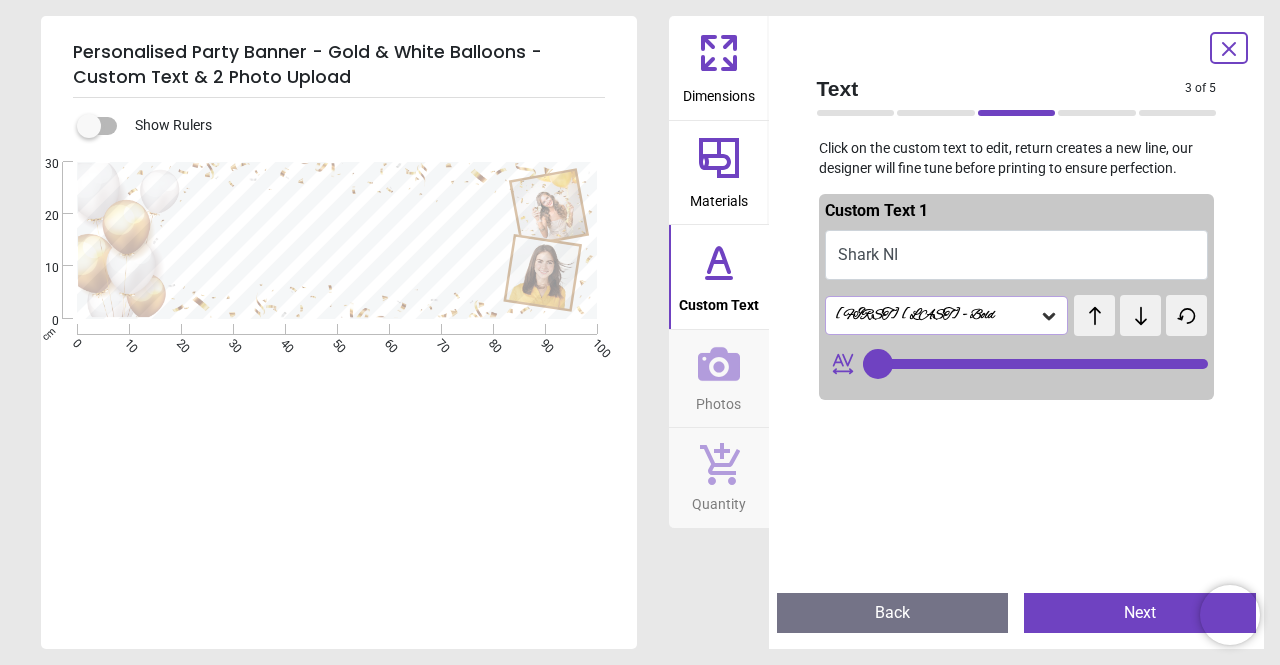 type on "*******" 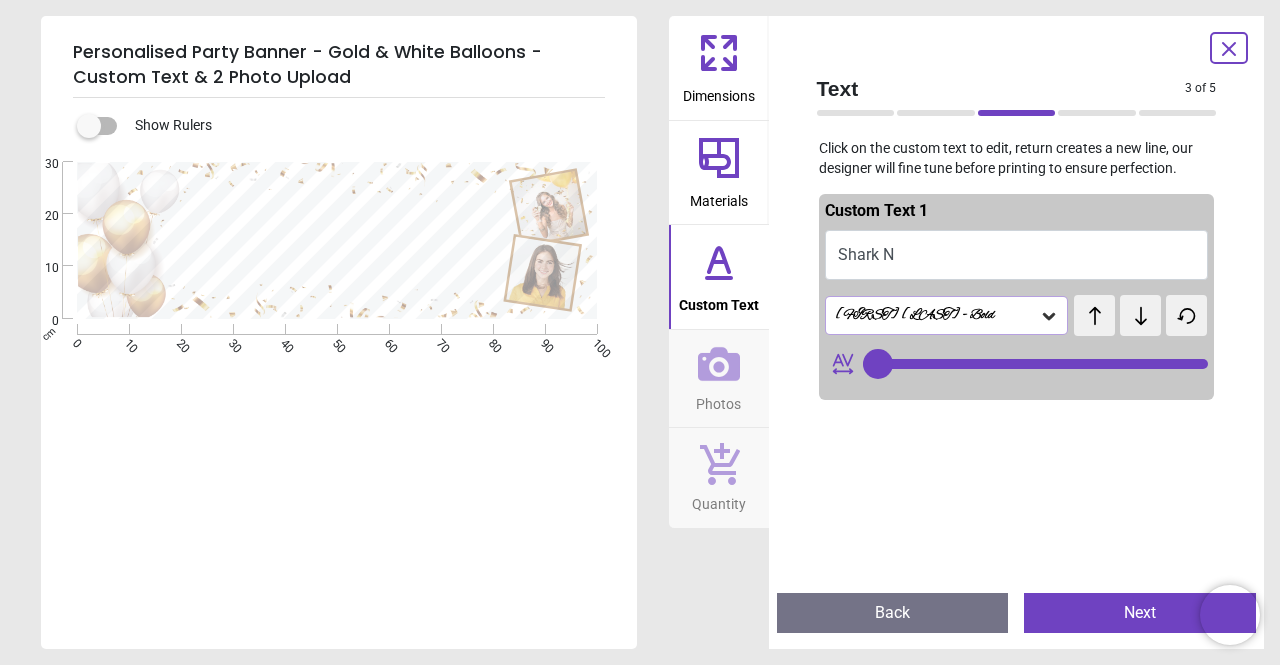 type on "********" 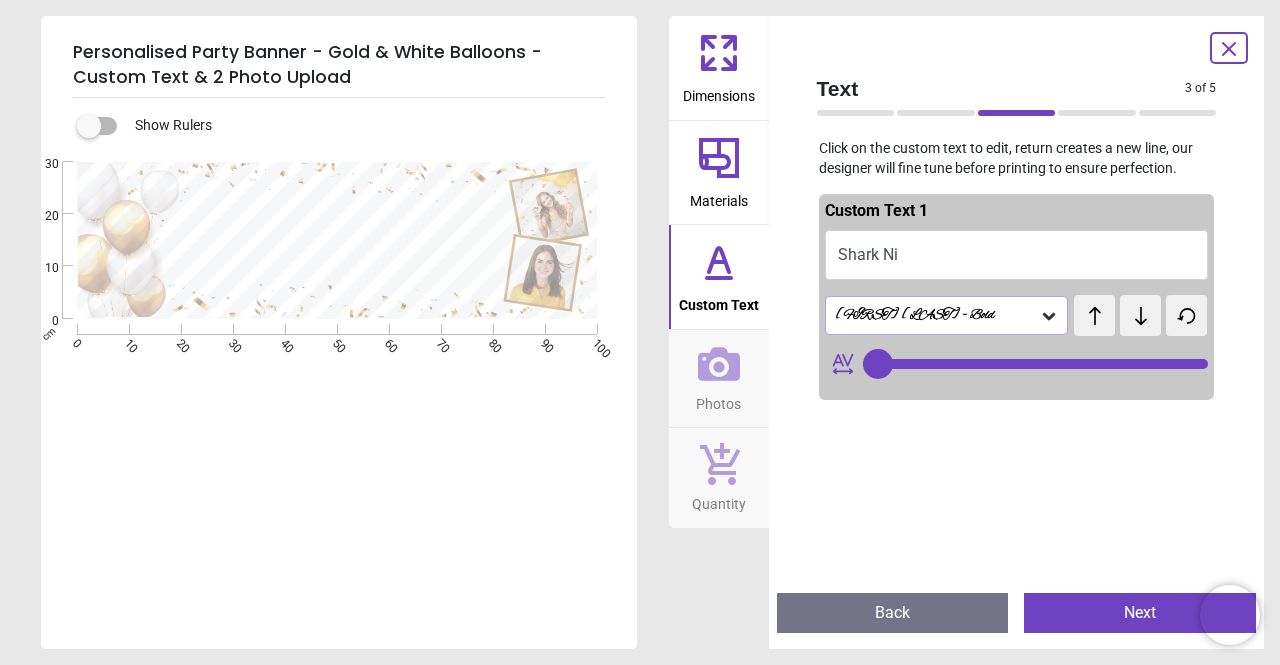 scroll, scrollTop: 1, scrollLeft: 0, axis: vertical 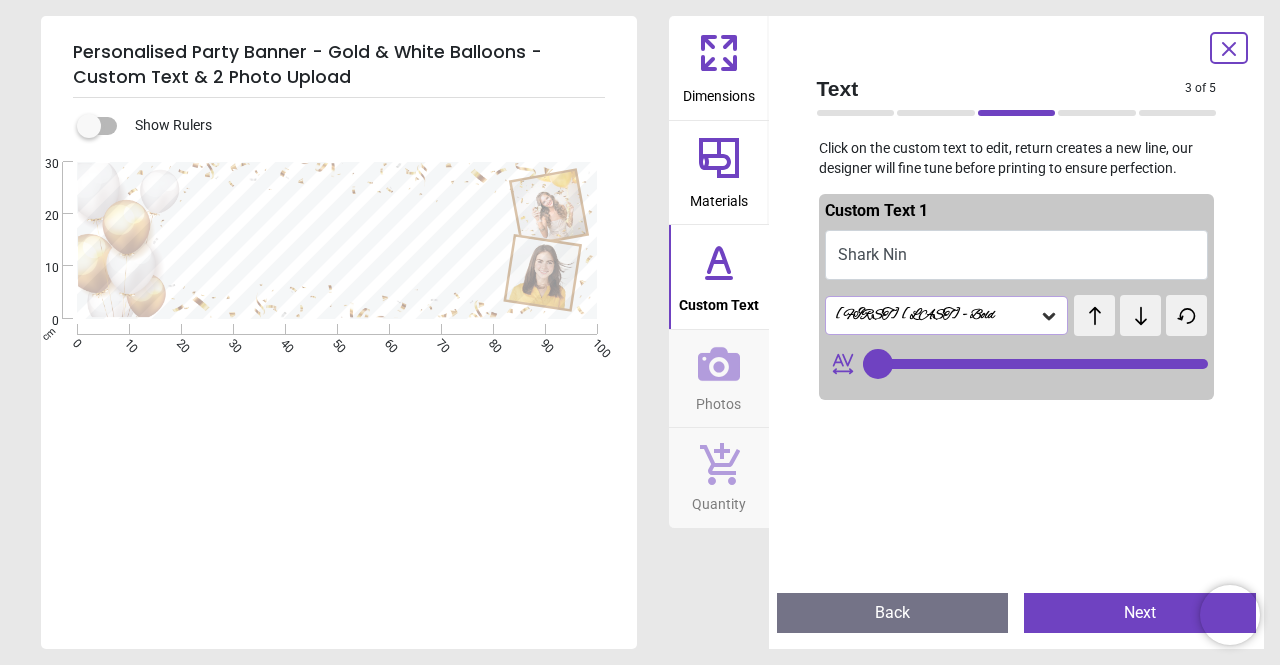type on "**********" 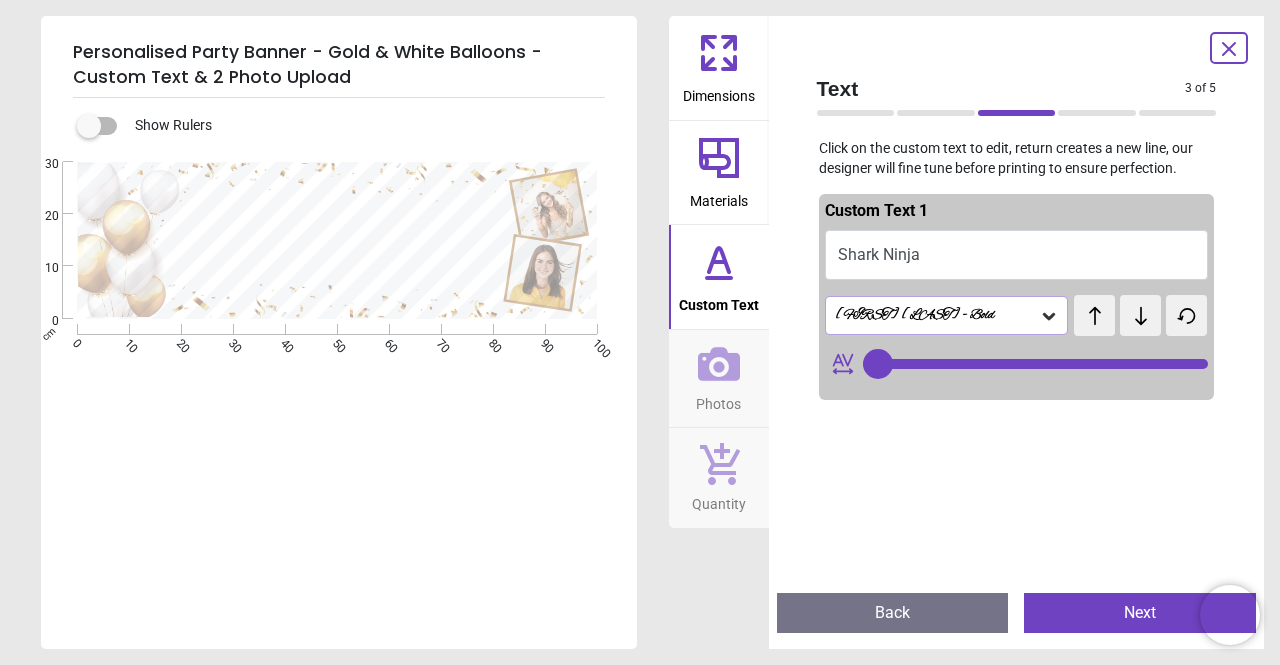 scroll, scrollTop: 1, scrollLeft: 0, axis: vertical 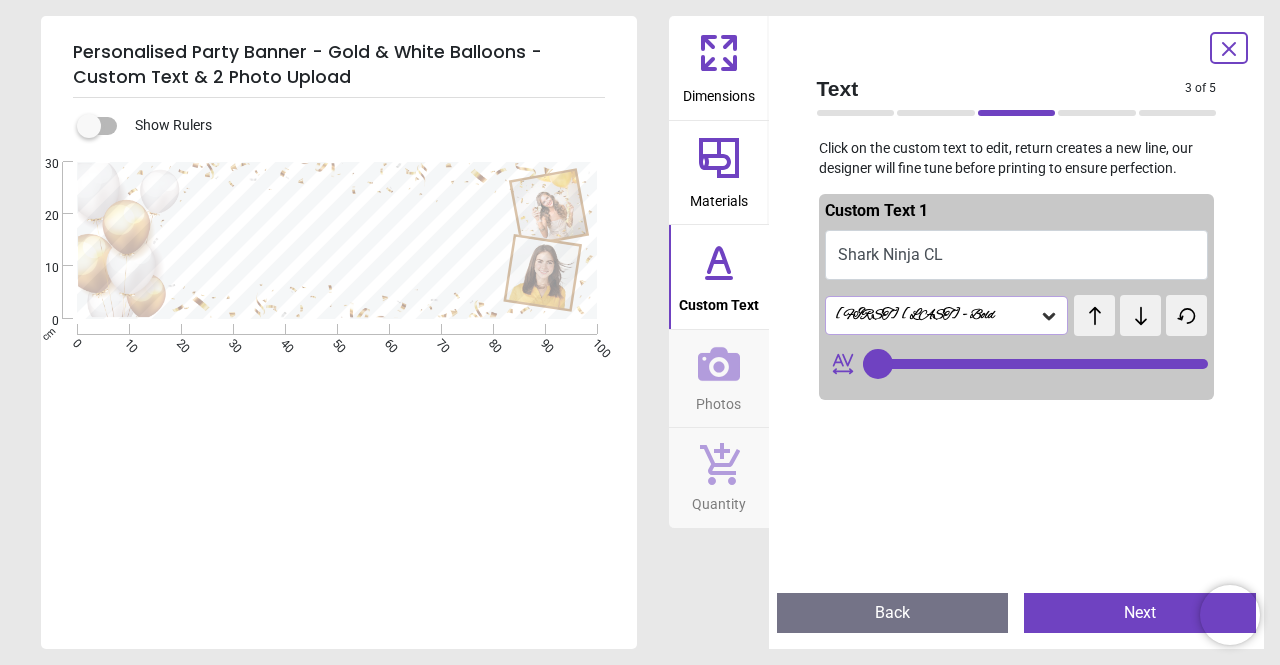 type on "**********" 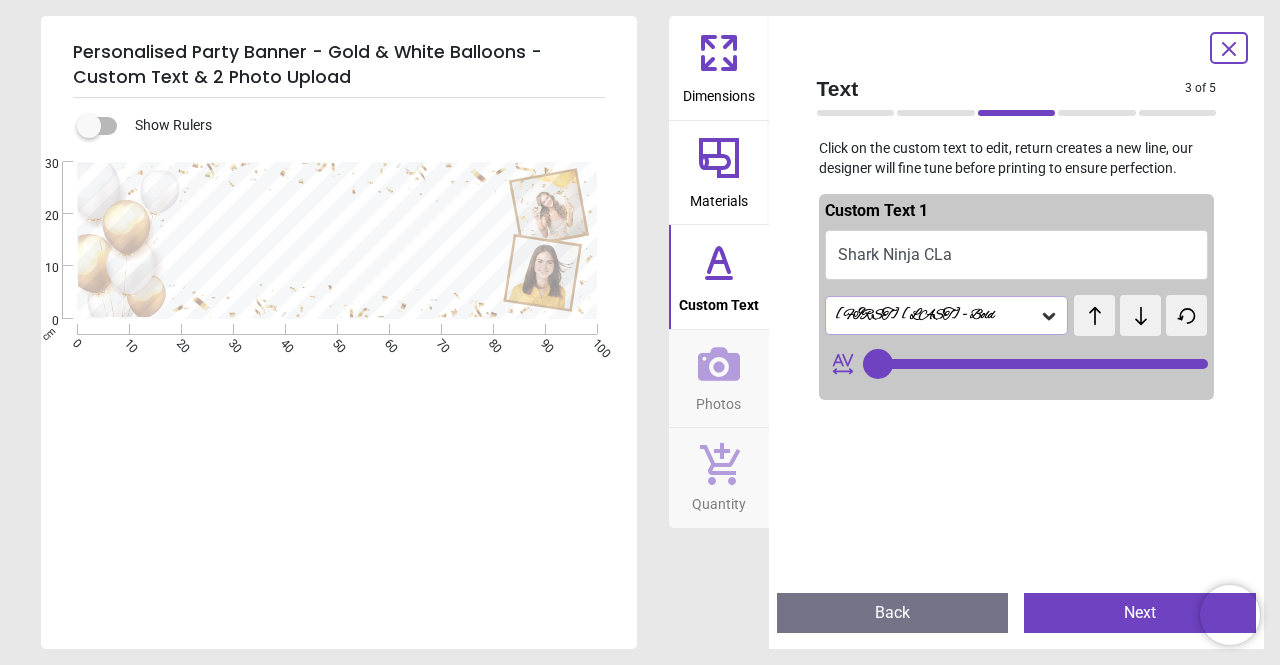 type on "**********" 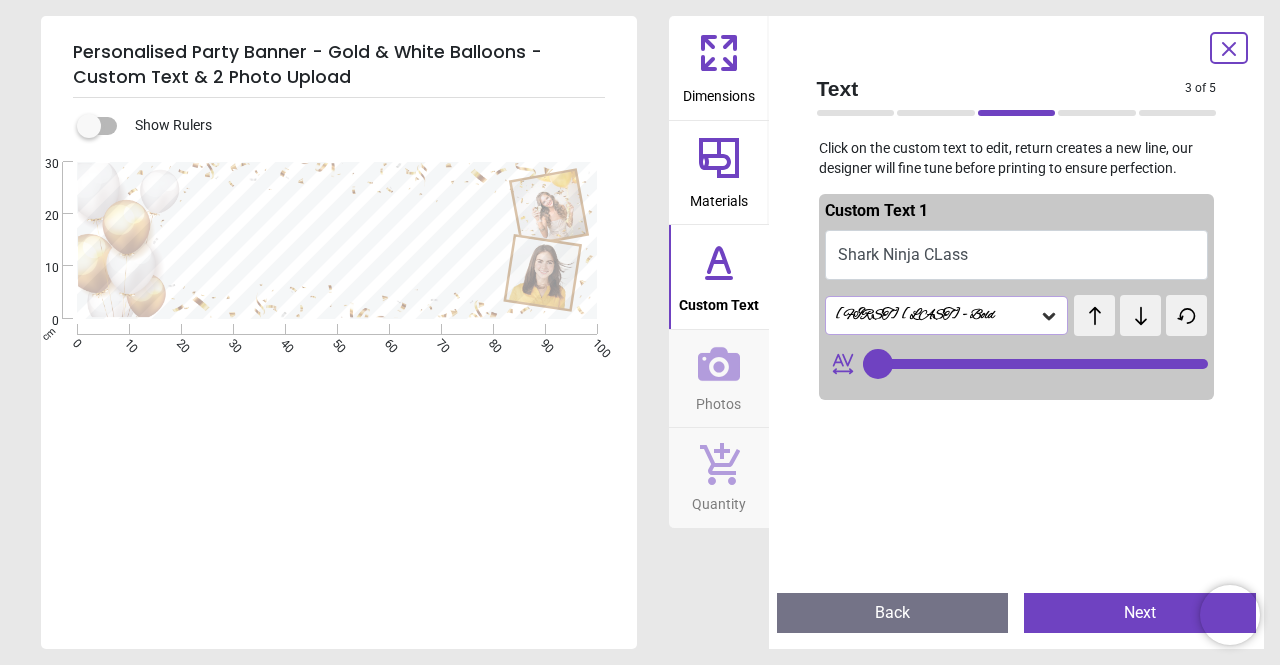 type on "**" 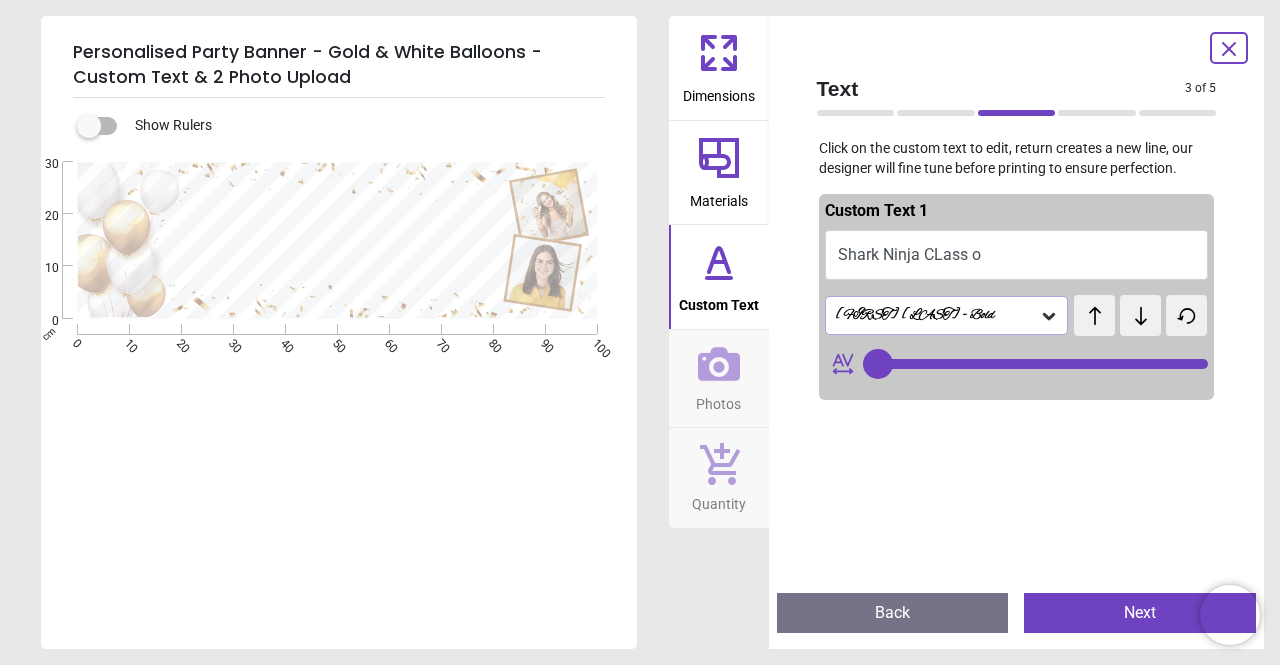 type on "**********" 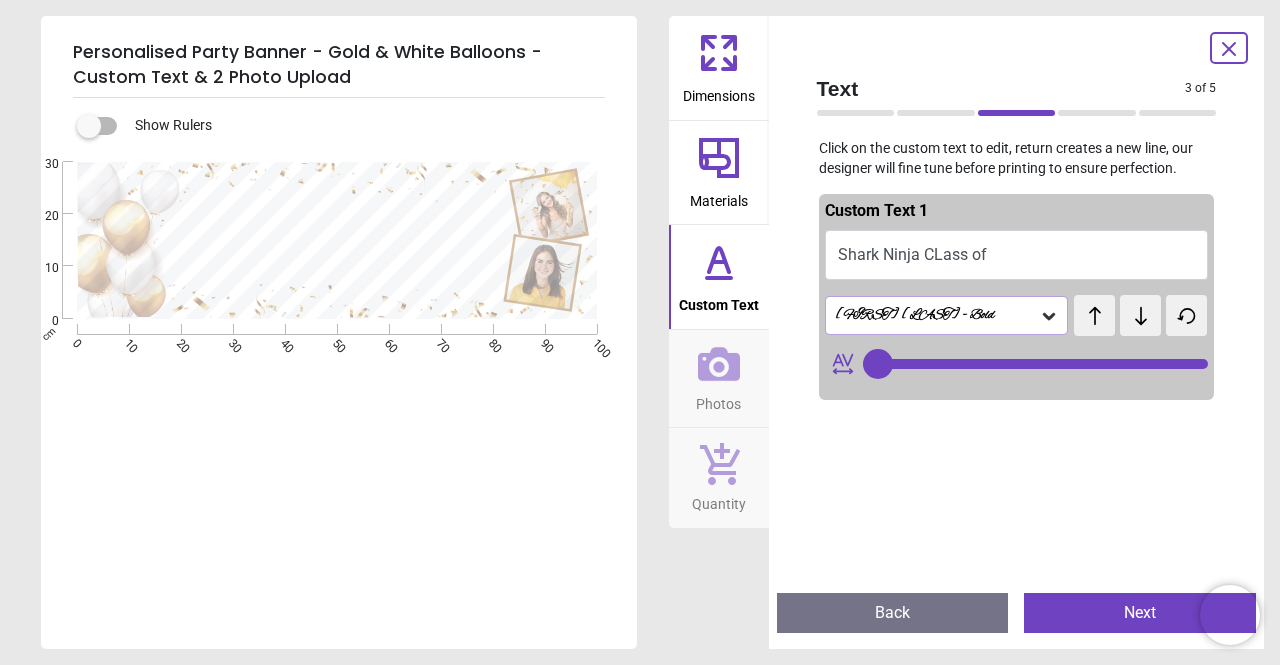 type on "**********" 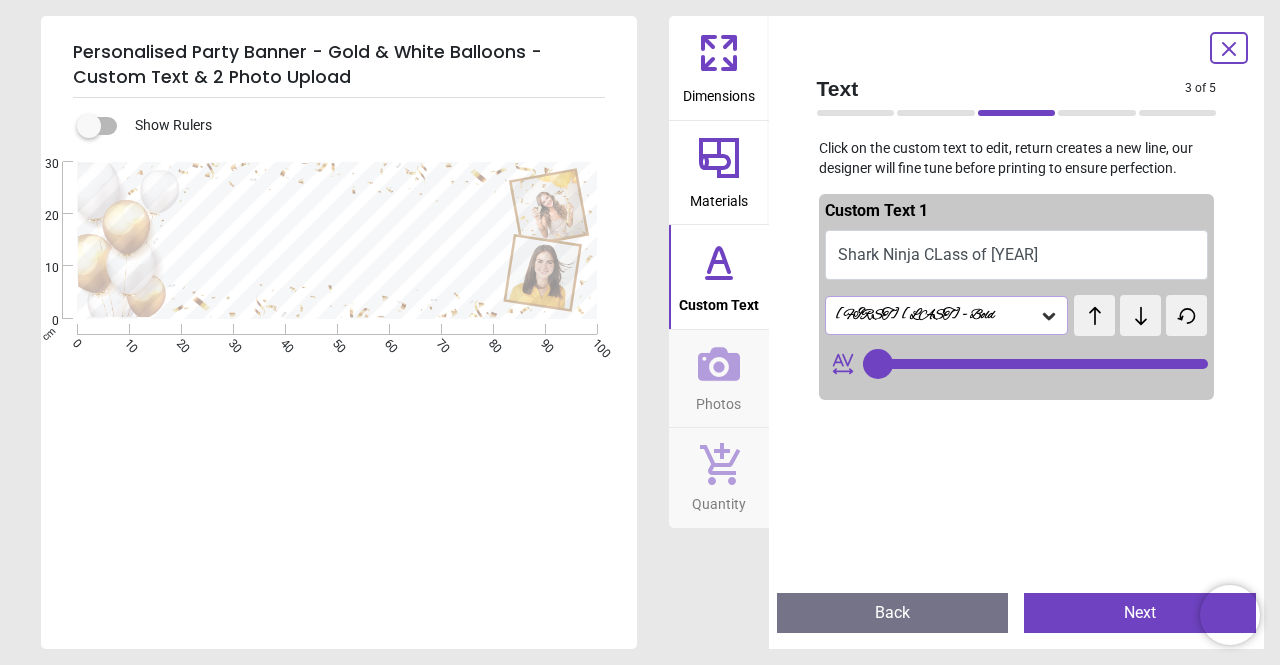 type on "**********" 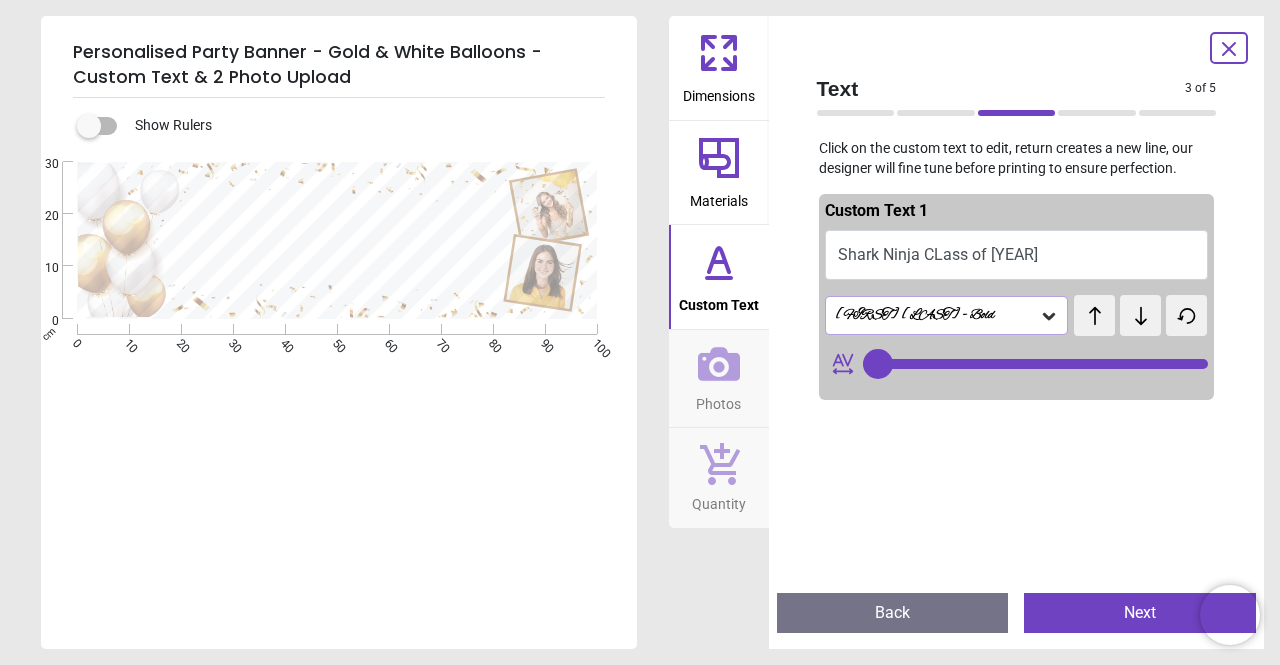 type on "**" 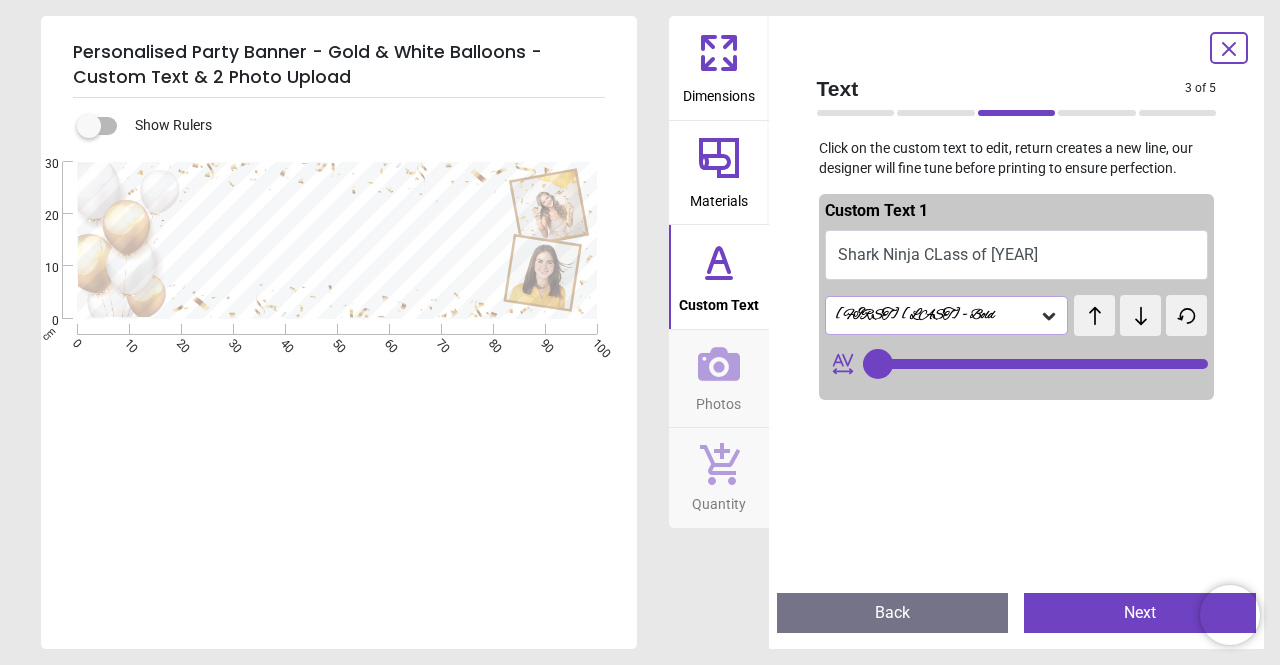 type on "**********" 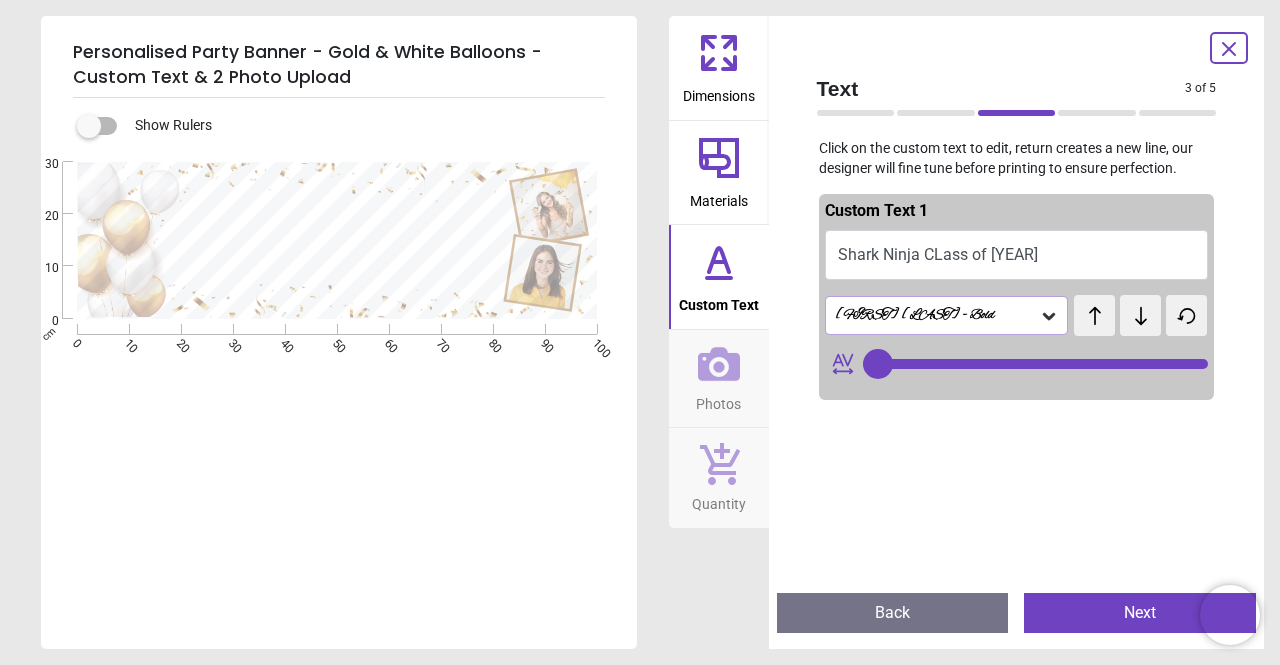 type on "**" 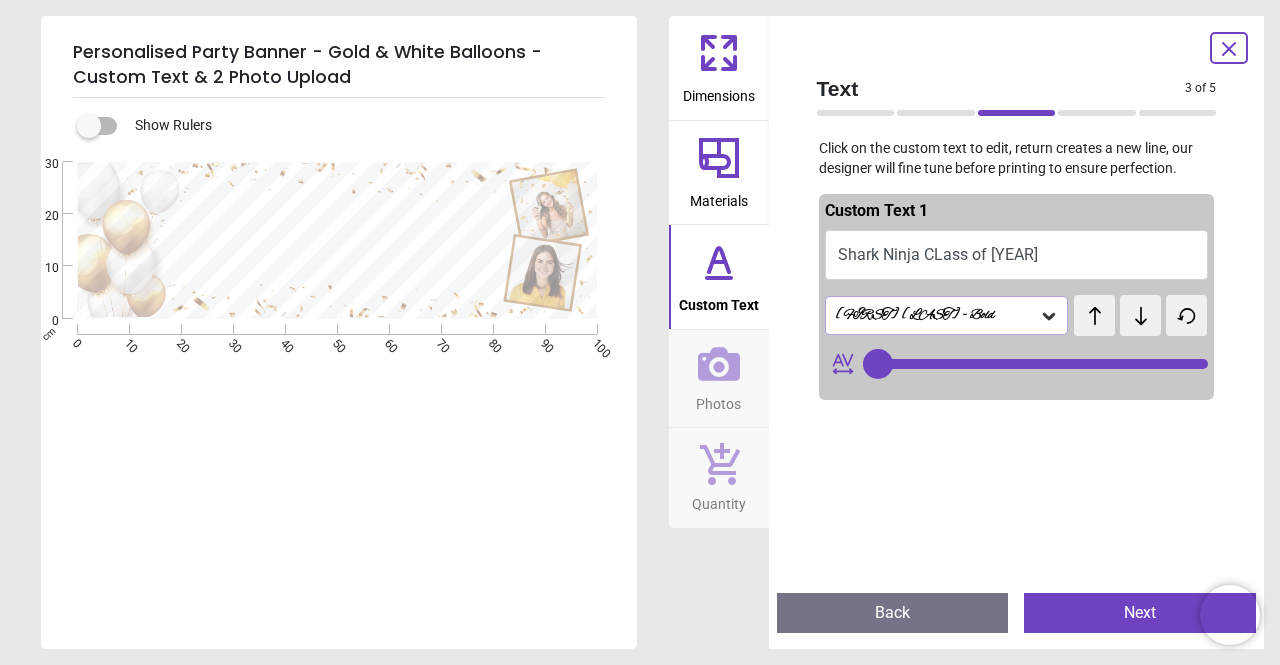 scroll, scrollTop: 1, scrollLeft: 0, axis: vertical 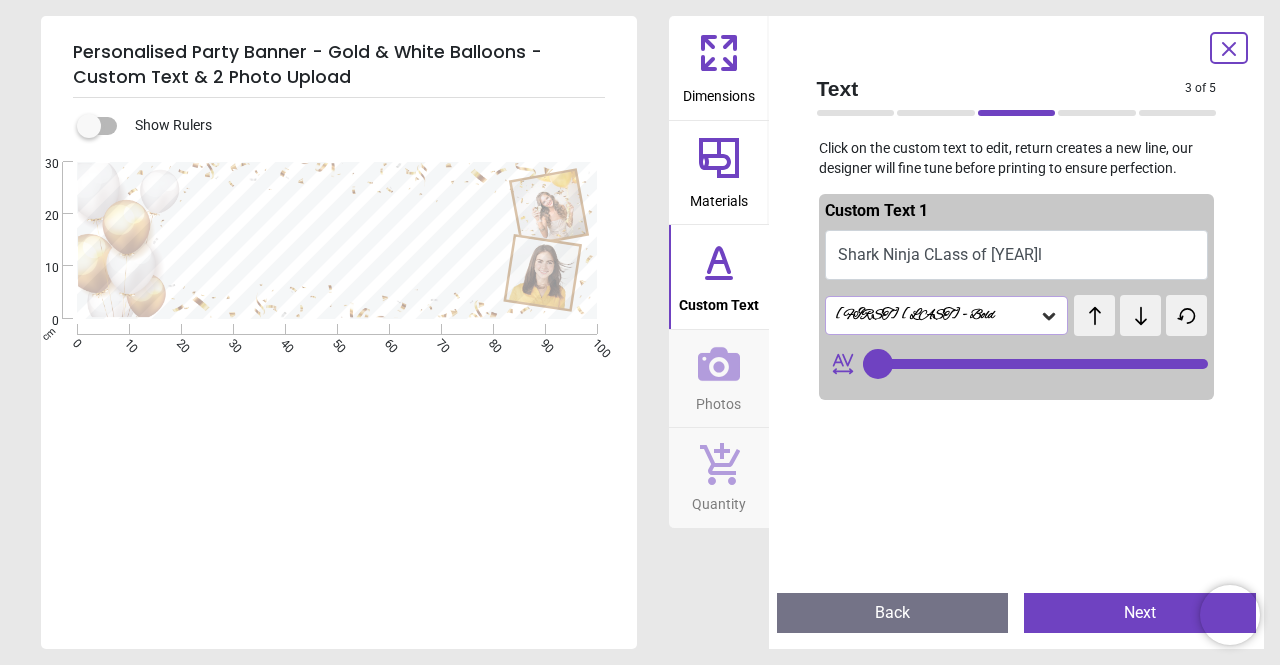 type on "**********" 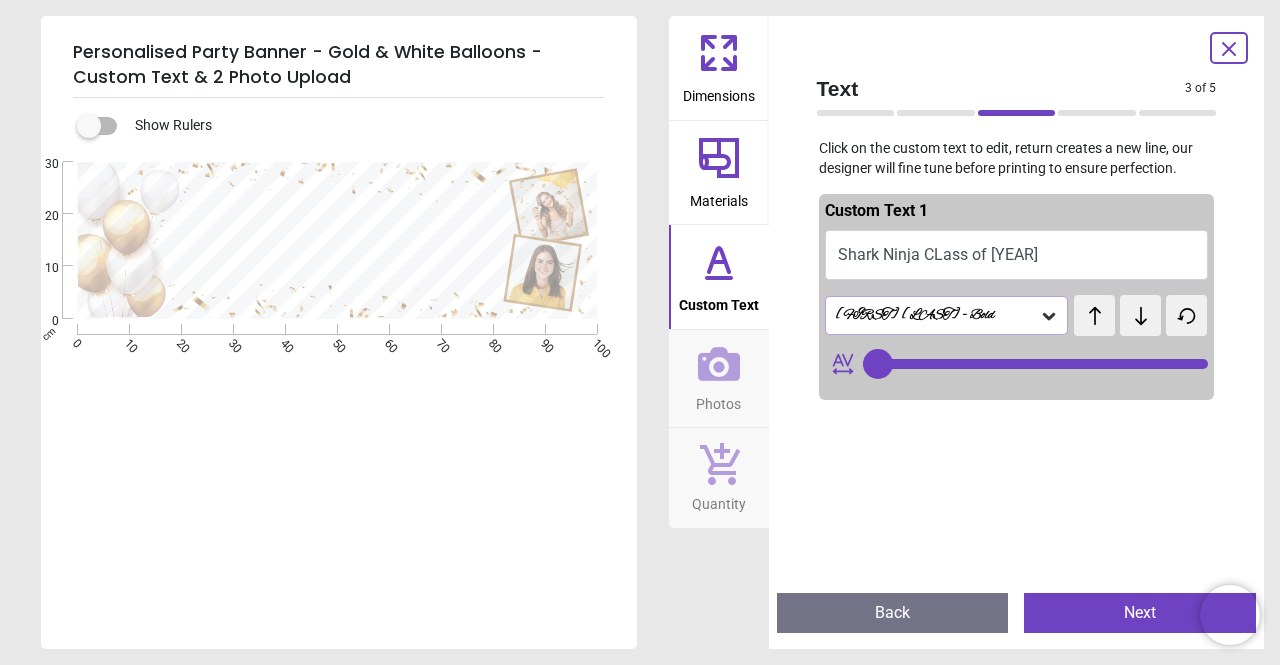 type on "**********" 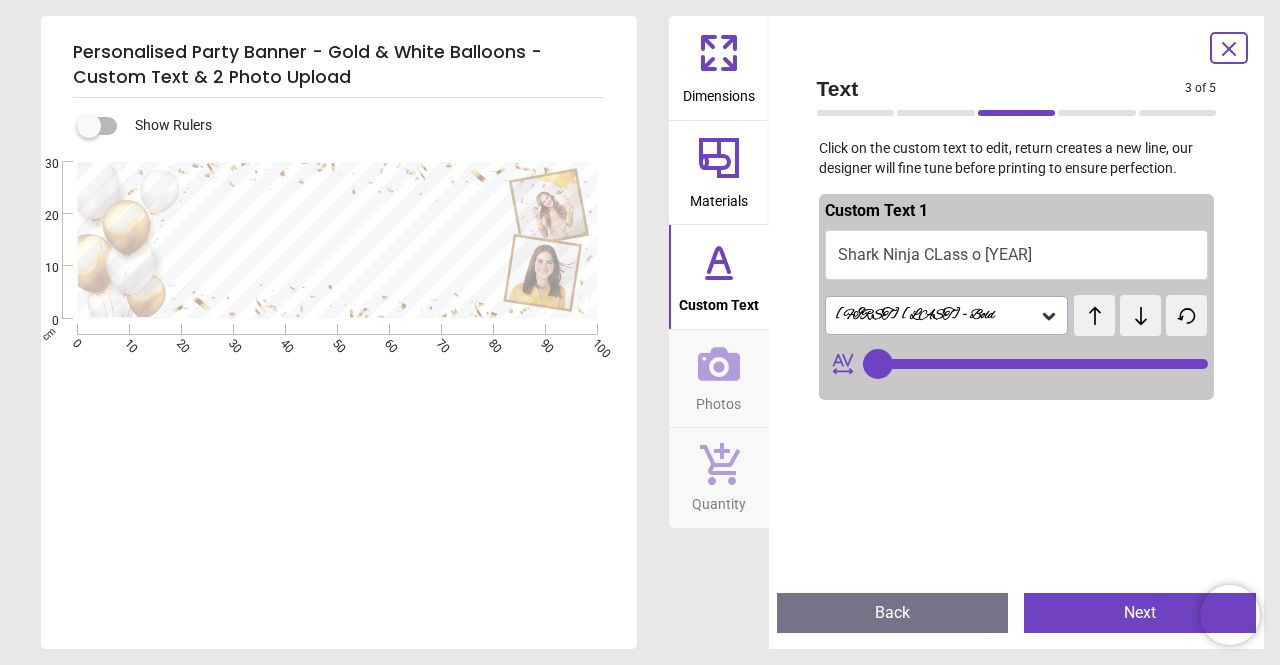type on "**********" 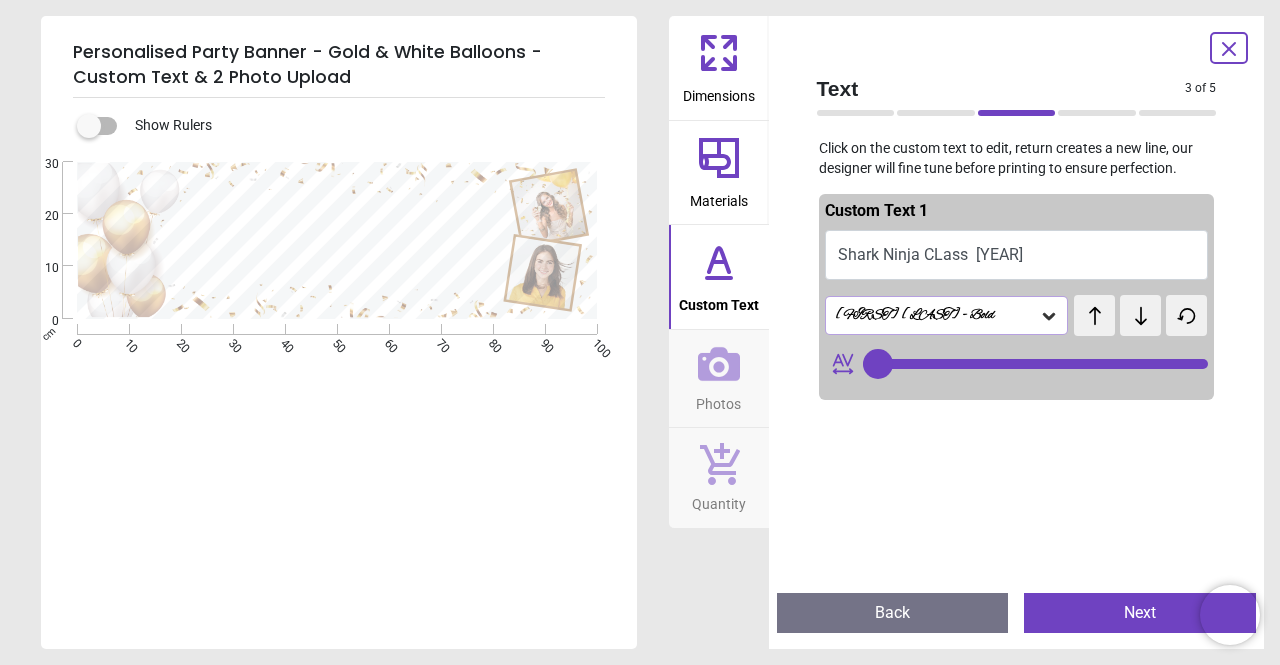 type on "**********" 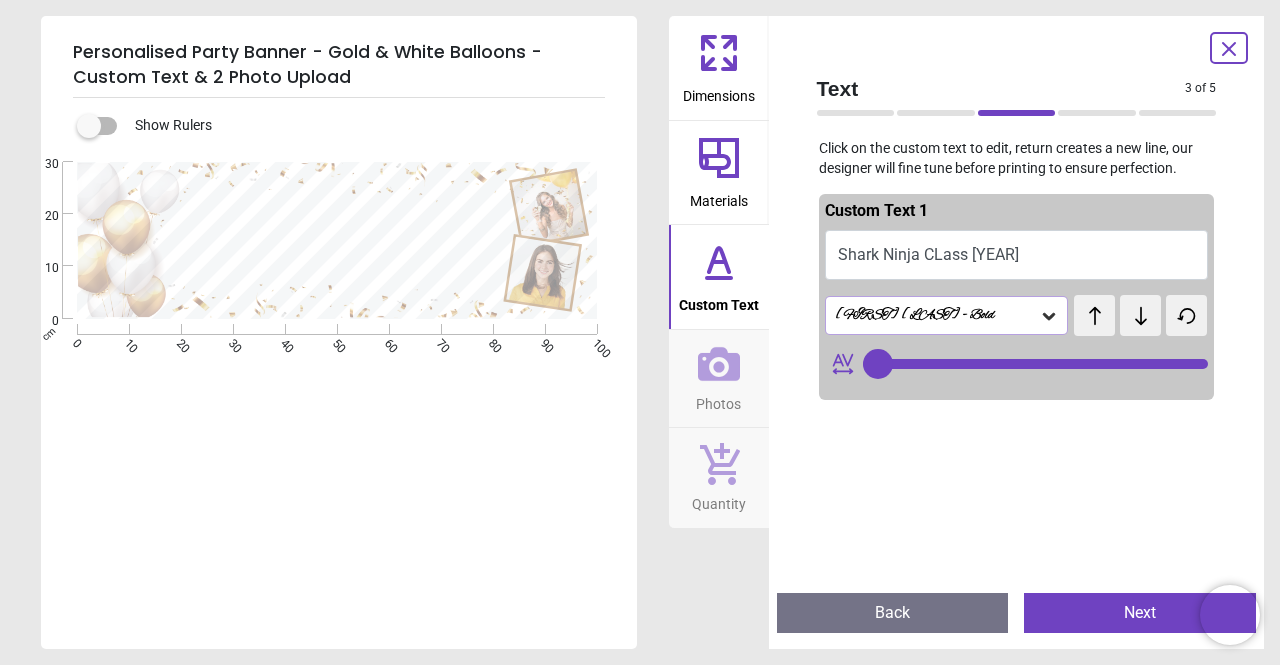 type on "**********" 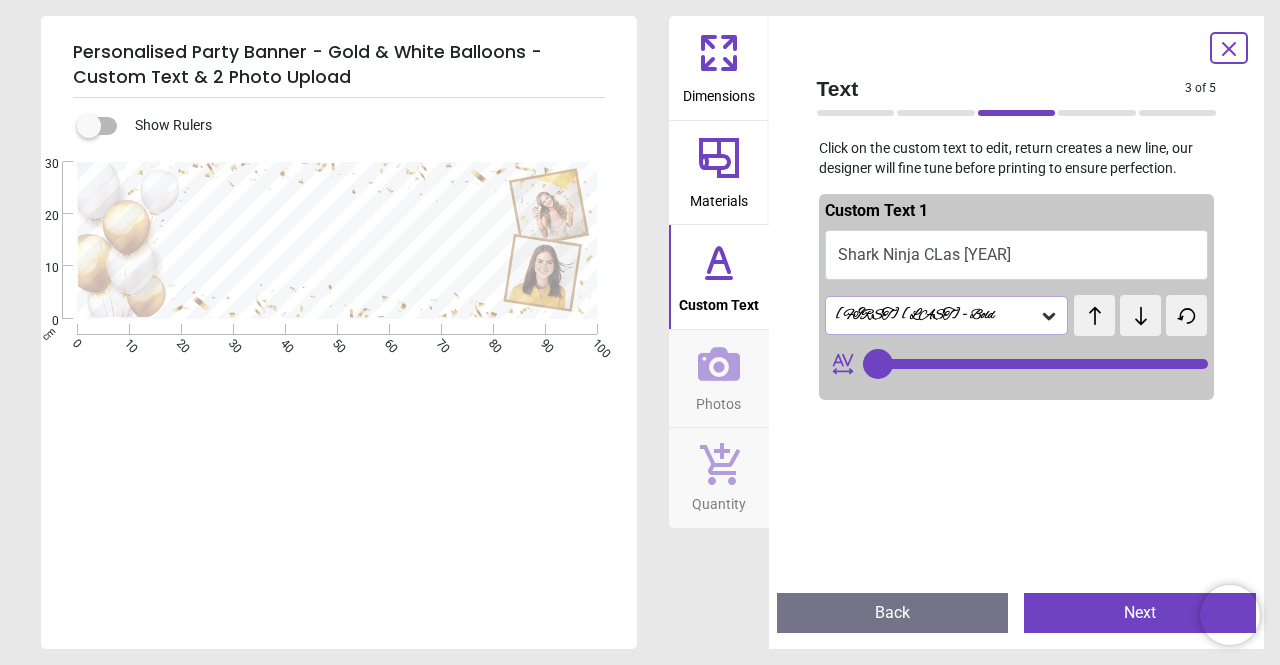 type on "**********" 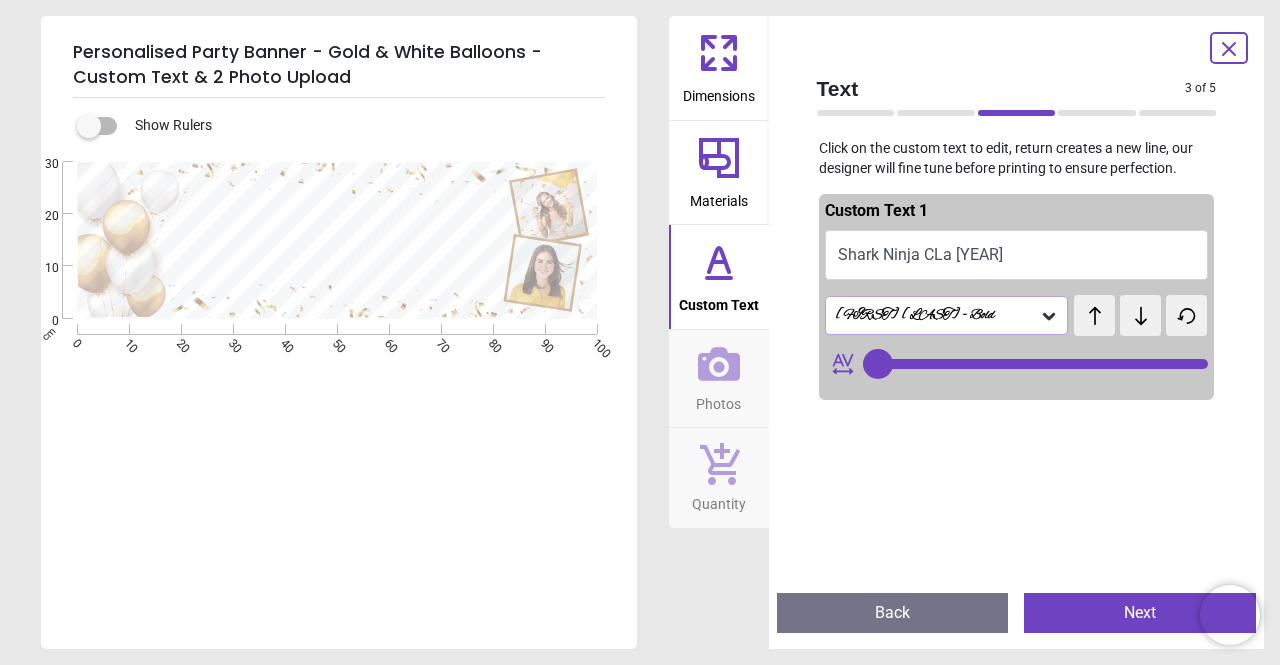 type on "**********" 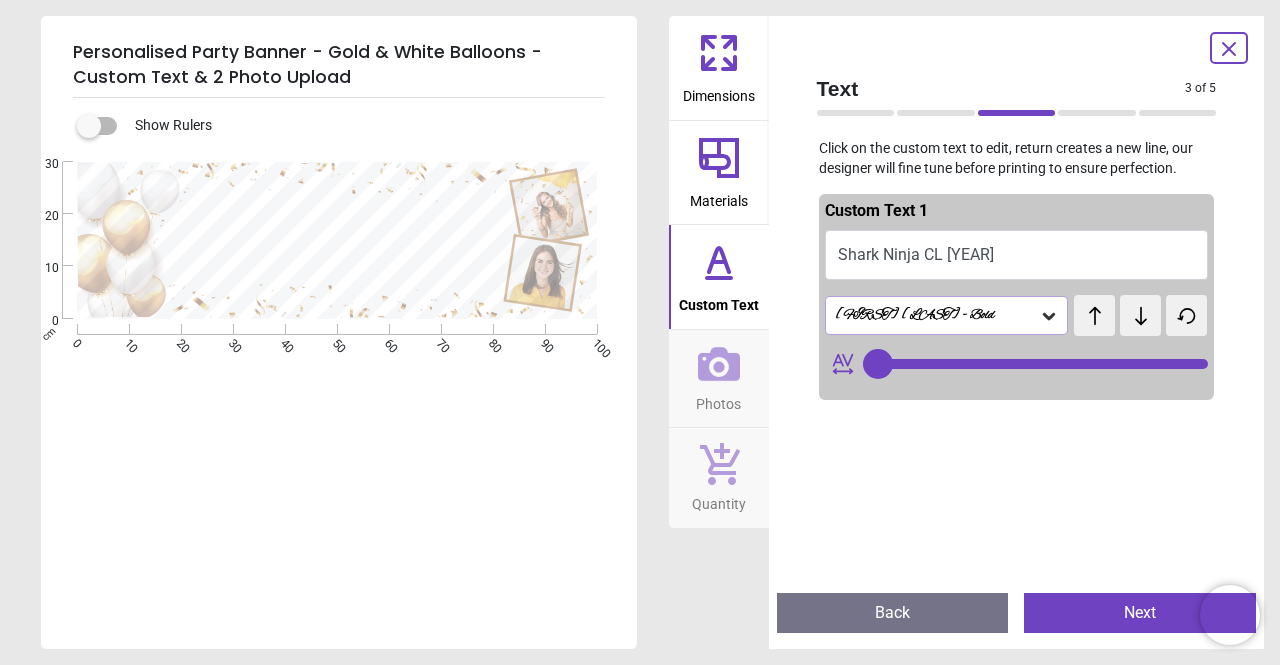 type on "**********" 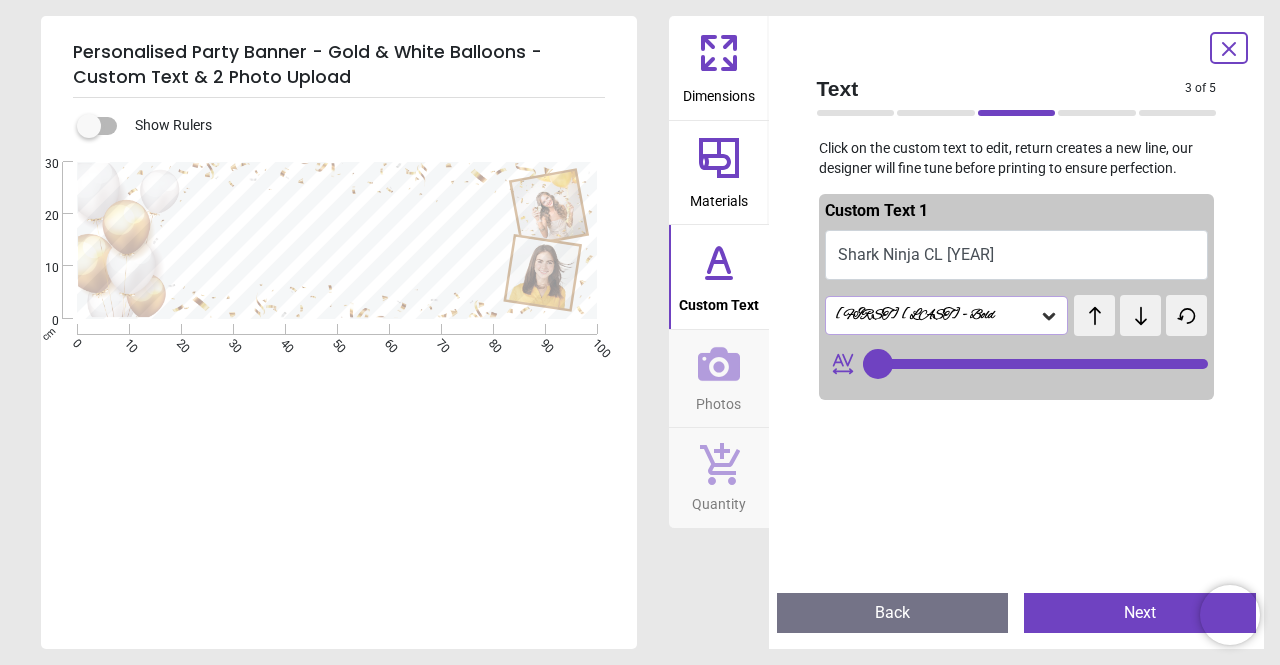 type on "**" 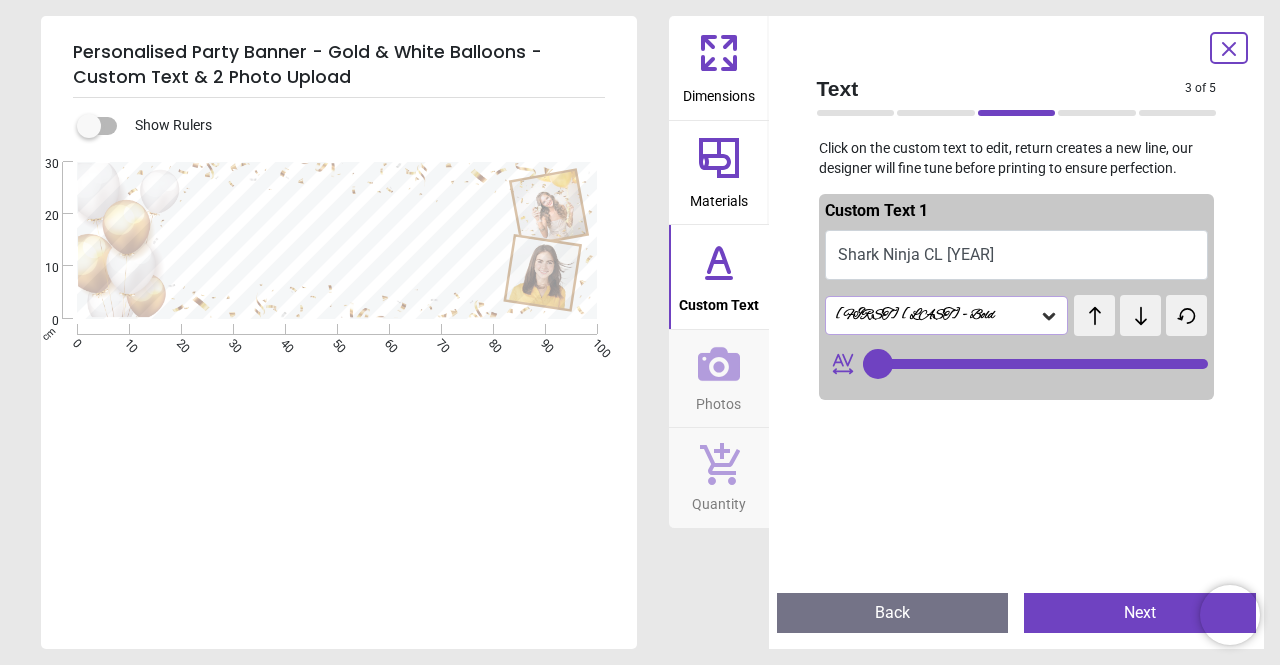 scroll, scrollTop: 0, scrollLeft: 0, axis: both 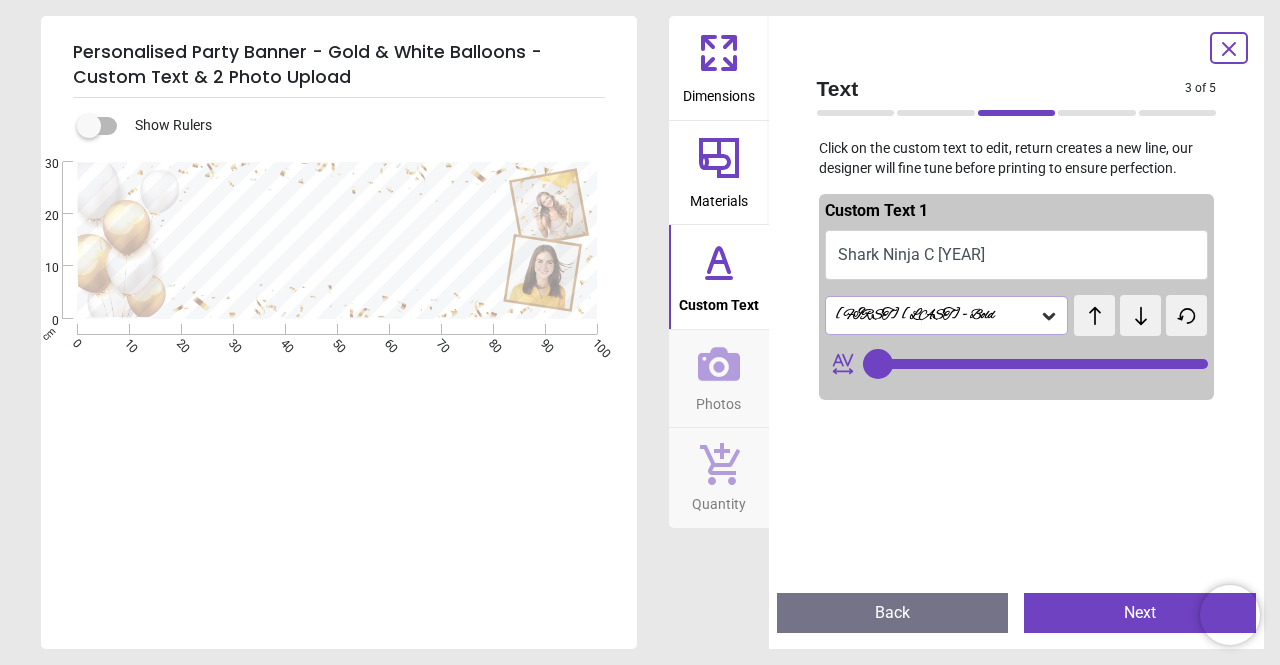type on "**********" 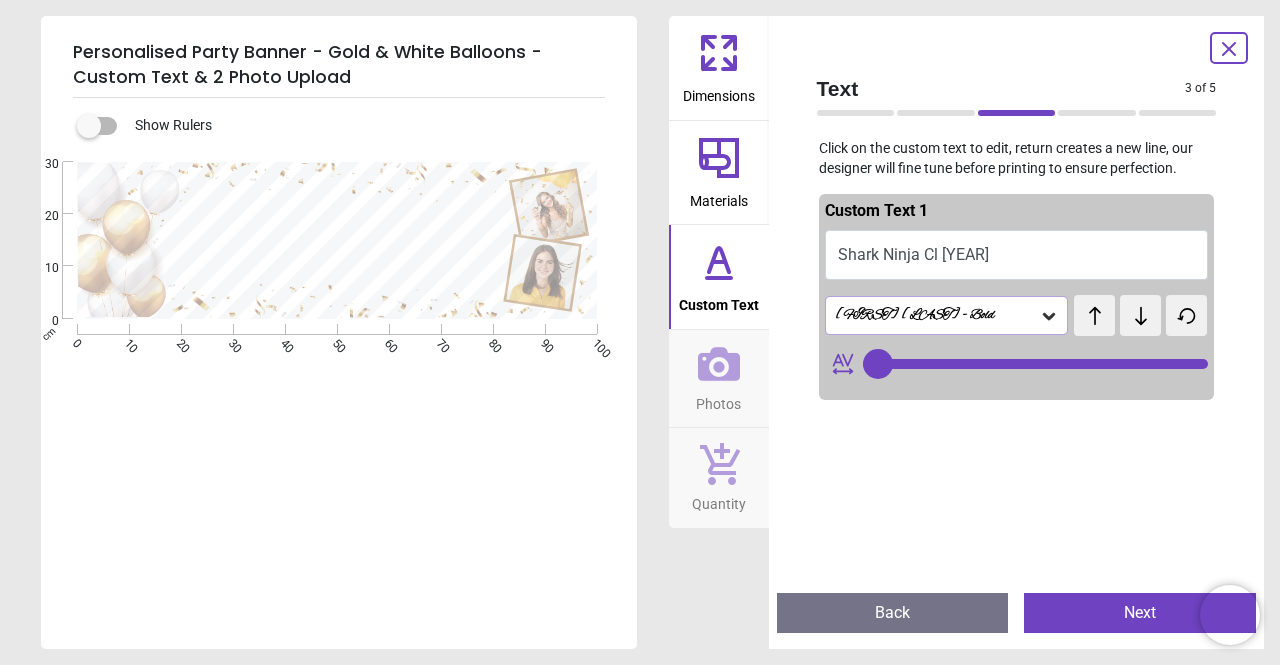 type on "**" 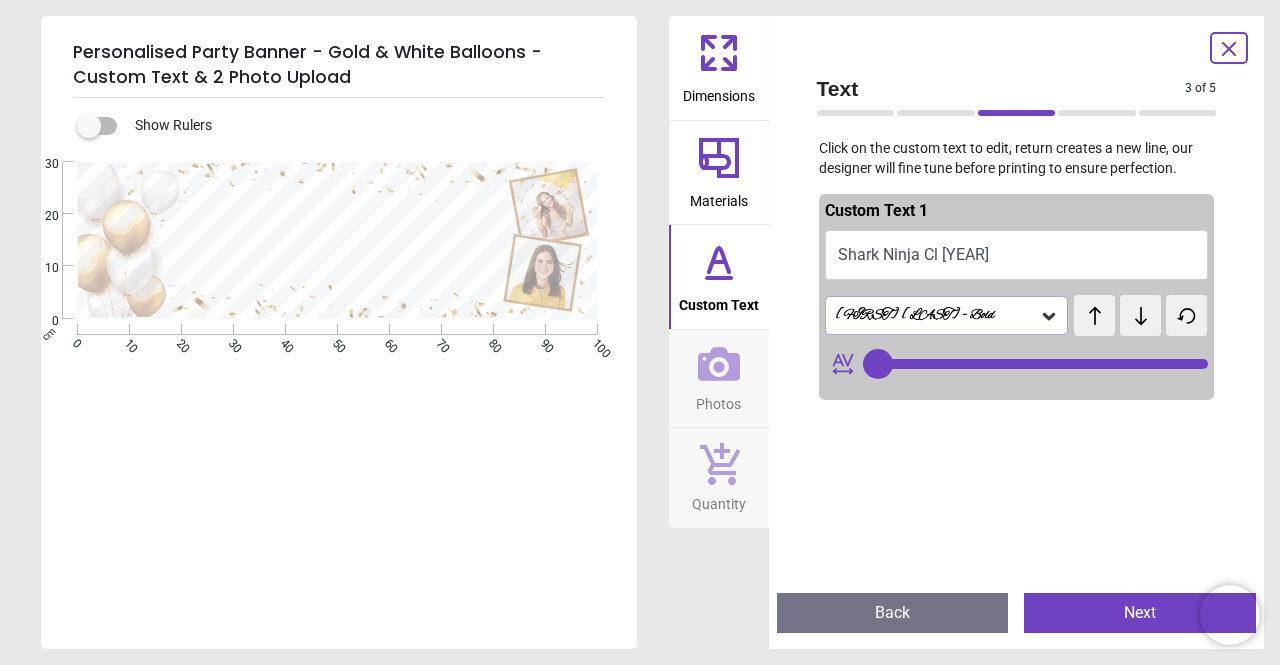 type on "**********" 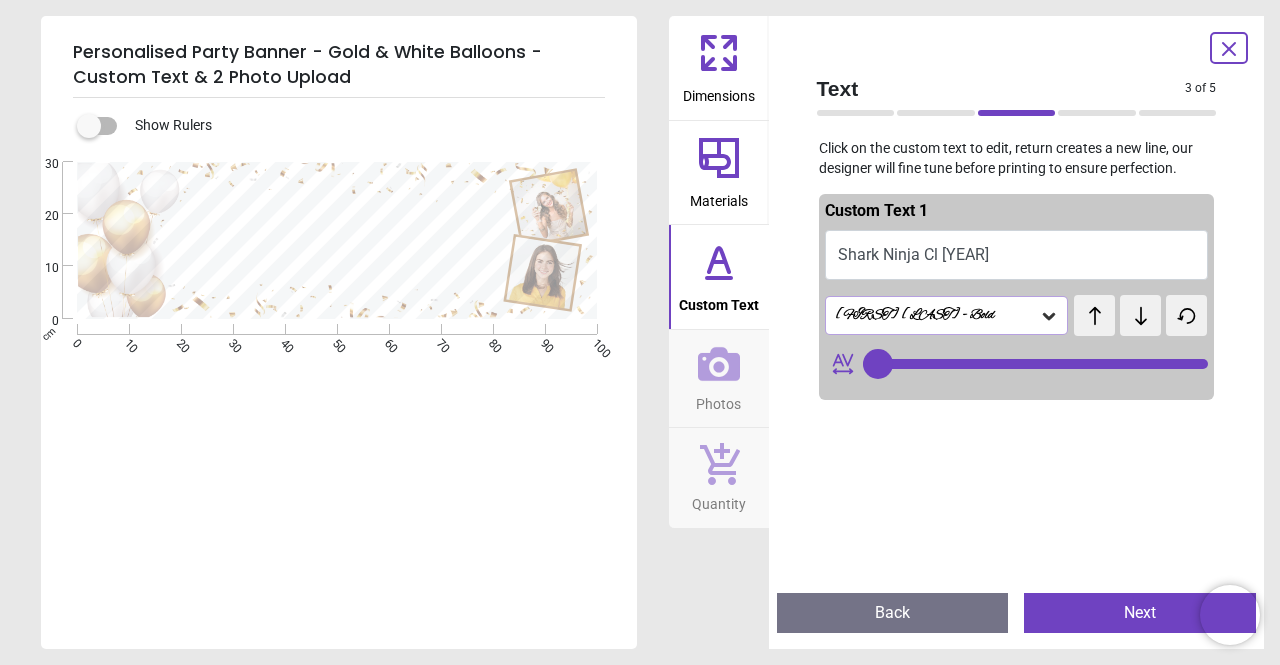 type on "**" 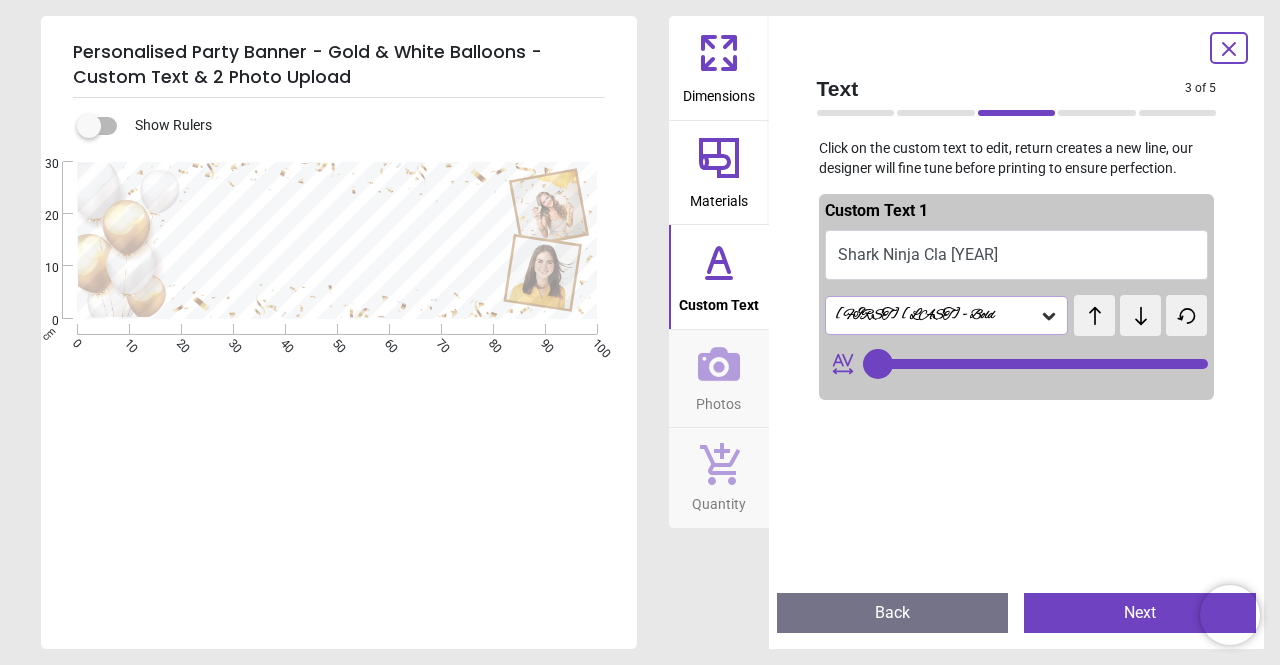 type on "**********" 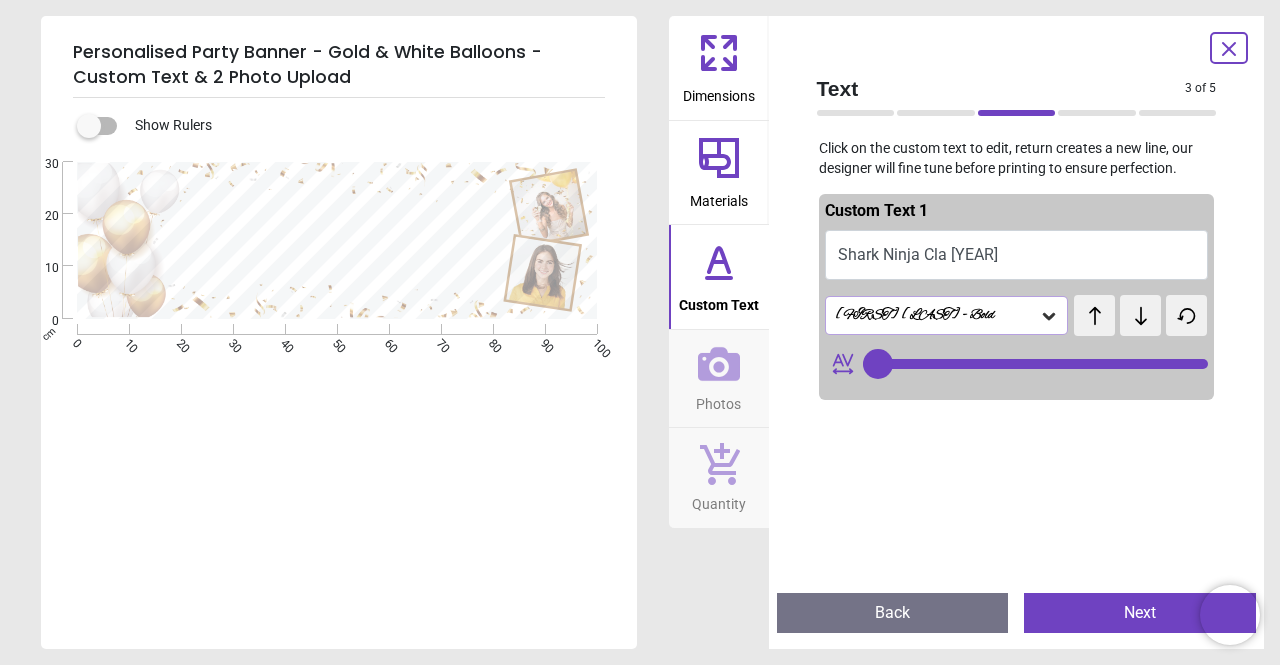 type on "**" 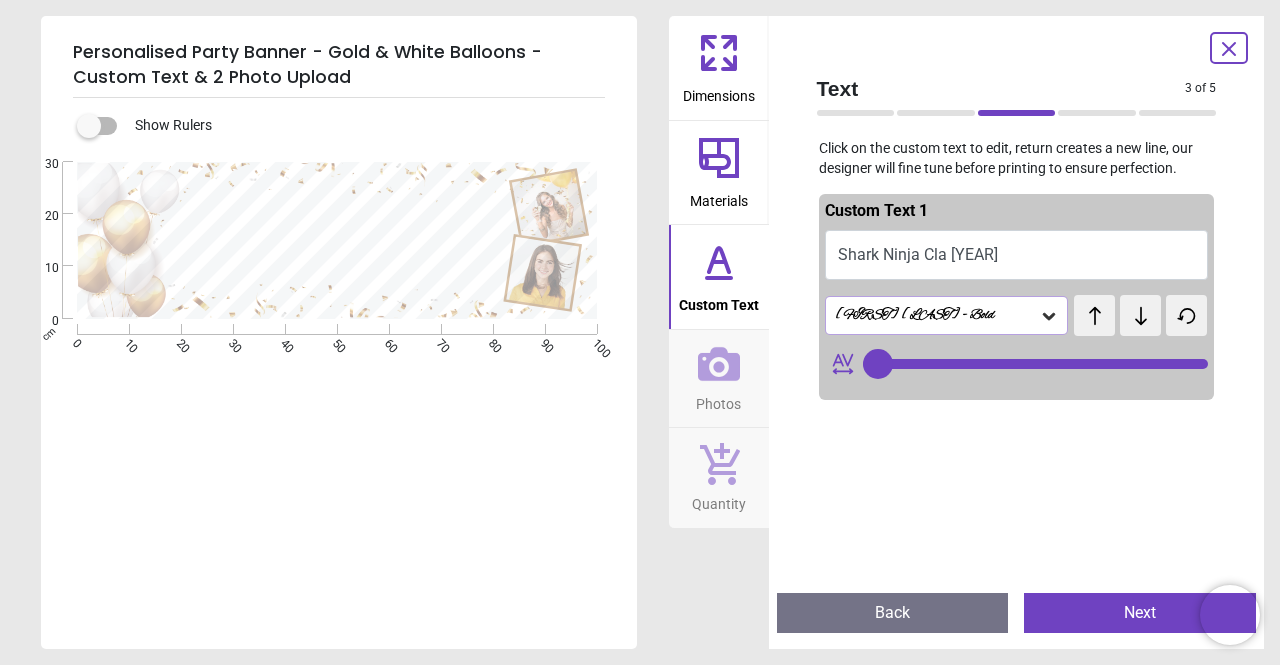 type on "**********" 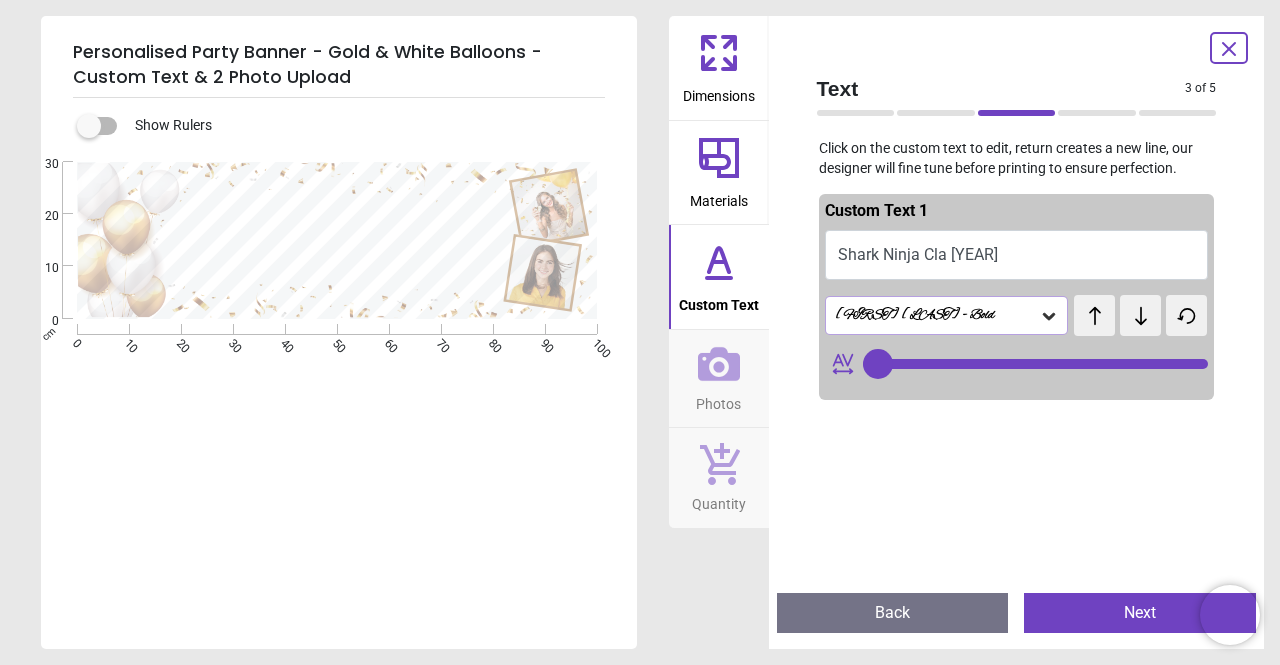 type on "**" 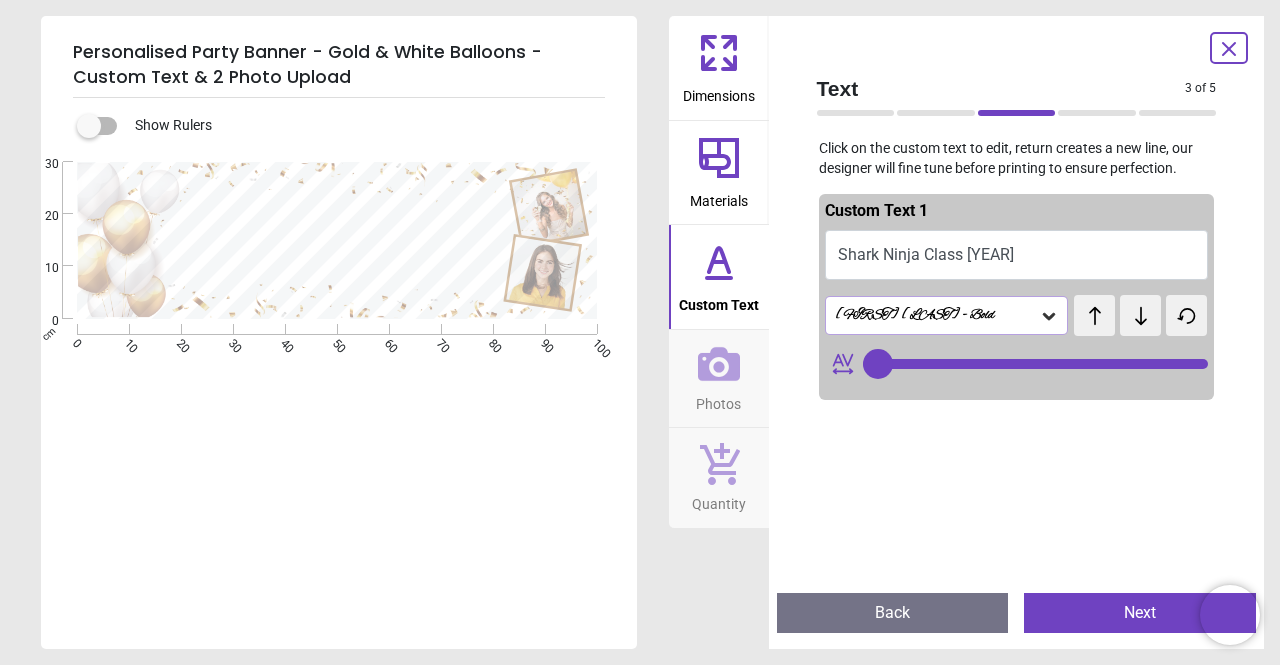 type on "**********" 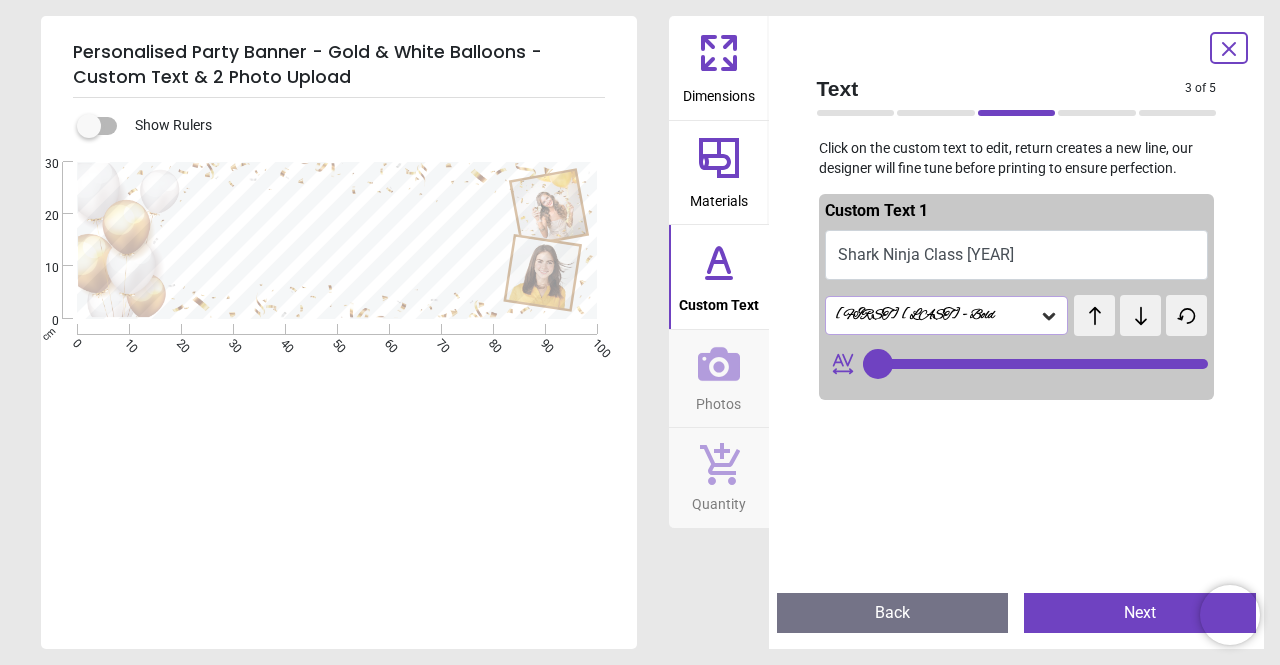 type on "**" 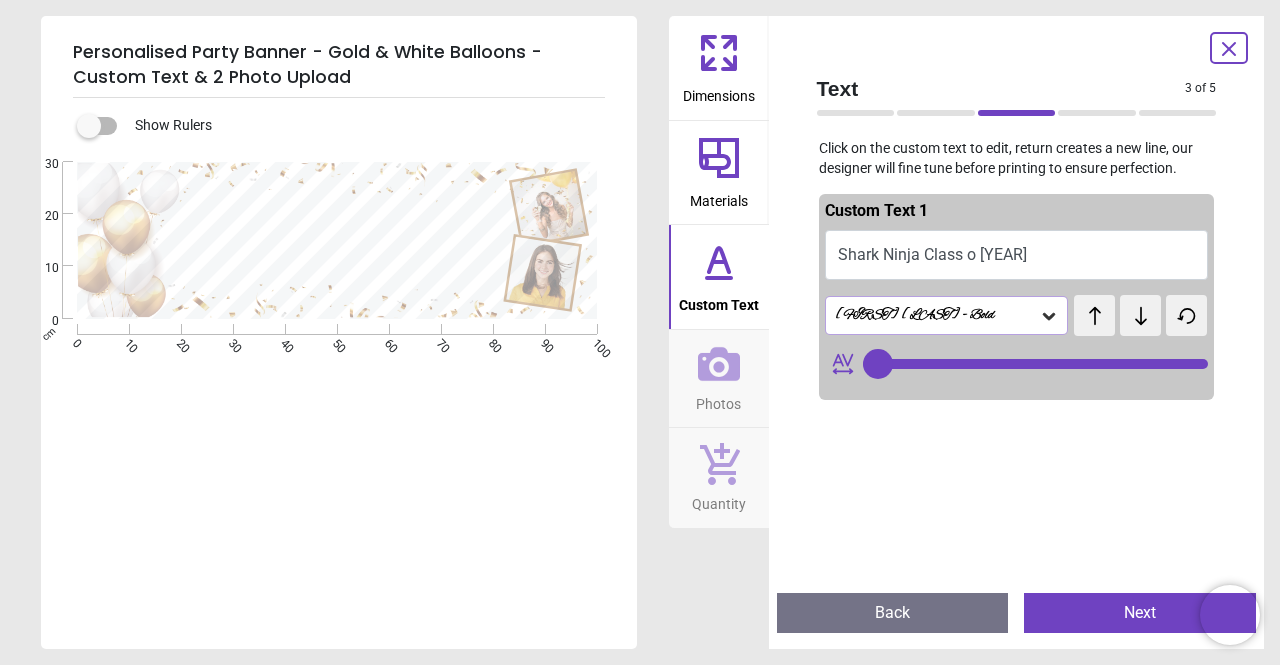 type on "**********" 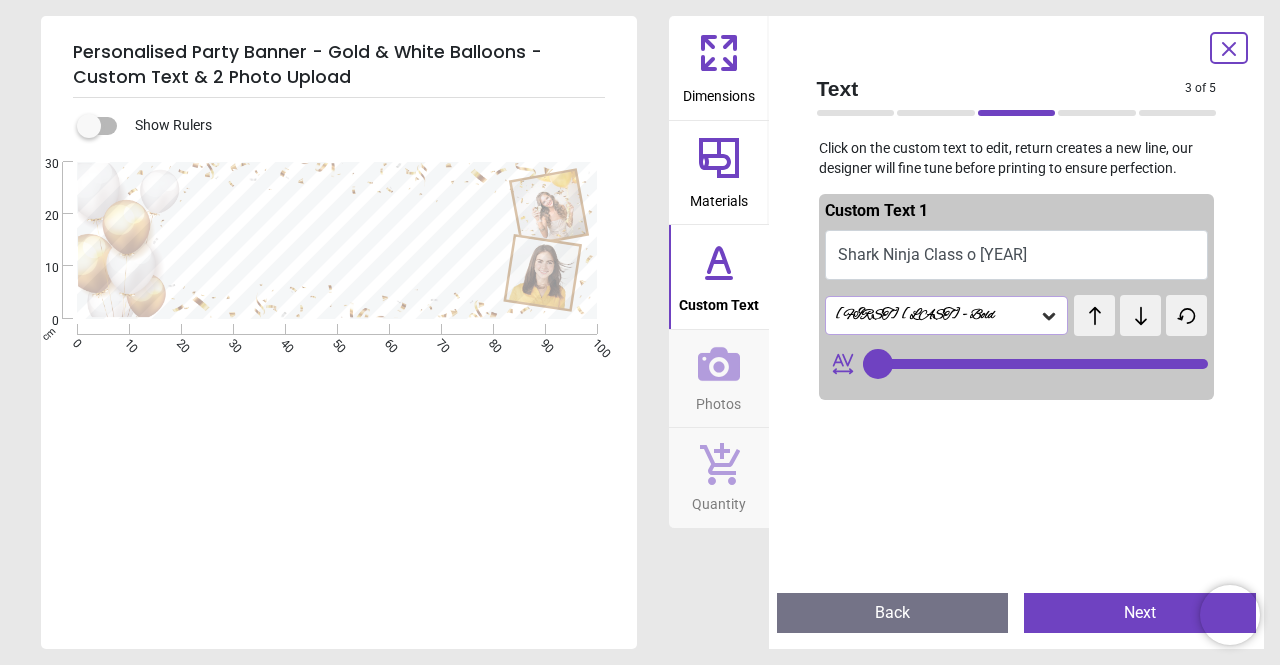 type on "**" 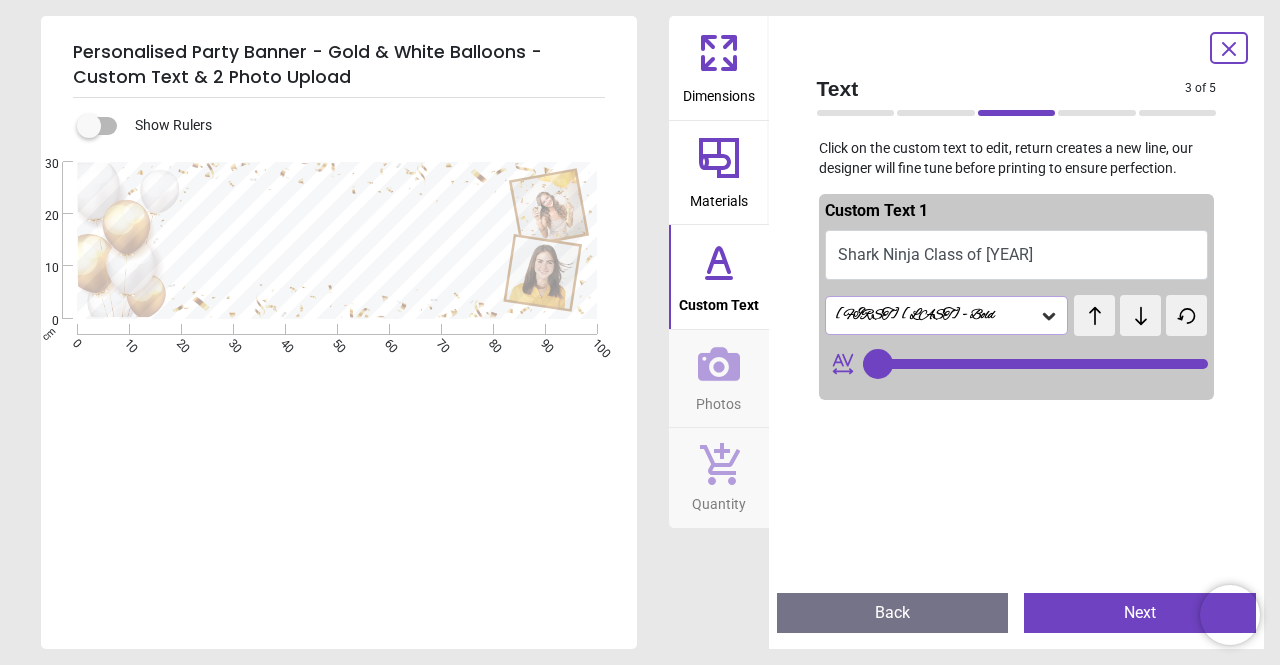 type on "**********" 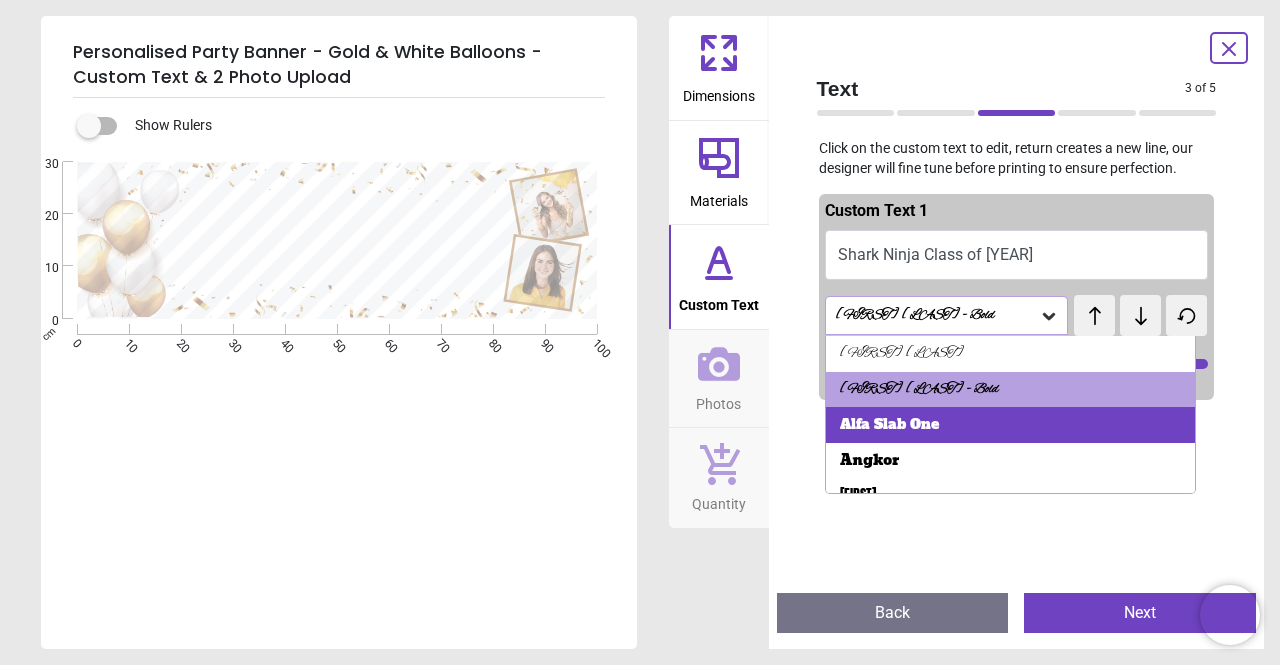 click on "Alfa Slab One" at bounding box center (1011, 425) 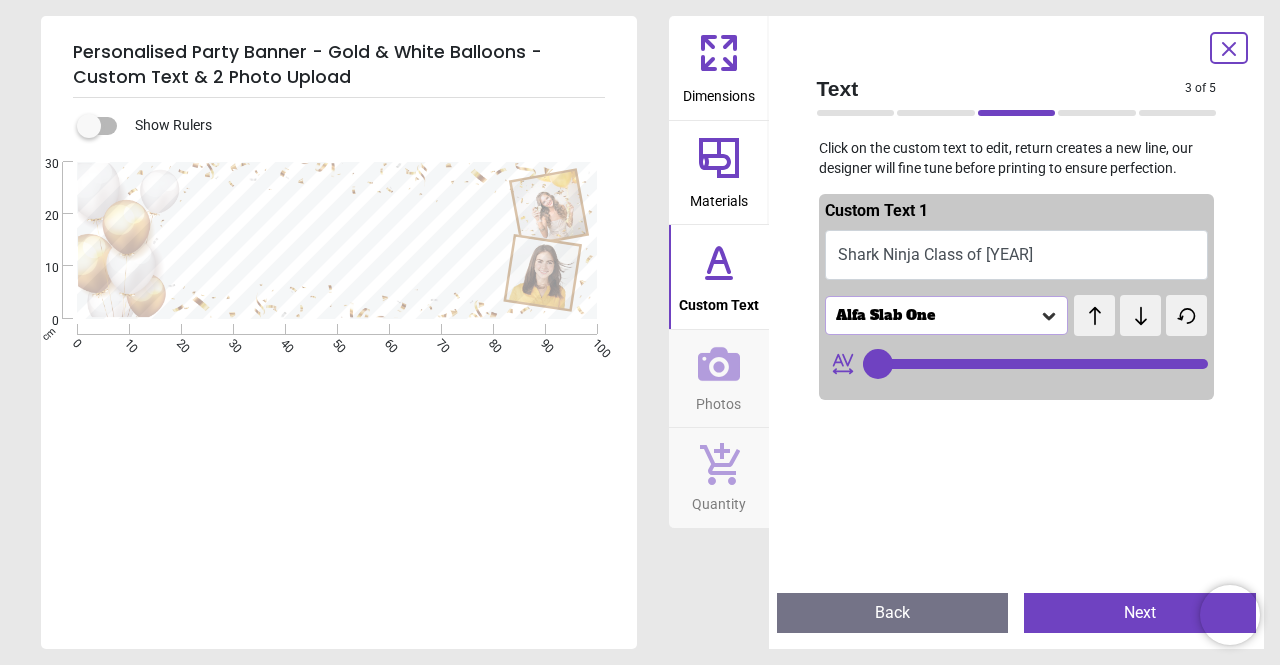 click on "Alfa Slab One" at bounding box center [937, 315] 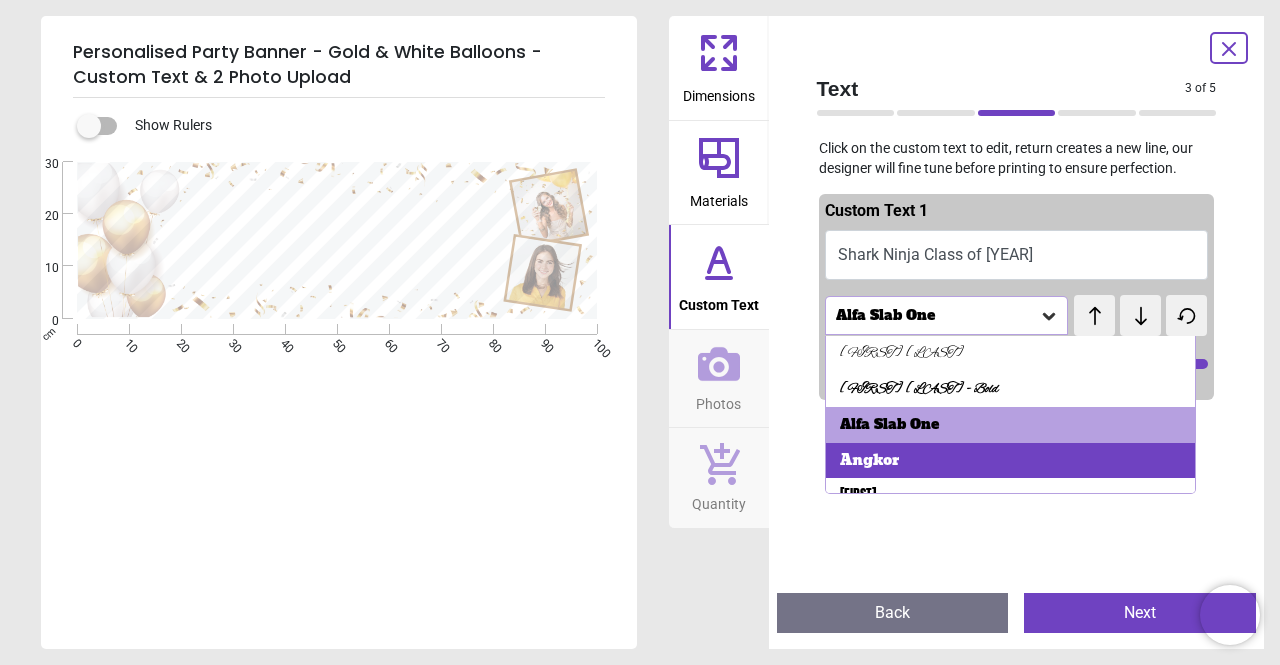 click on "Angkor" at bounding box center (869, 461) 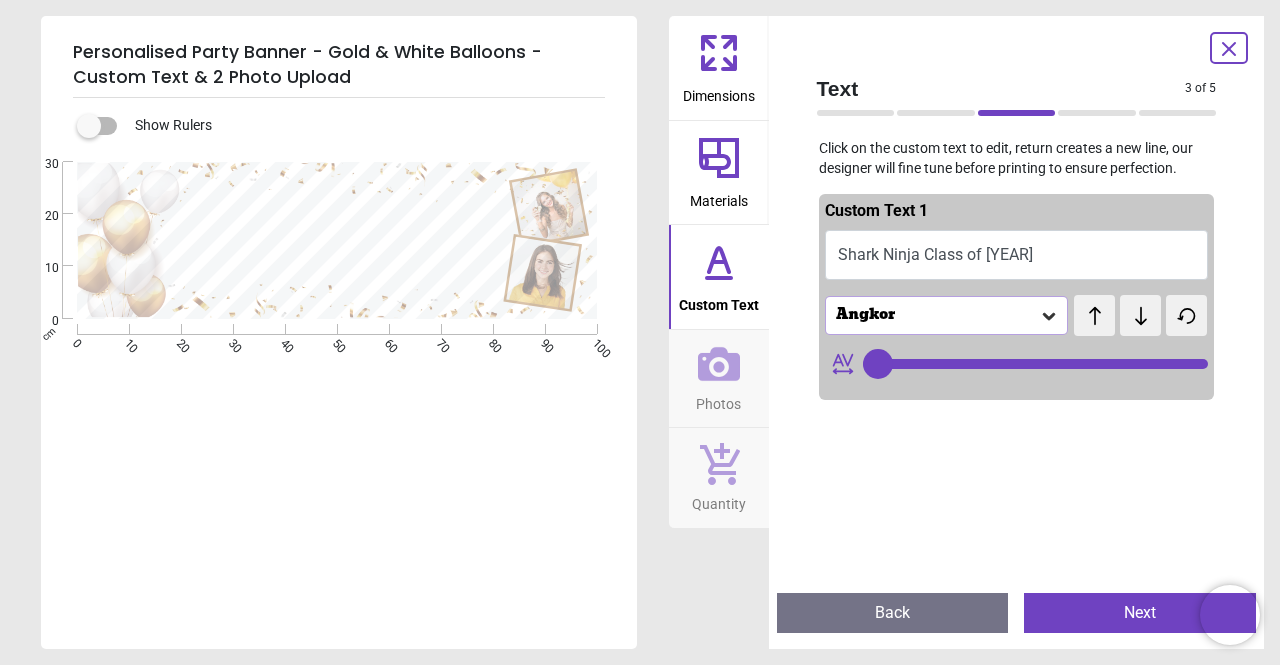 click on "Angkor" at bounding box center (937, 315) 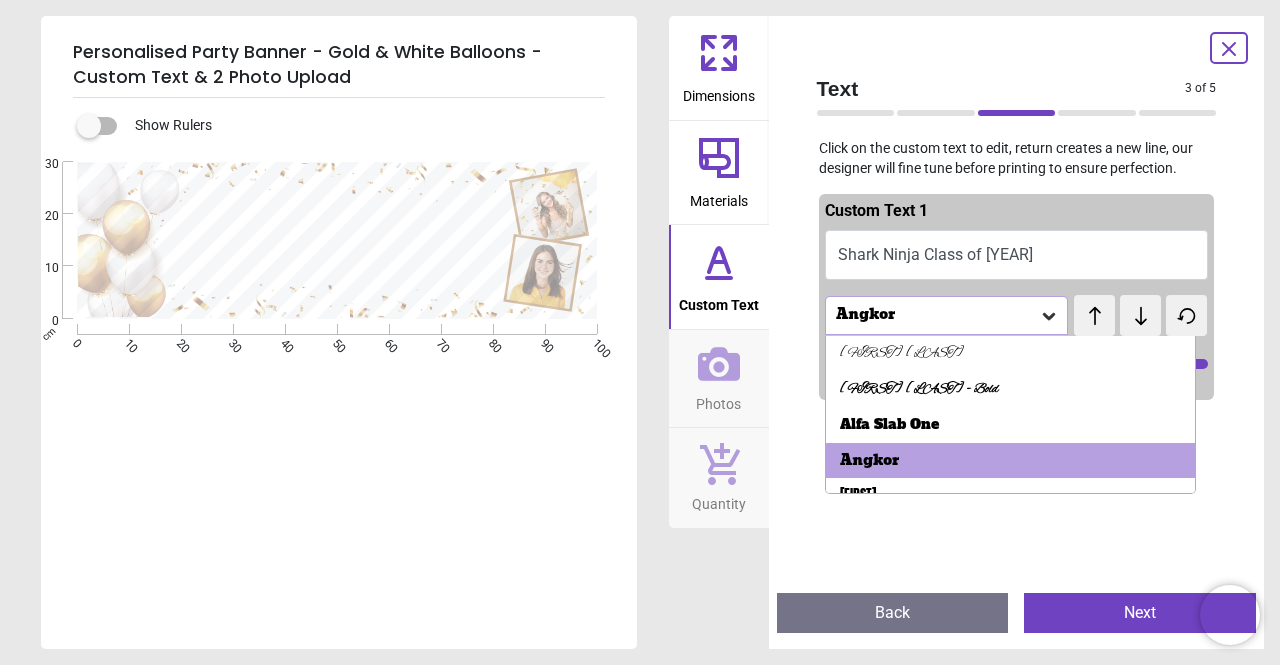 click on "[FIRST] [LAST]" at bounding box center (1011, 354) 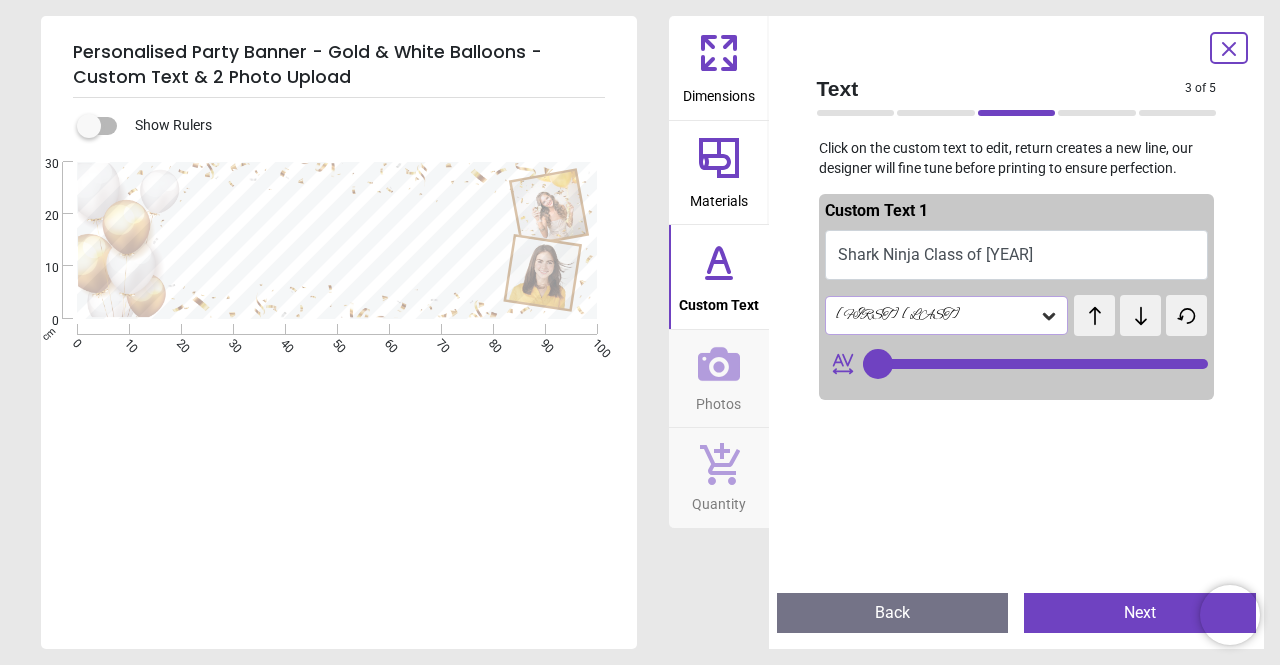 click on "[FIRST] [LAST]" at bounding box center (937, 315) 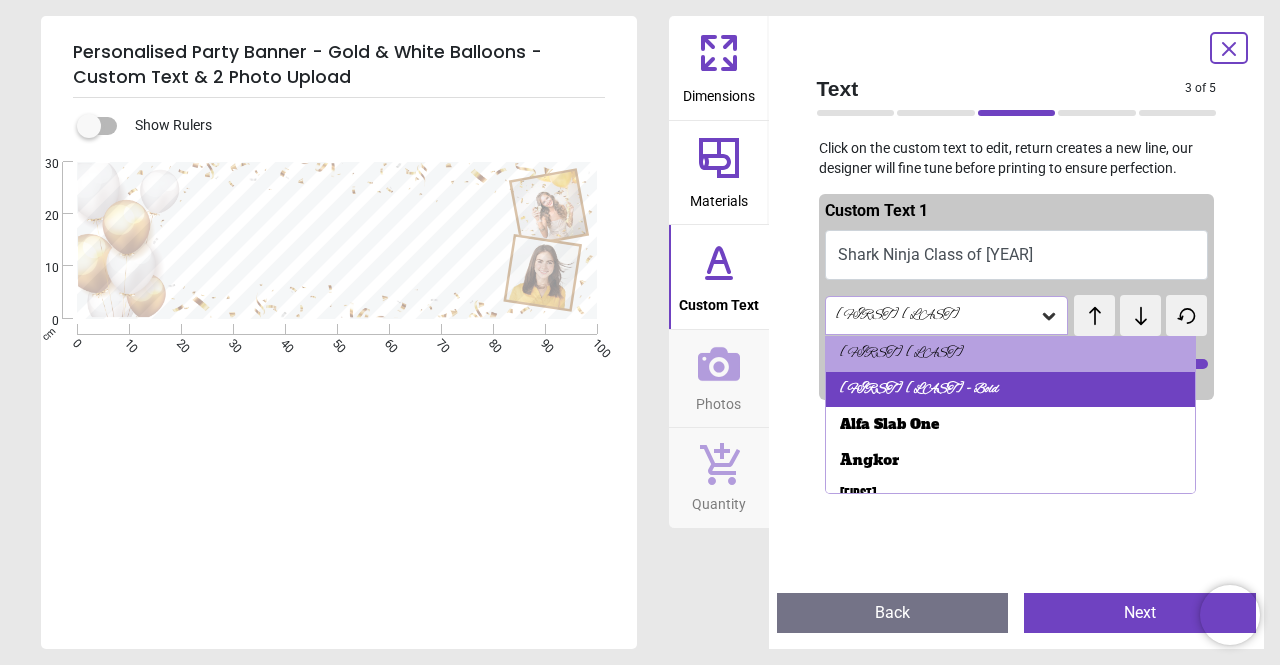 click on "[FIRST] [LAST] - Bold" at bounding box center (919, 390) 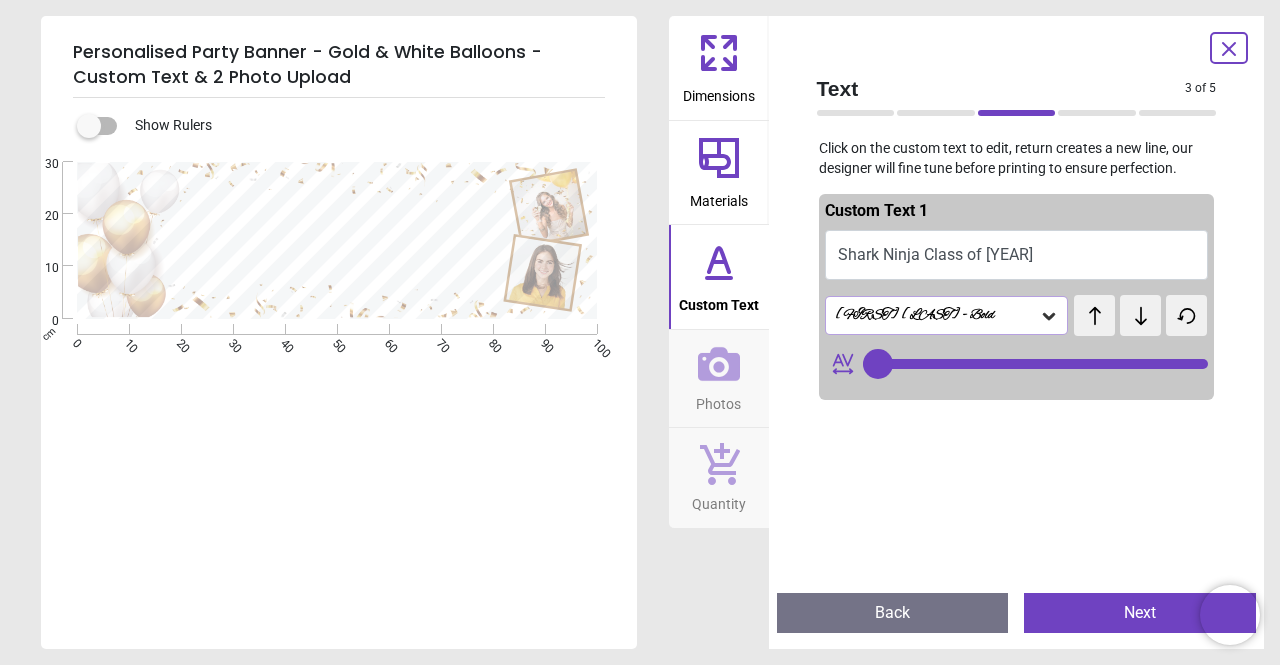 click on "[FIRST] [LAST] - Bold" at bounding box center (937, 315) 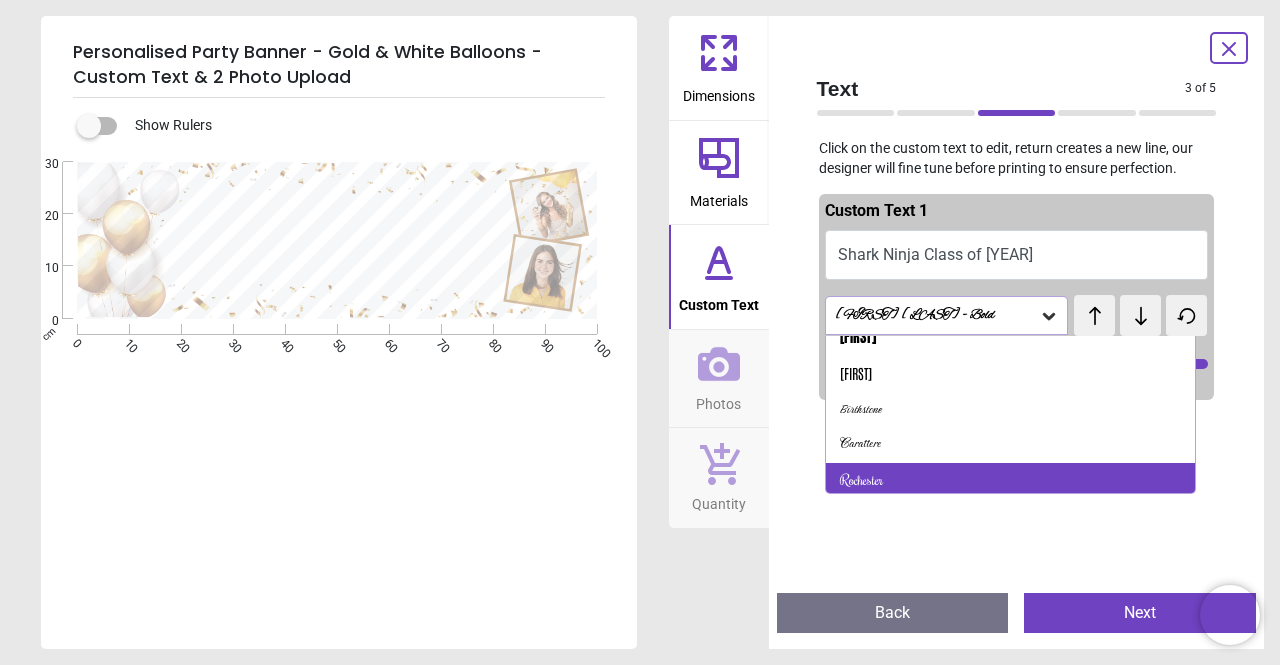 scroll, scrollTop: 200, scrollLeft: 0, axis: vertical 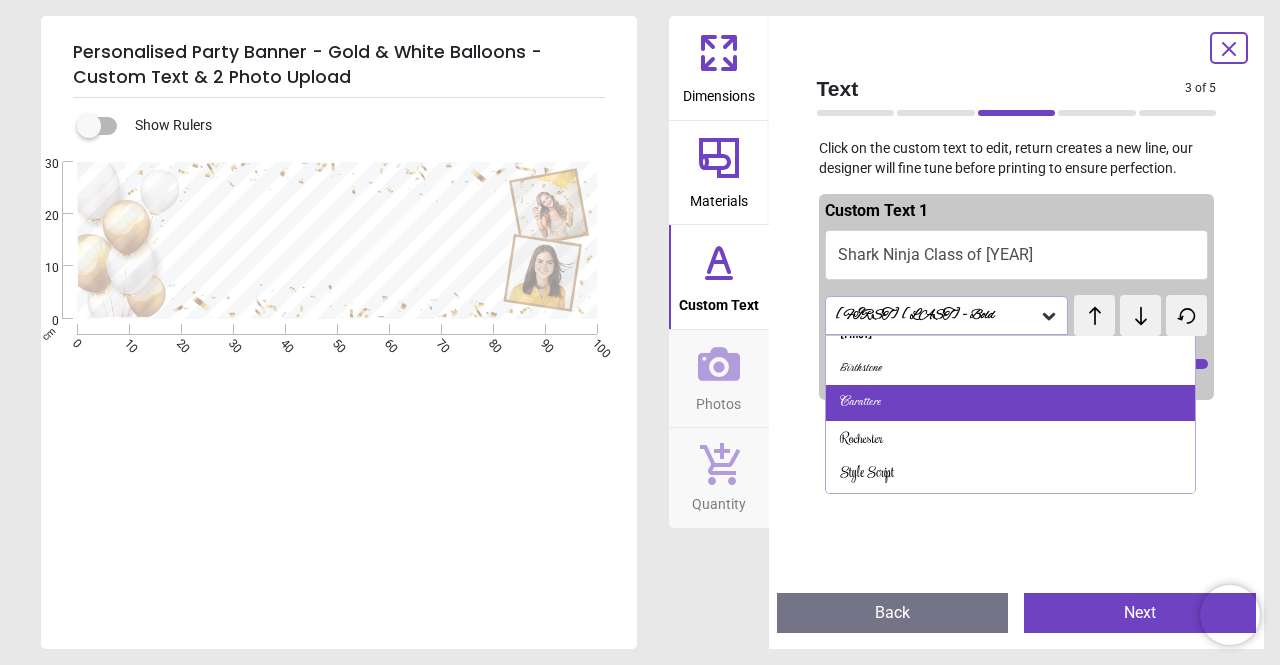 click on "Carattere" at bounding box center [1011, 403] 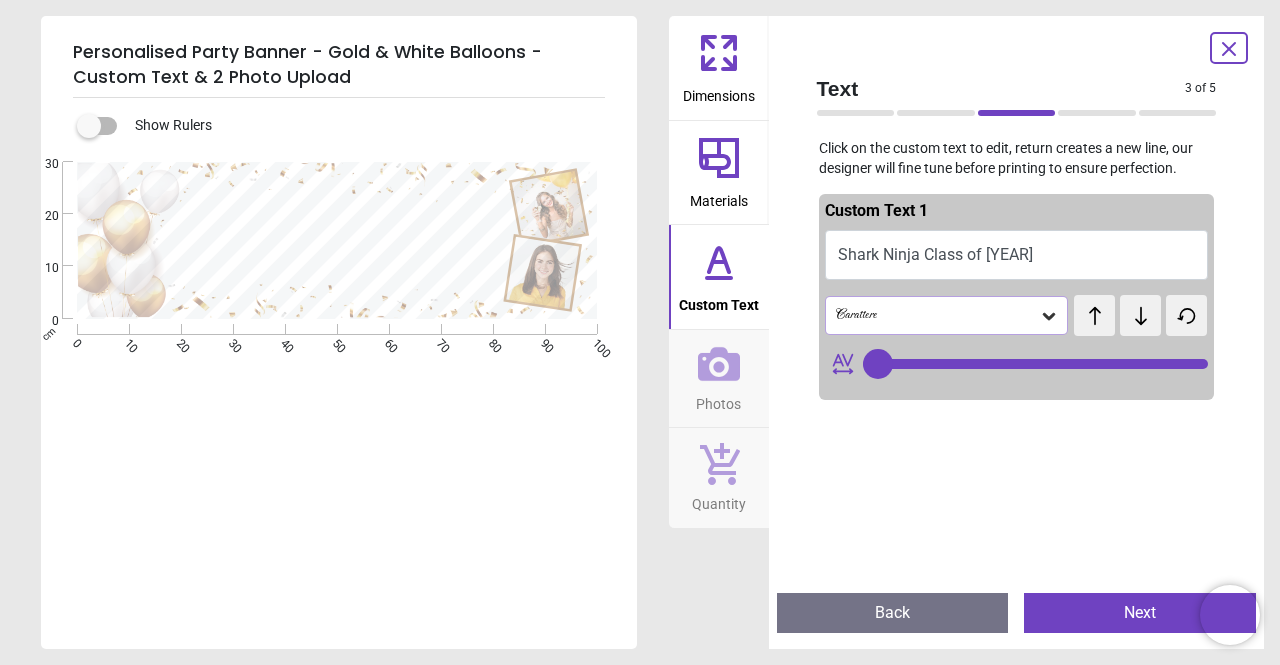 click on "test test" at bounding box center [1088, 305] 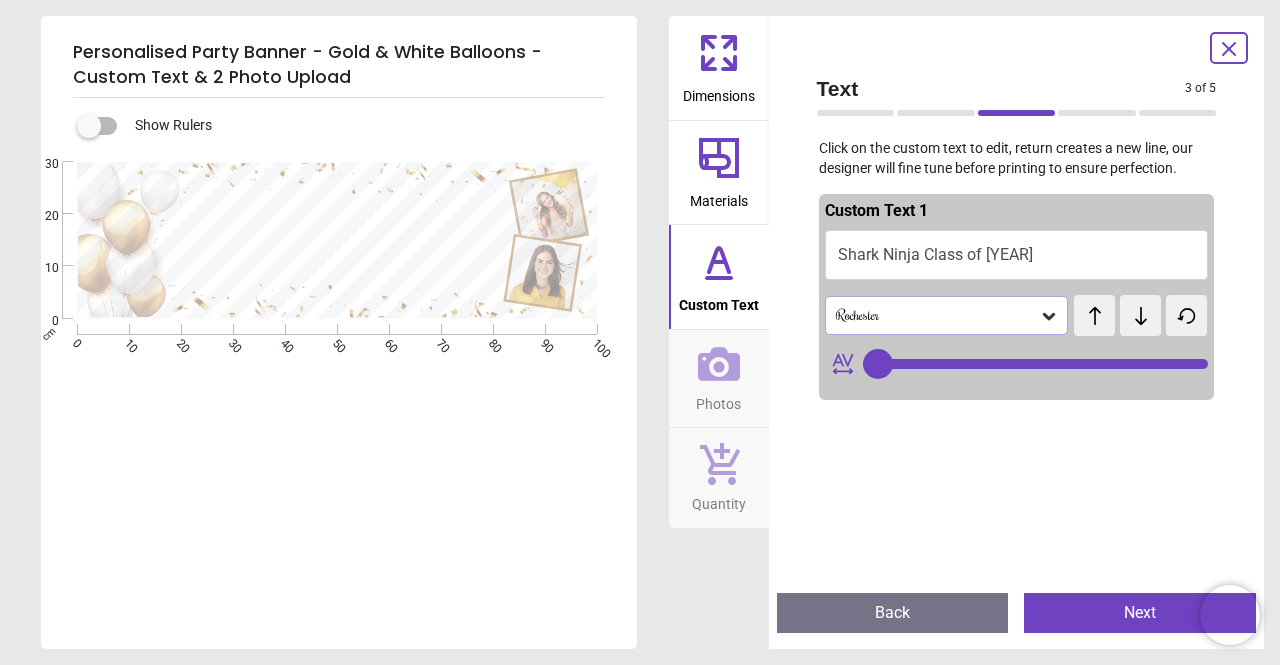 click on "test" at bounding box center (1081, 305) 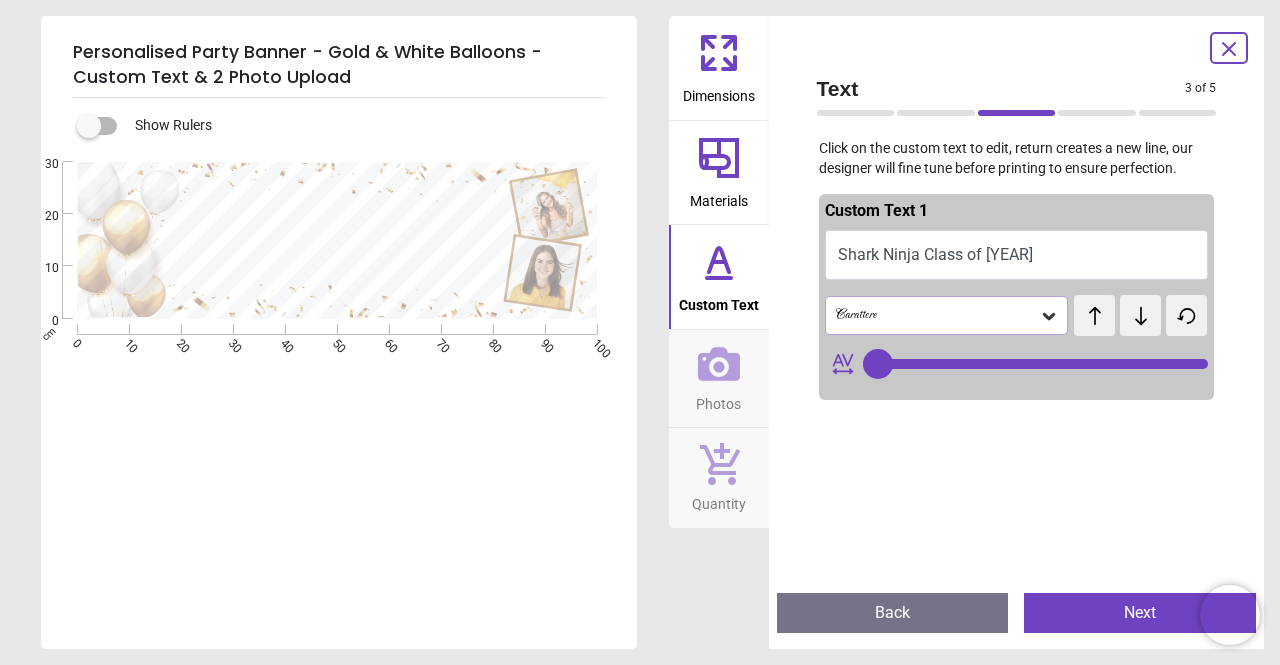 click 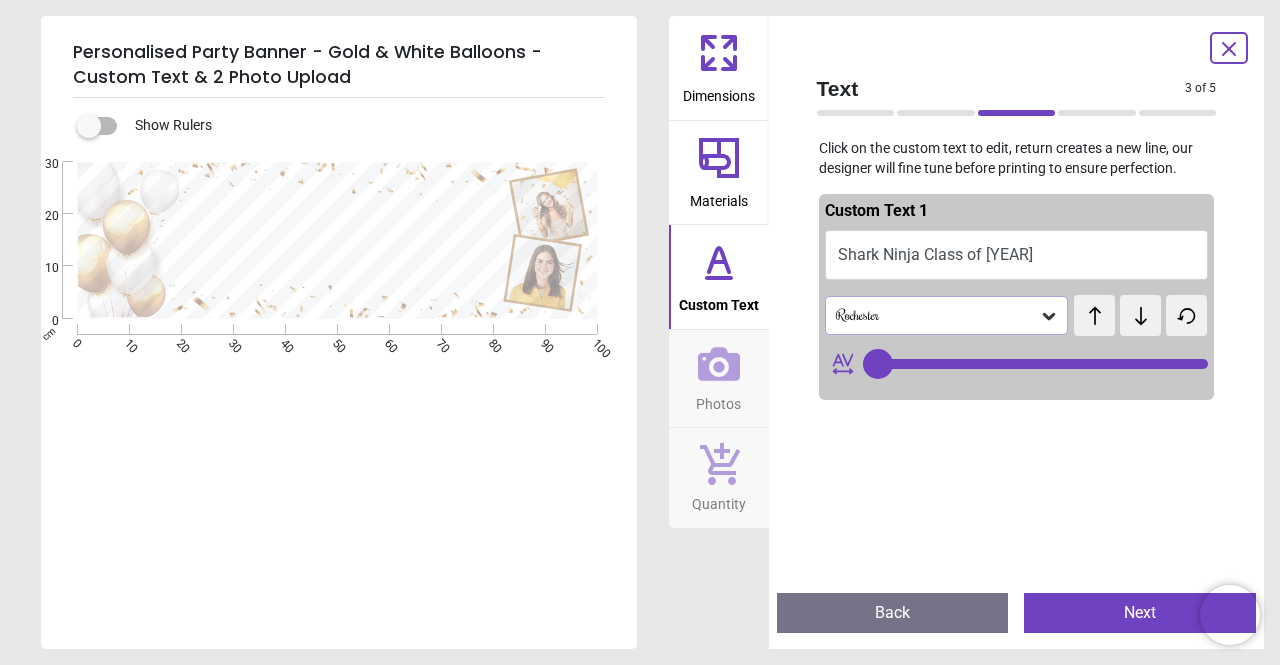 click 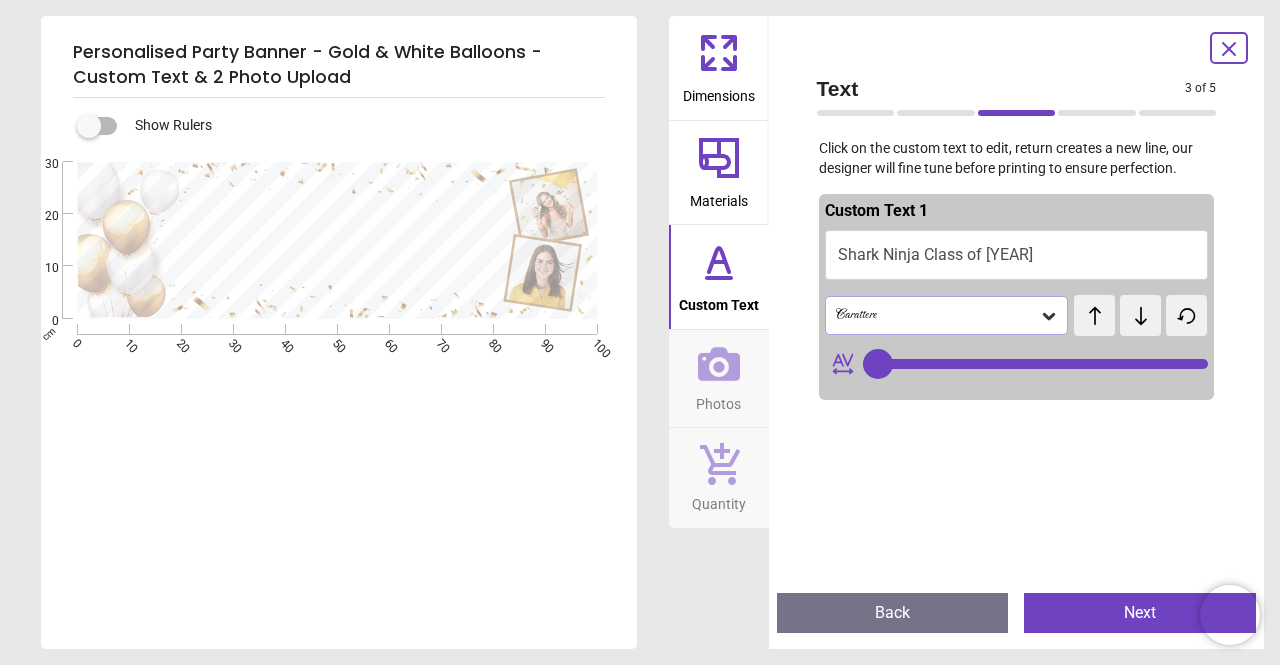 click 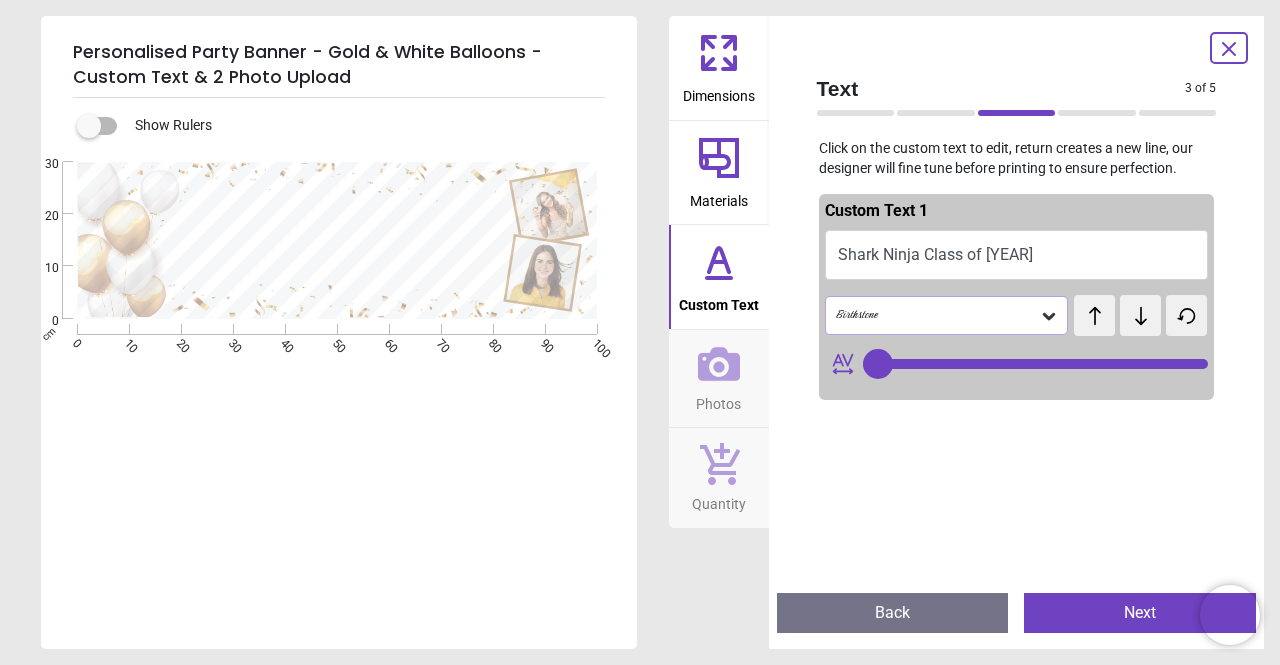 click on "Shark Ninja Class of [YEAR]" at bounding box center (1017, 255) 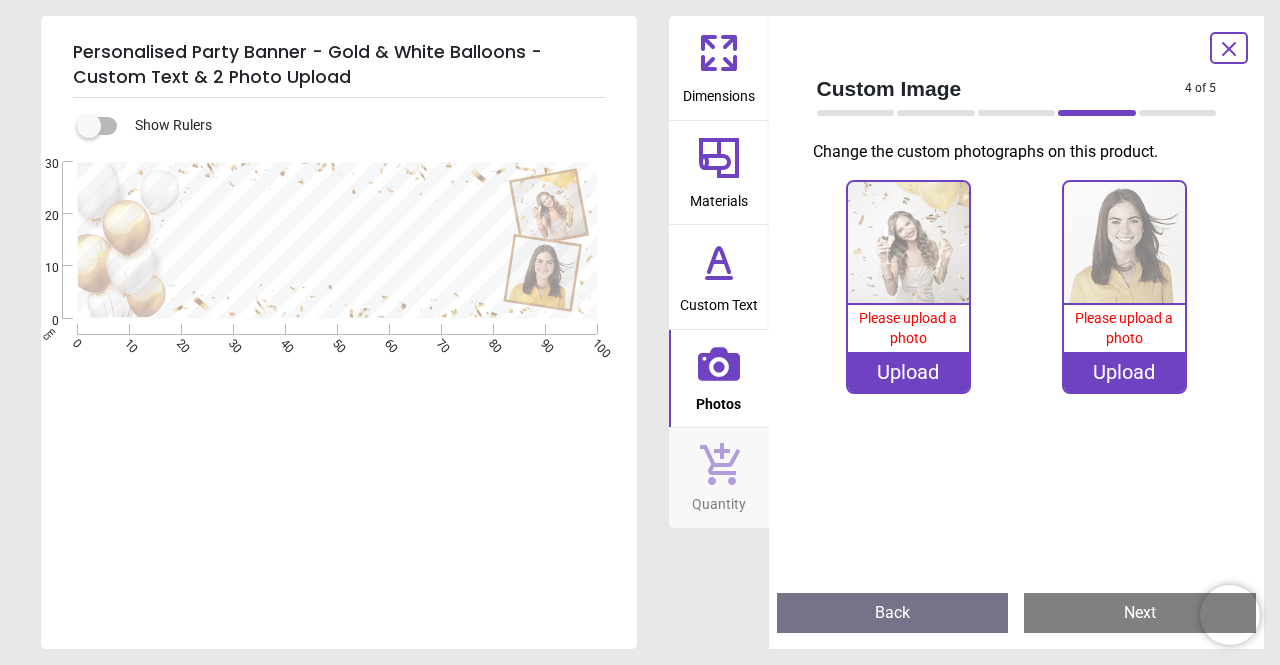 click on "Next" at bounding box center [1140, 613] 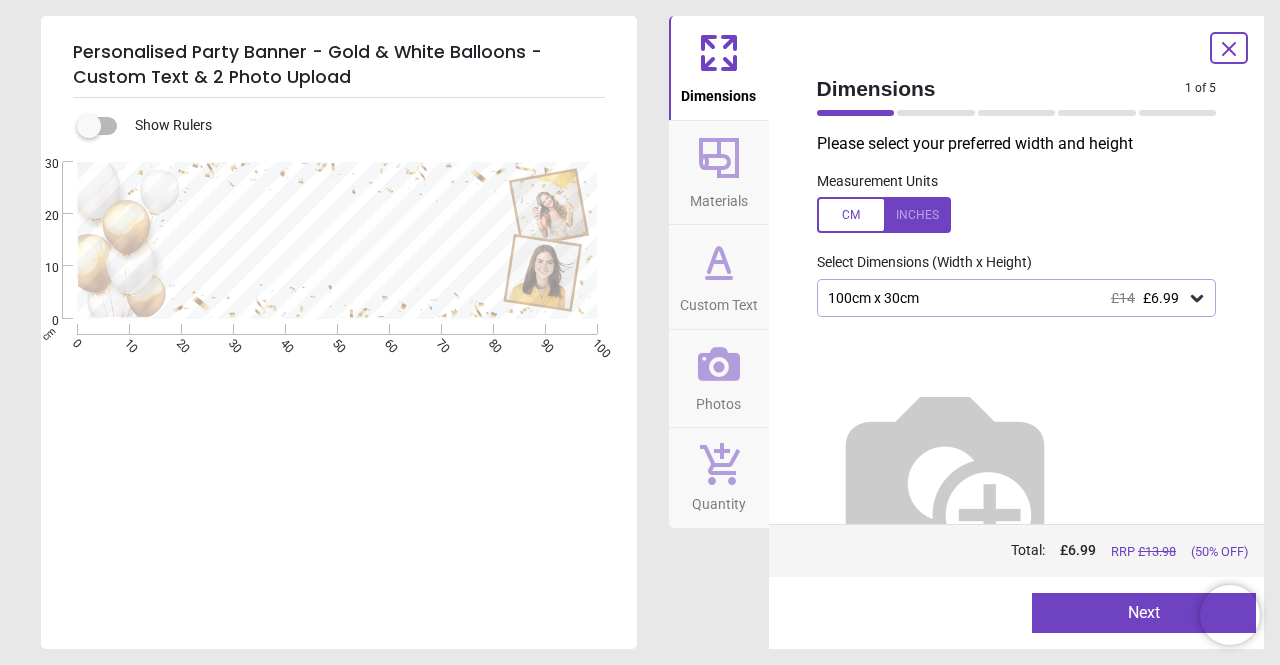 click 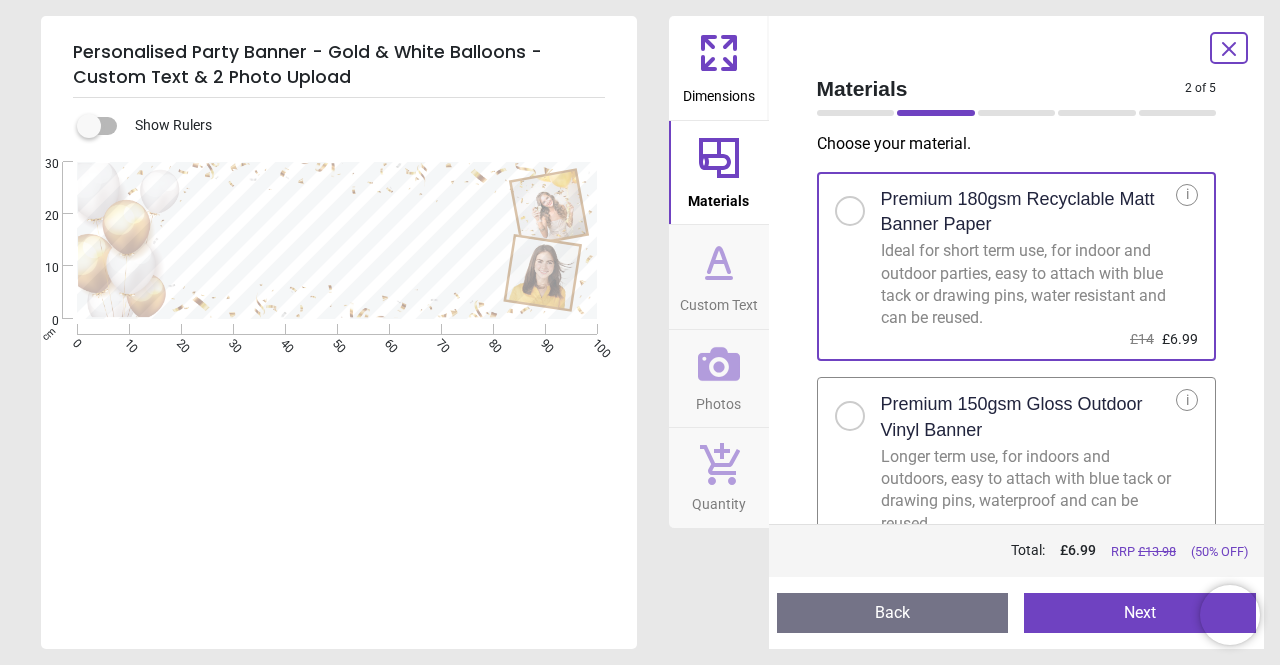 click on "Custom Text" at bounding box center (719, 301) 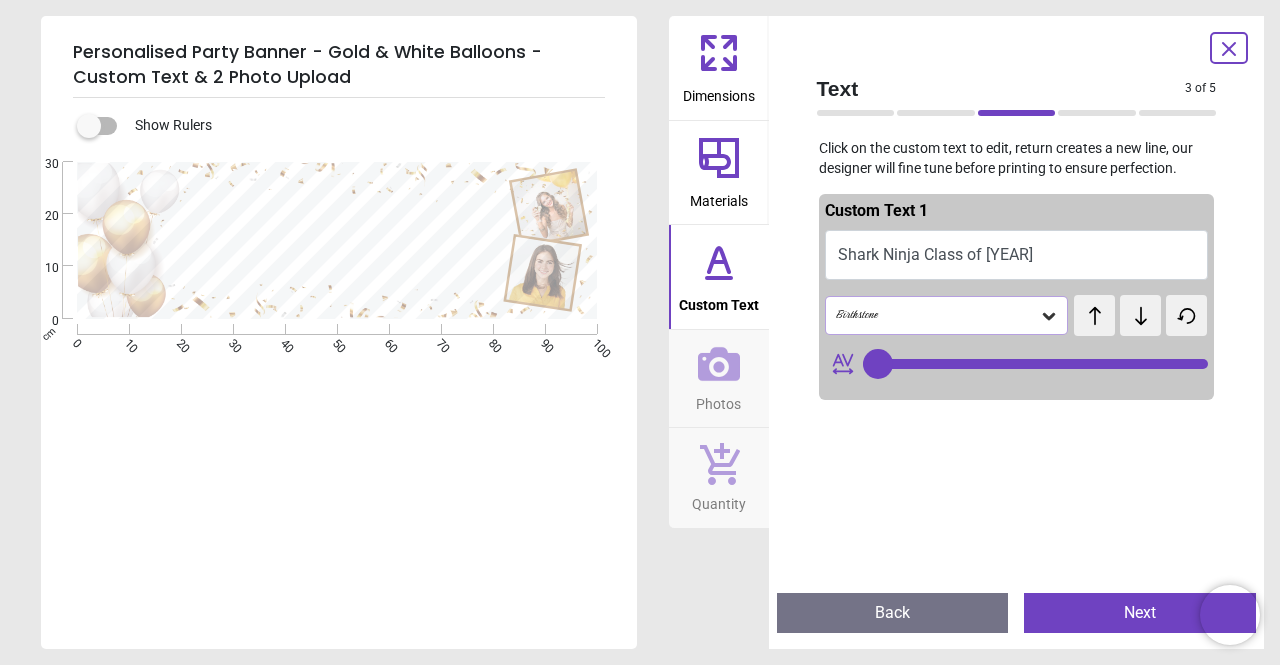 type on "**" 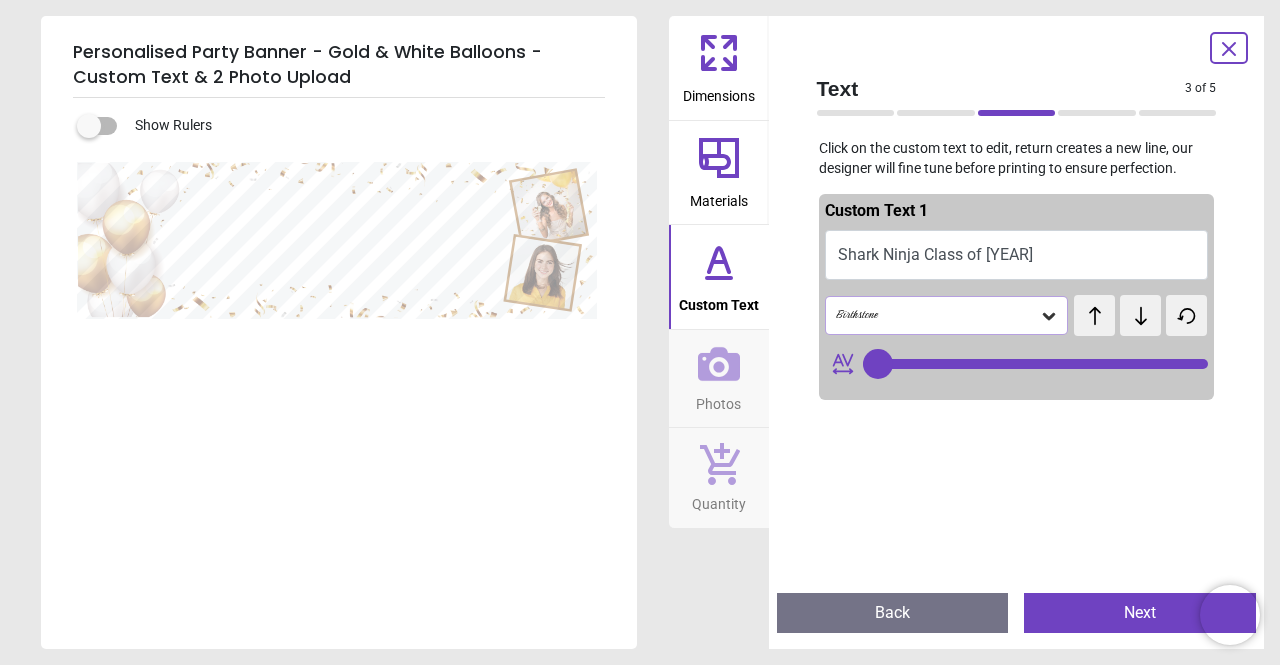 click on "**********" at bounding box center (337, 361) 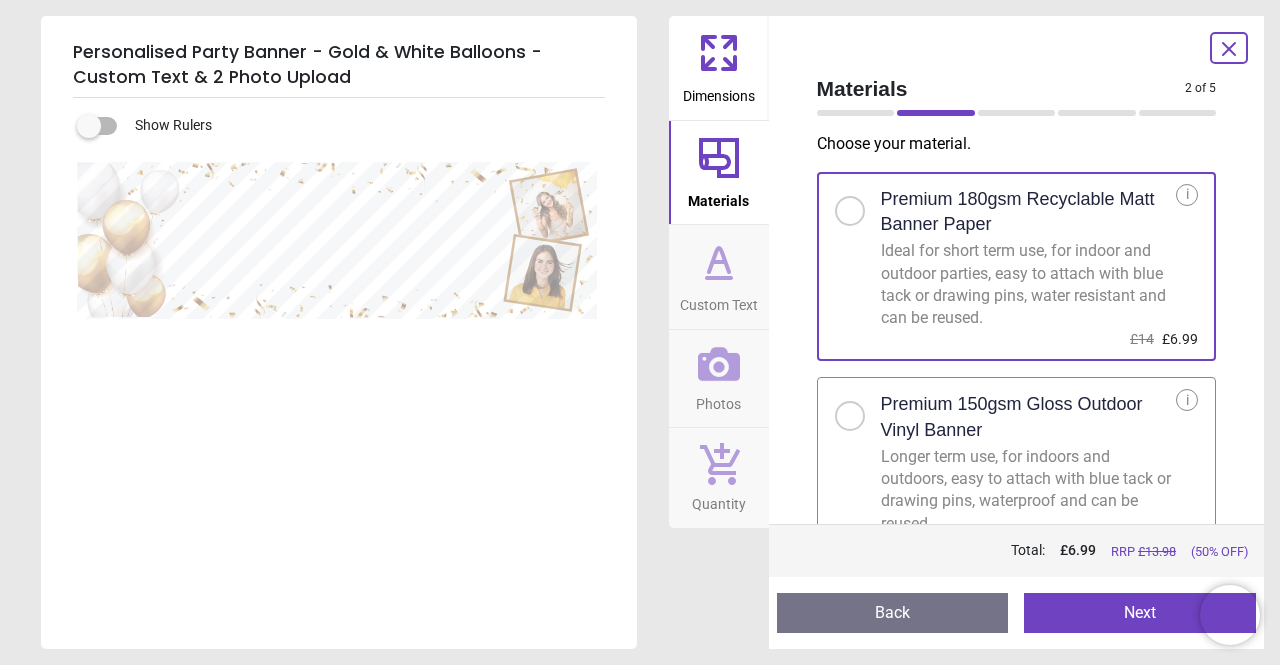 type 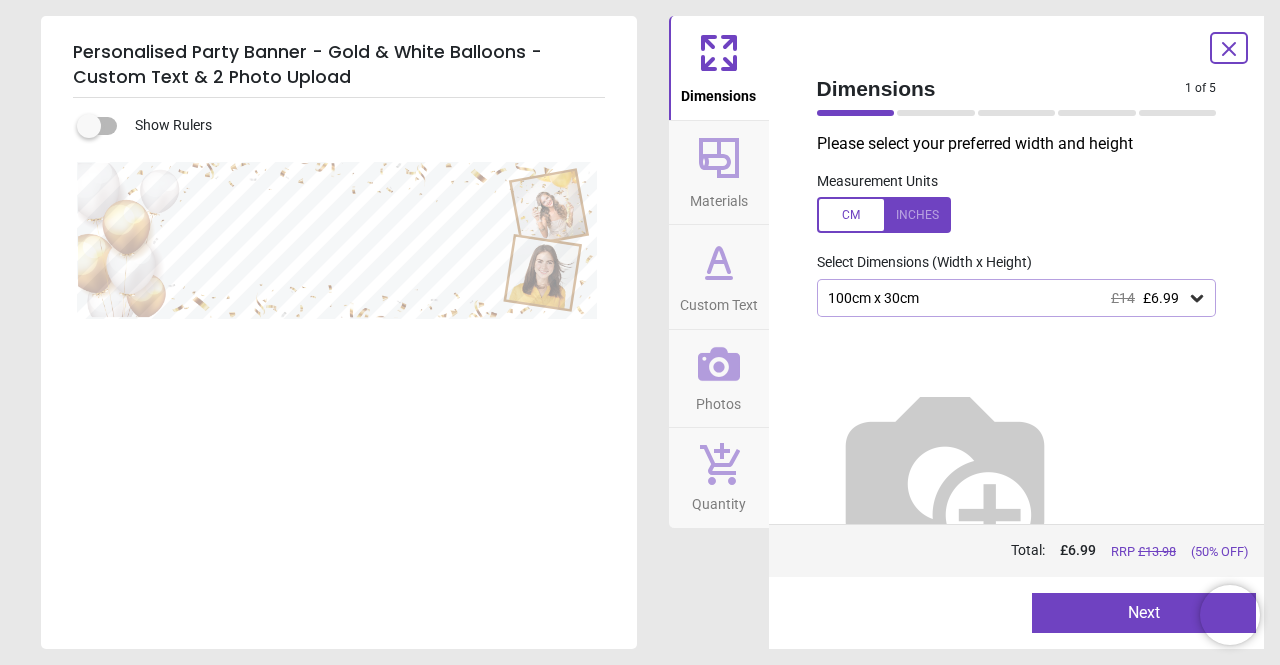 click 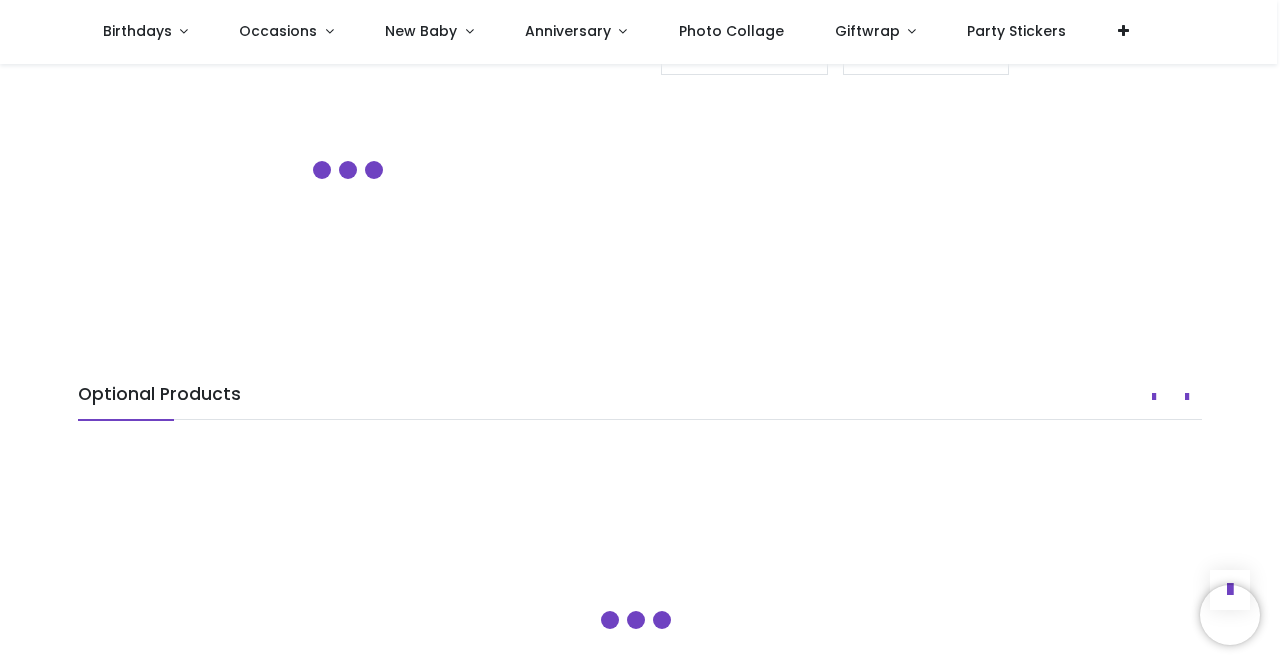 scroll, scrollTop: 1800, scrollLeft: 0, axis: vertical 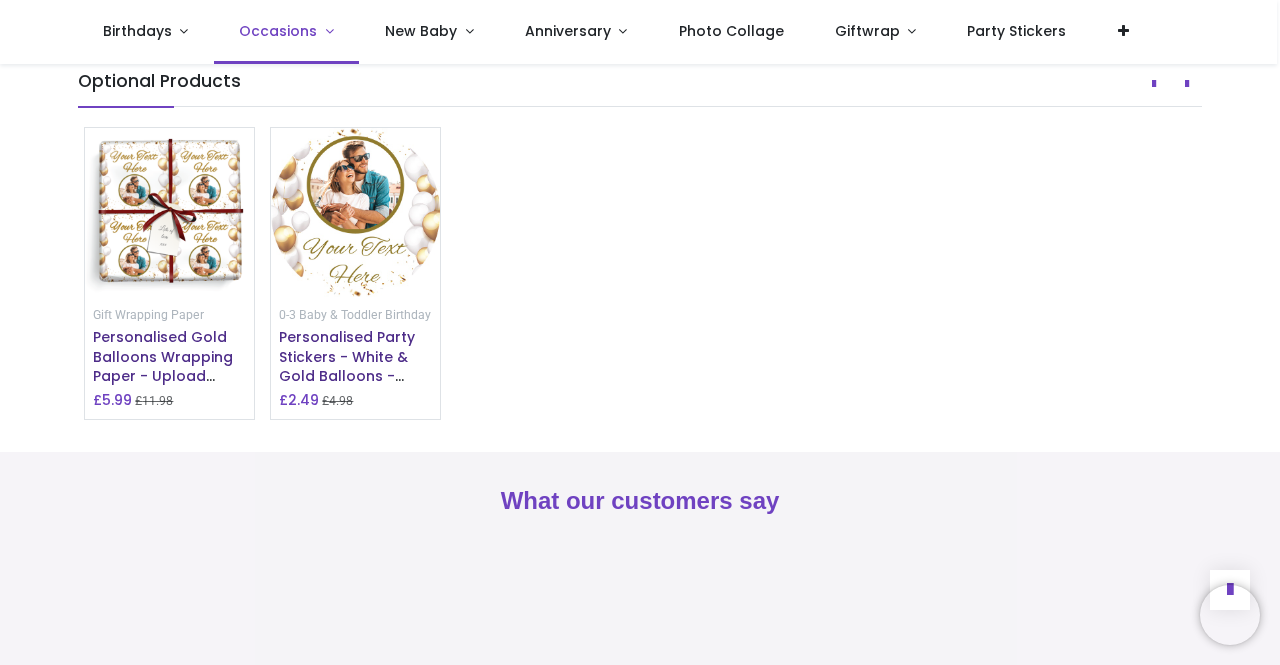 click on "Occasions" at bounding box center (278, 31) 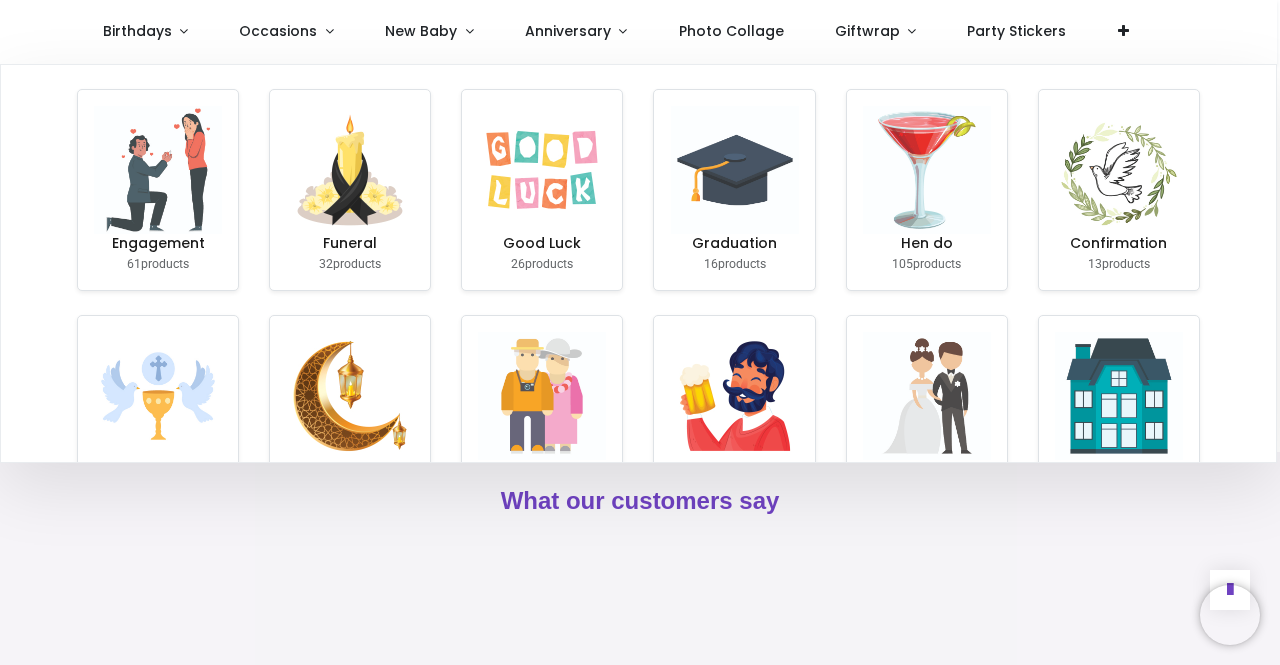 click at bounding box center [542, 170] 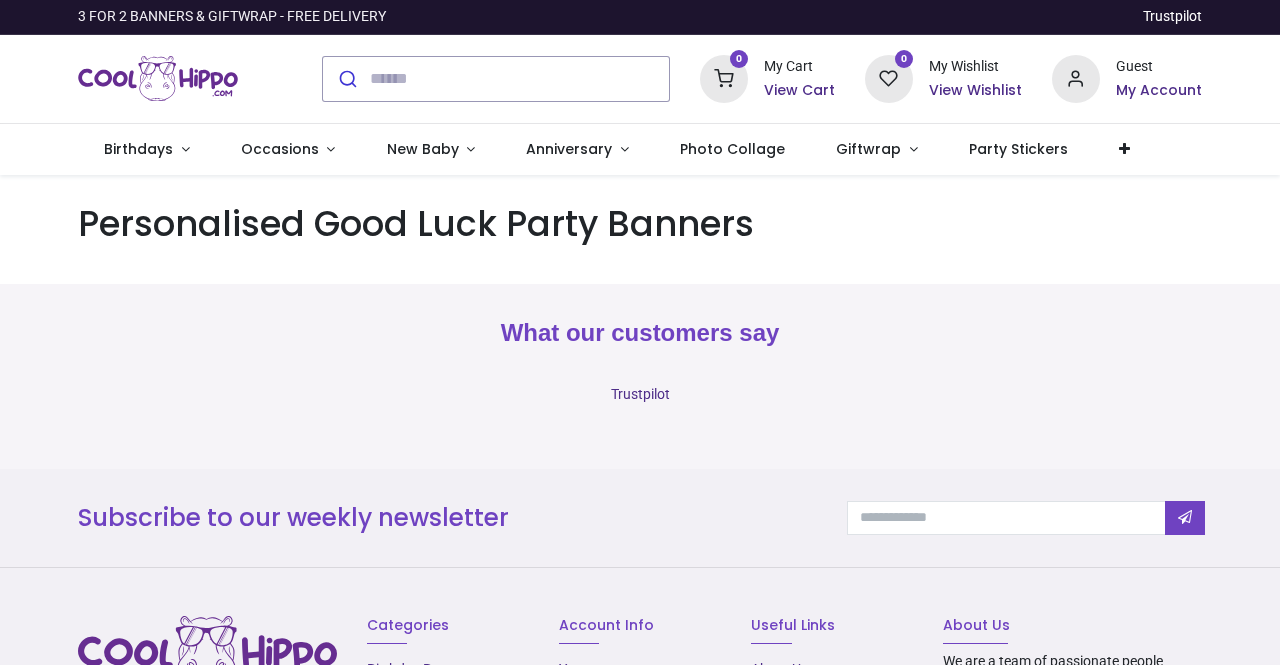 scroll, scrollTop: 0, scrollLeft: 0, axis: both 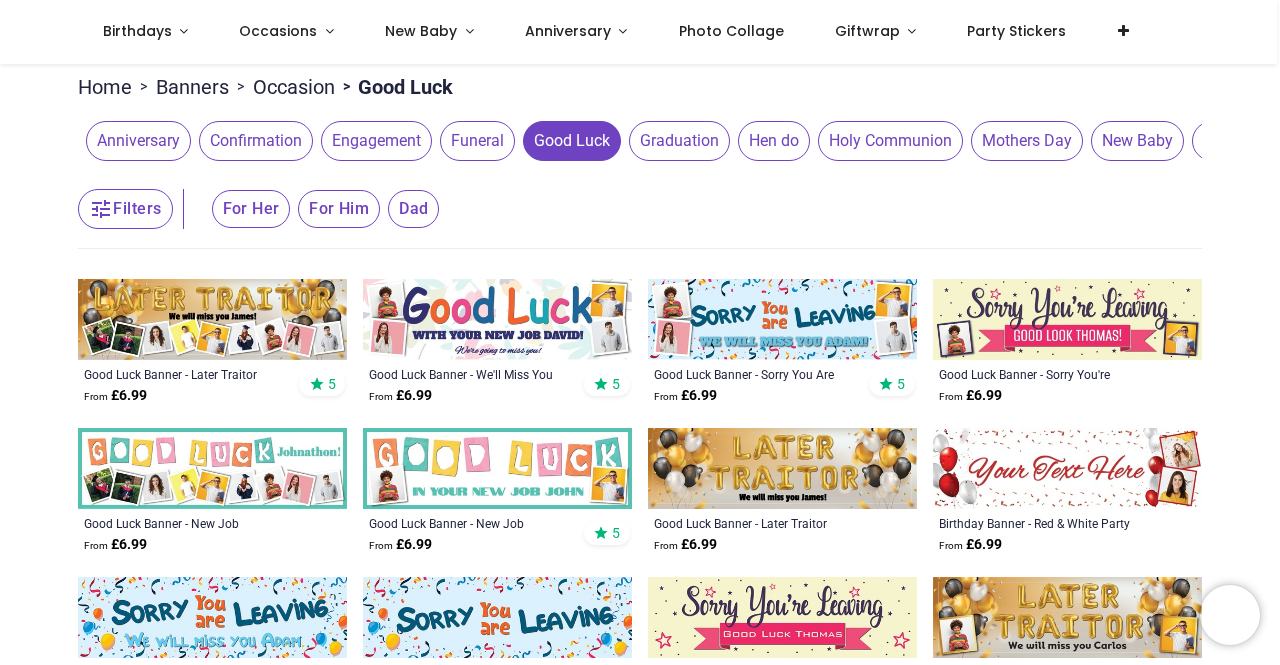 click 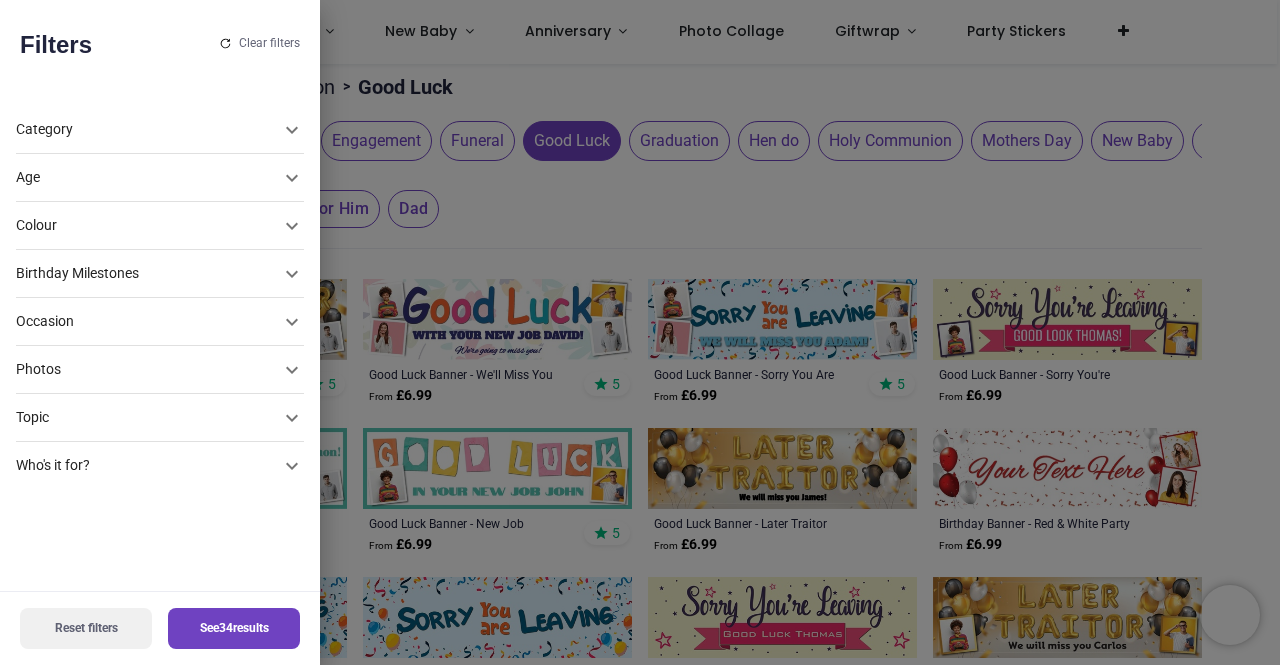 click on "Colour" at bounding box center [160, 178] 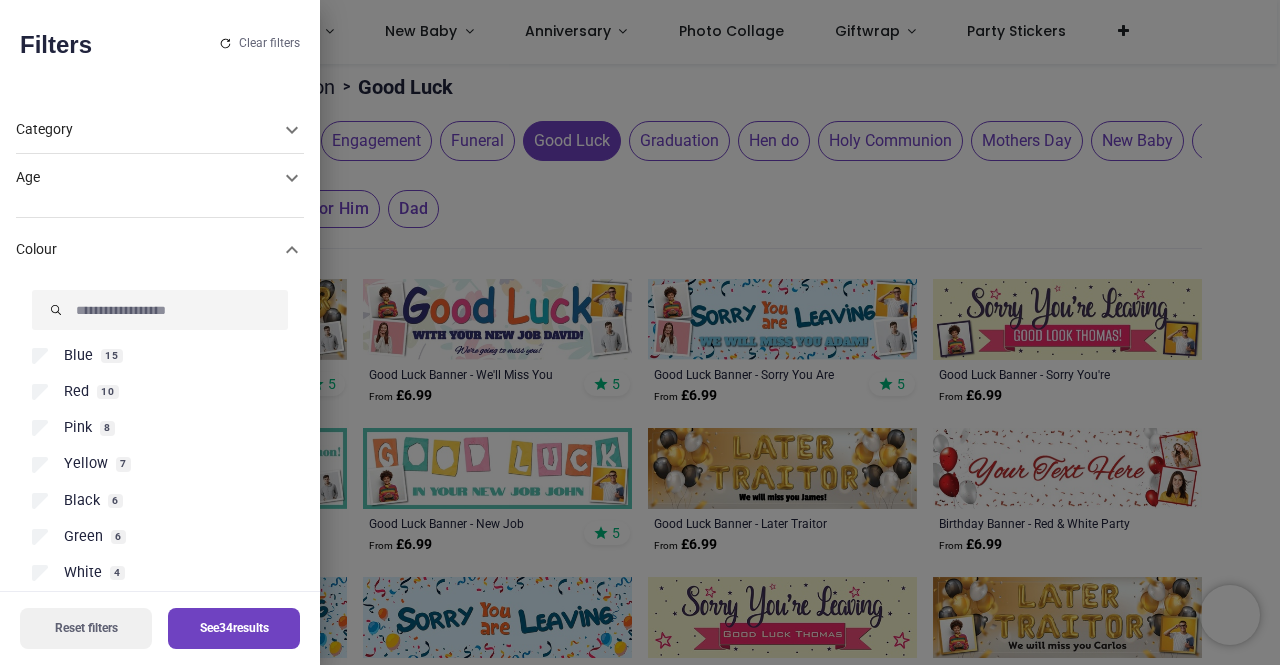 scroll, scrollTop: 0, scrollLeft: 0, axis: both 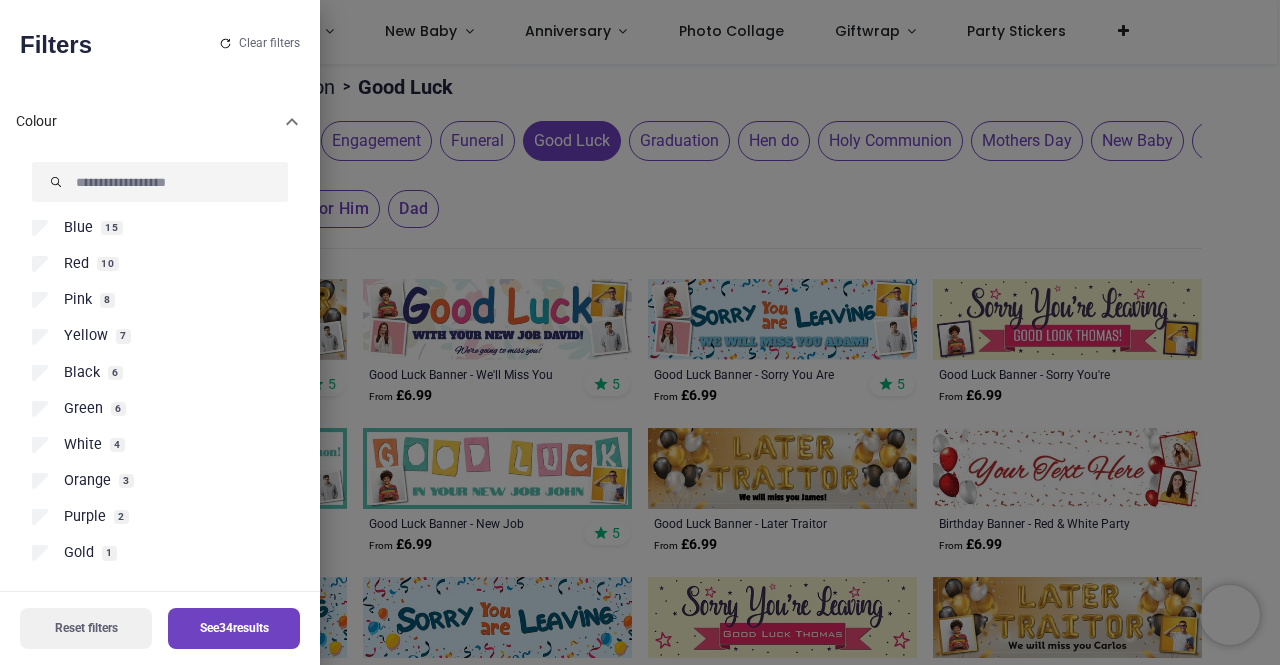 click on "White" at bounding box center (83, 445) 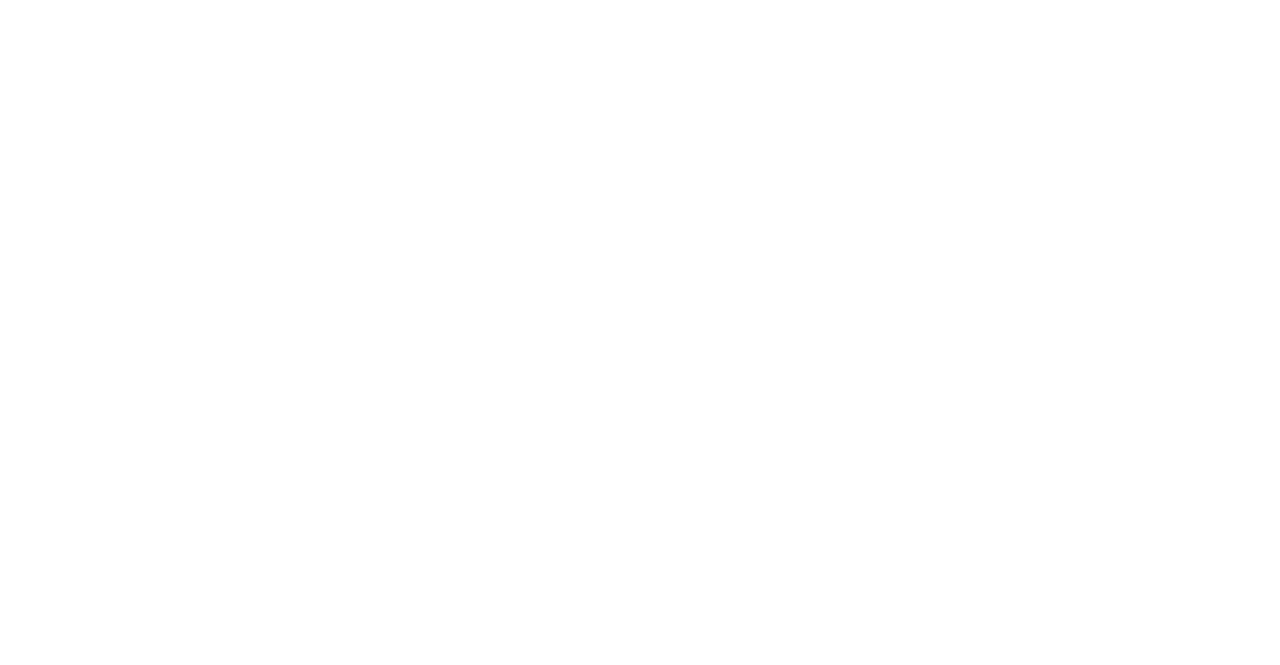 scroll, scrollTop: 0, scrollLeft: 0, axis: both 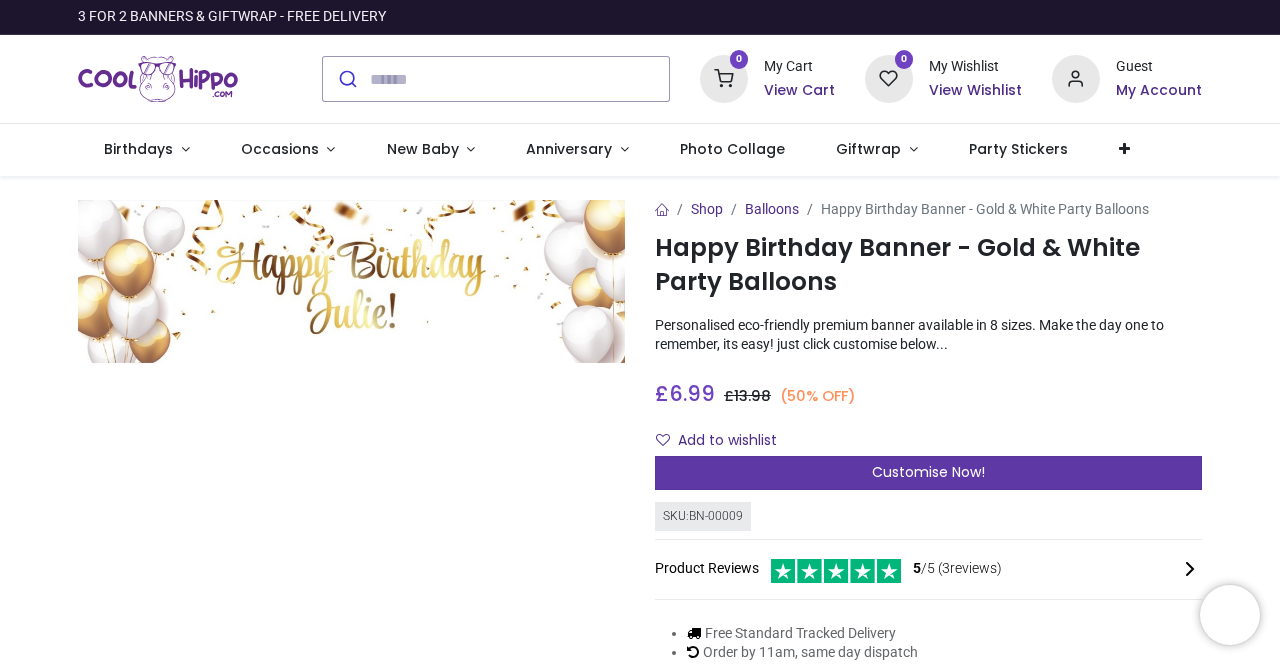 click on "Customise Now!" at bounding box center [928, 473] 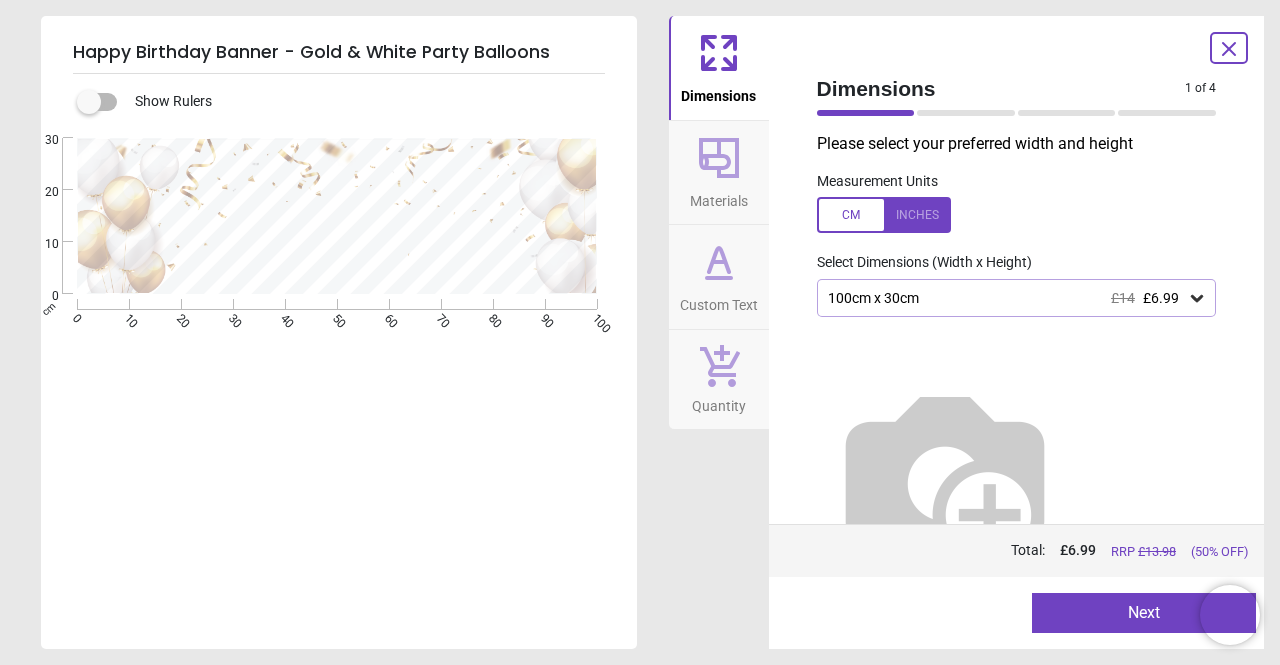 click 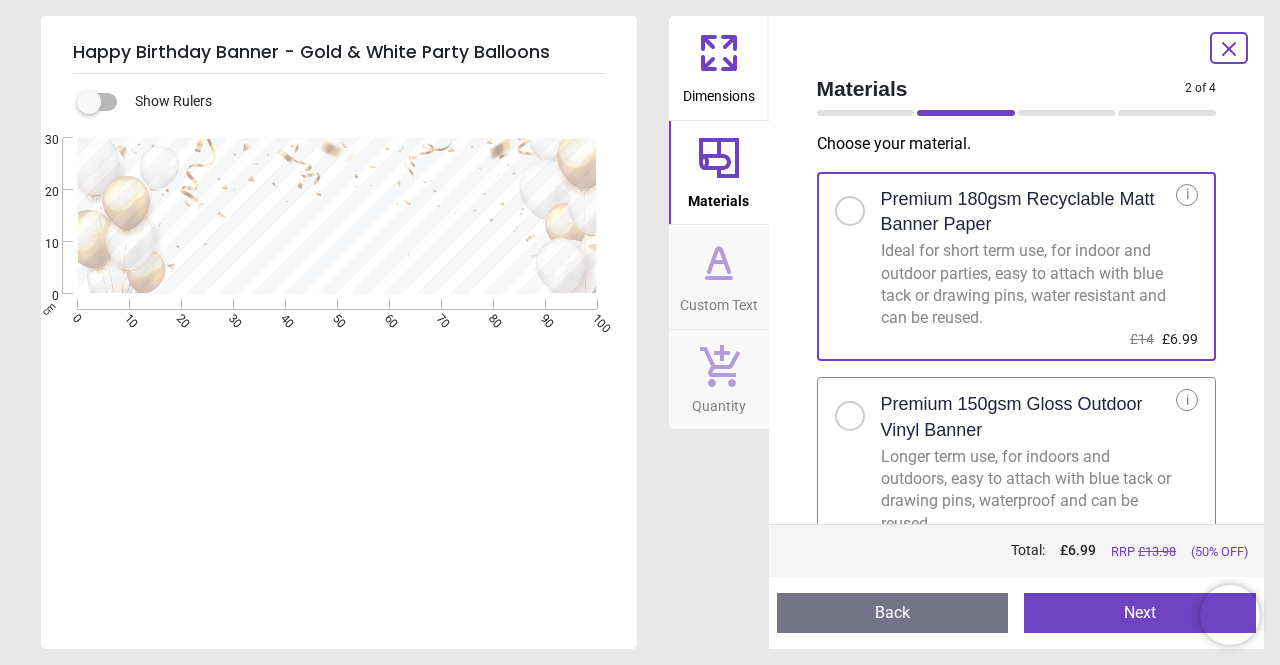 click 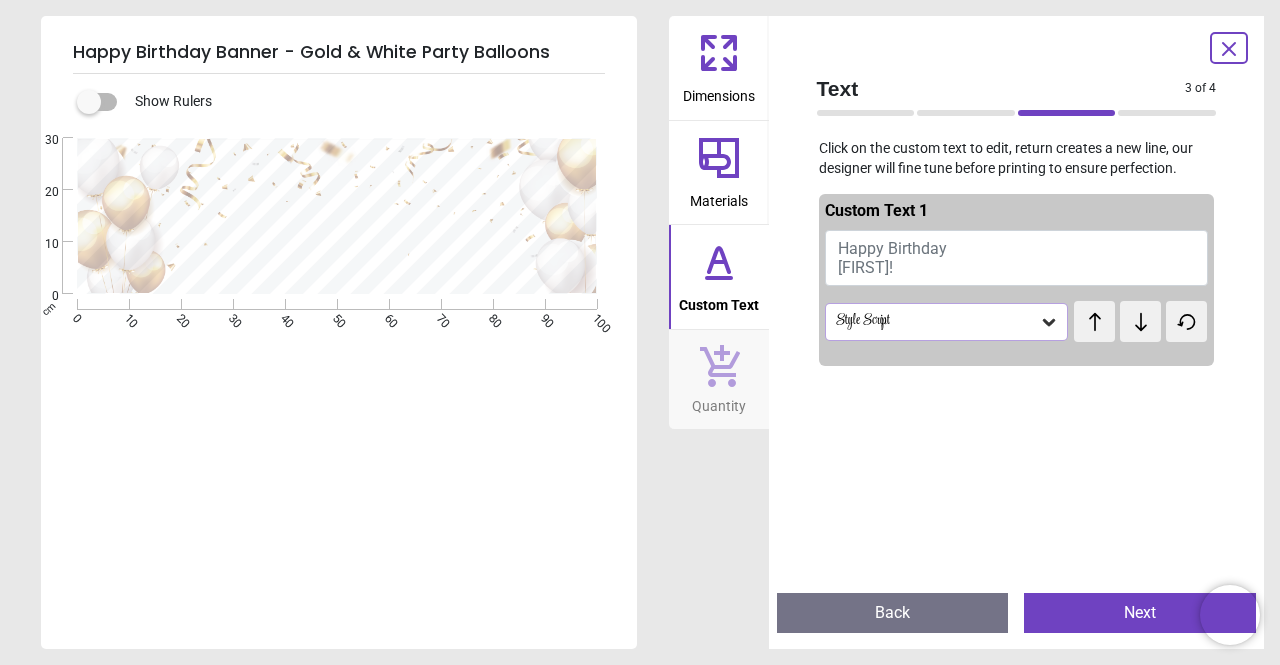 click on "Happy Birthday
Julie!" at bounding box center [892, 258] 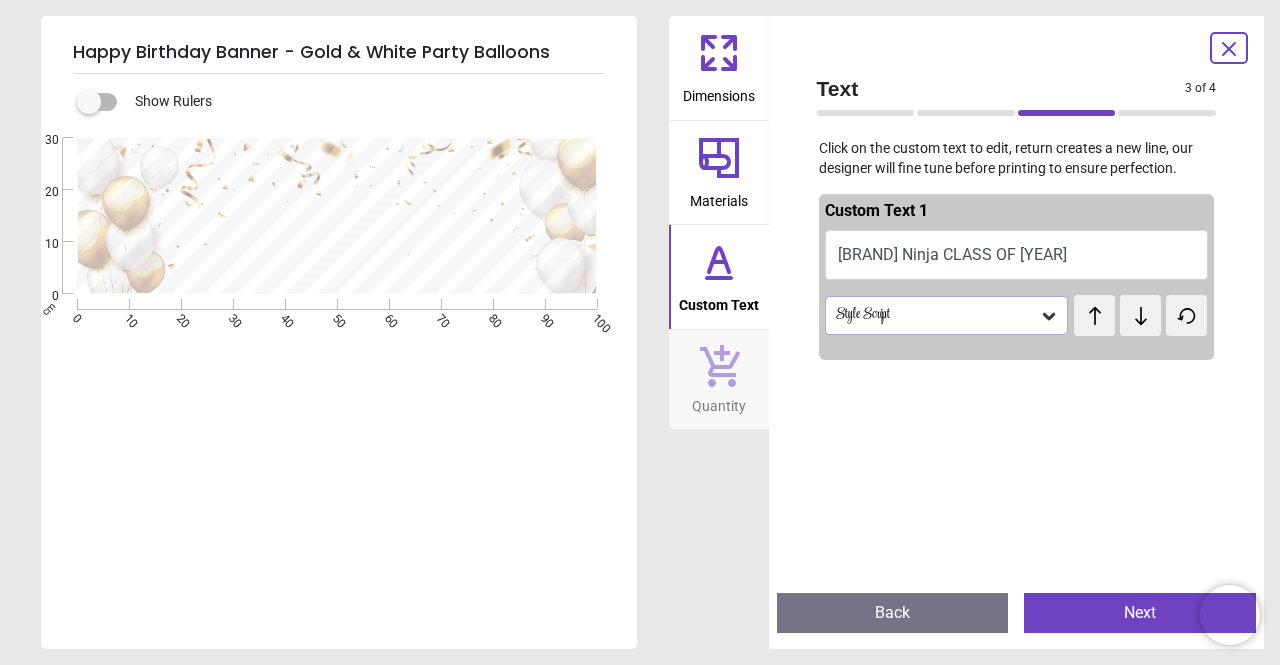 scroll, scrollTop: 5, scrollLeft: 0, axis: vertical 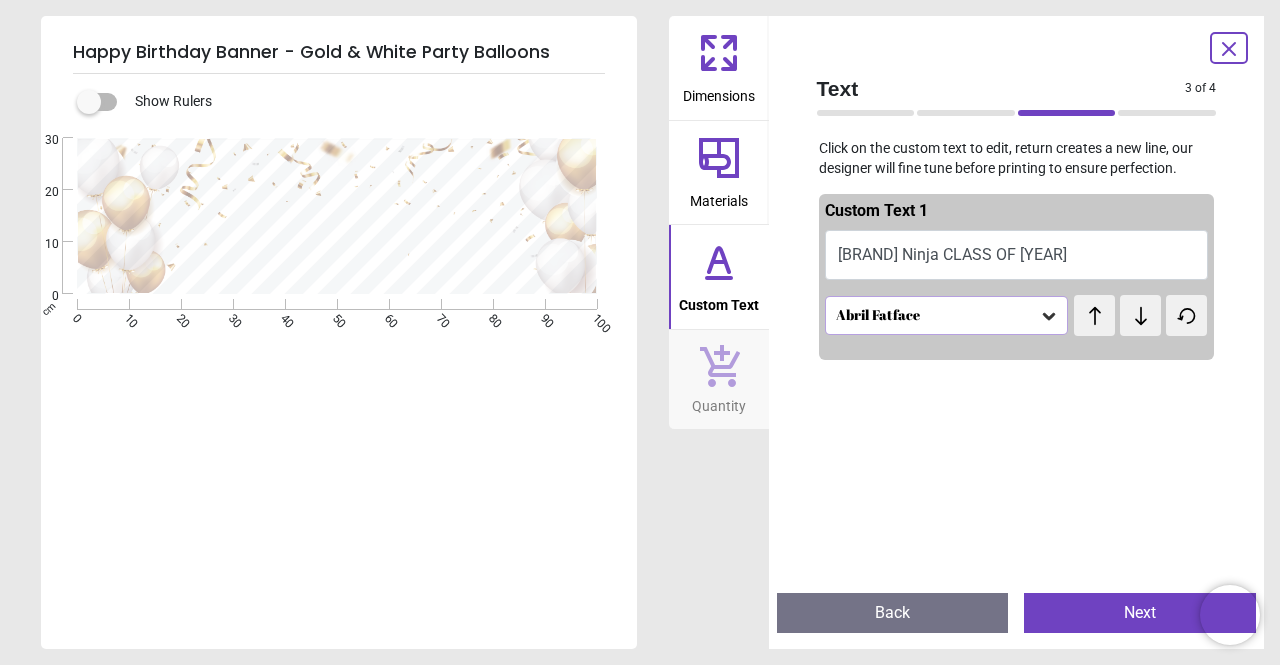 click 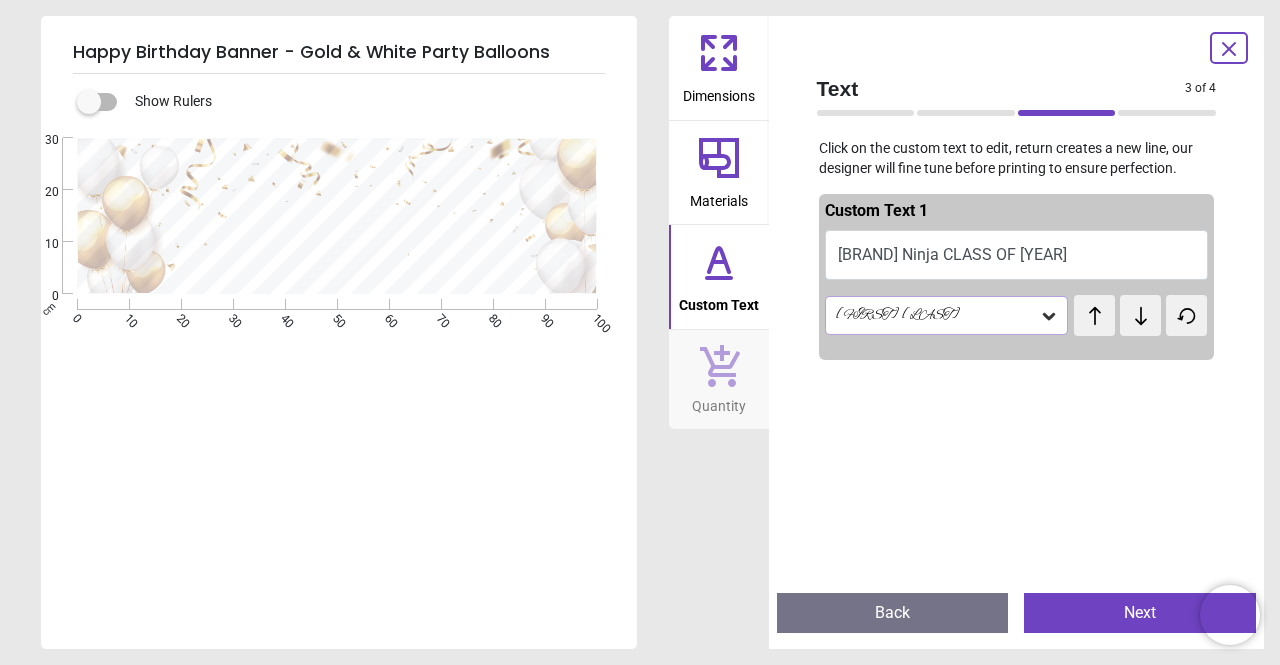 click 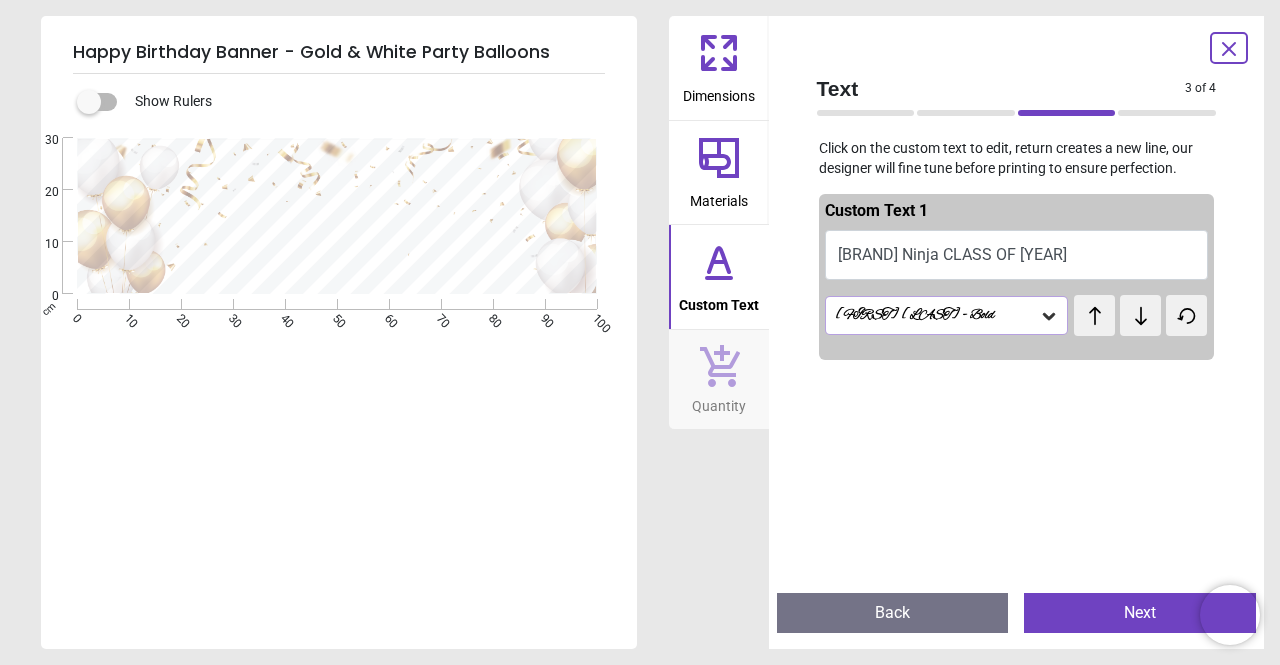 click 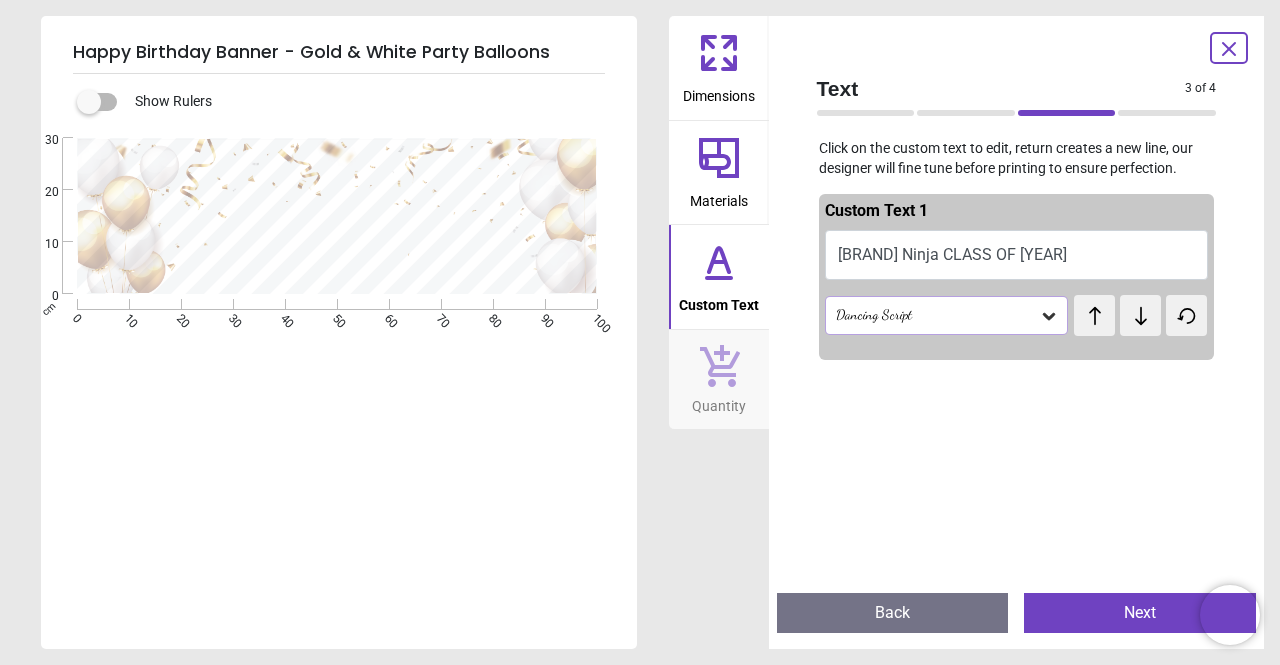 click on "Shark Ninja CLASS OF 2025" at bounding box center [1017, 255] 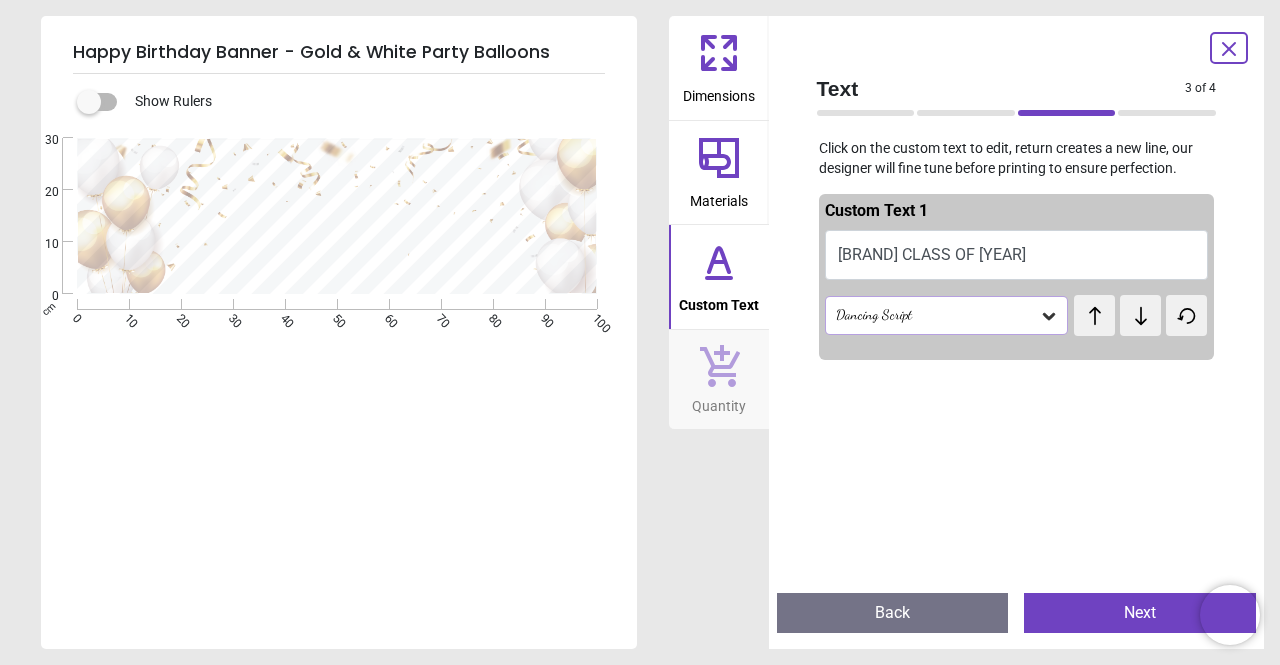drag, startPoint x: 912, startPoint y: 256, endPoint x: 896, endPoint y: 261, distance: 16.763054 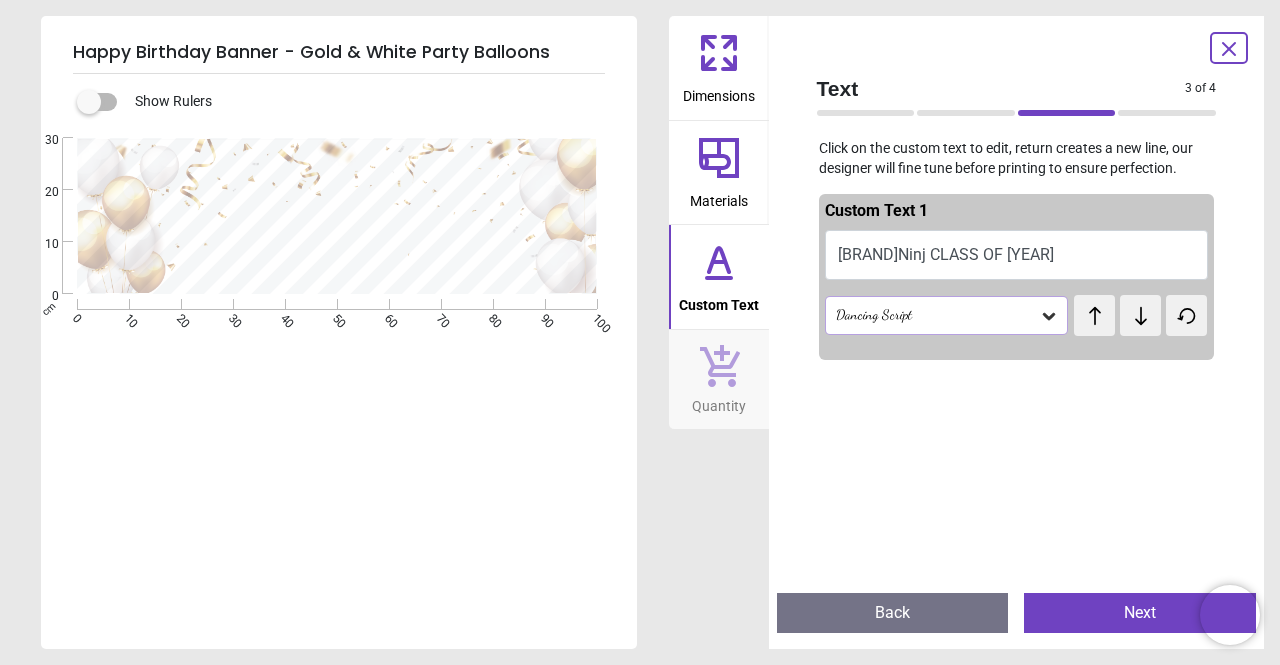 type on "**********" 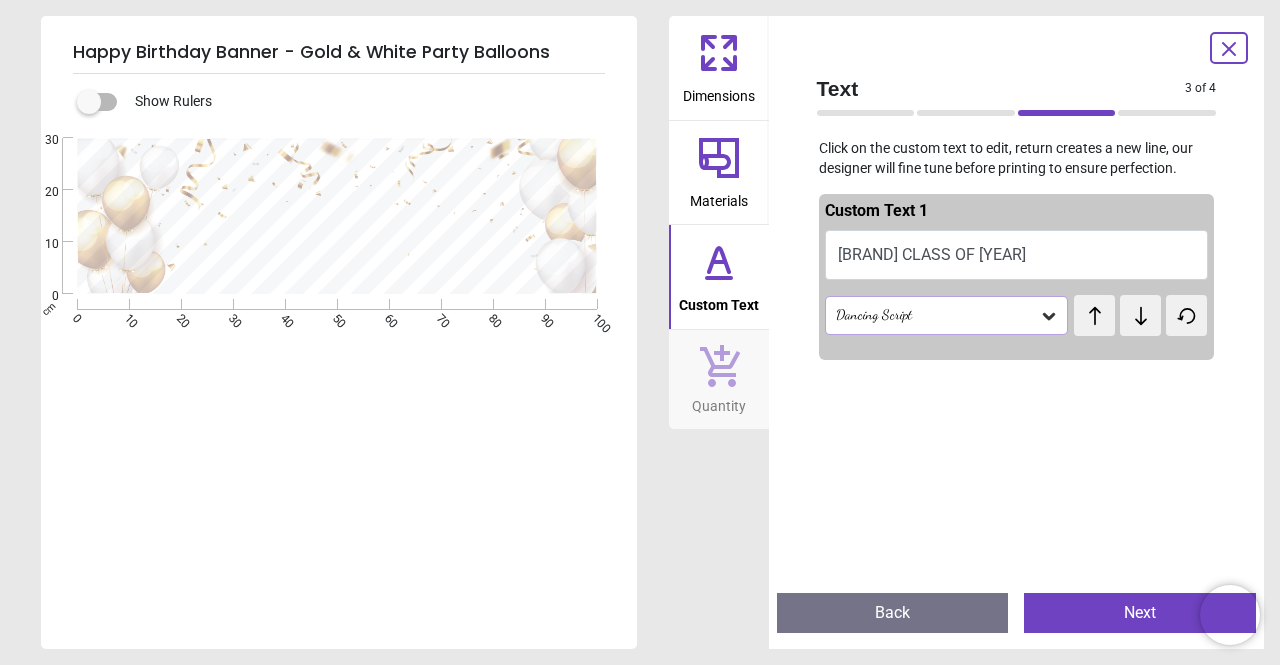 click 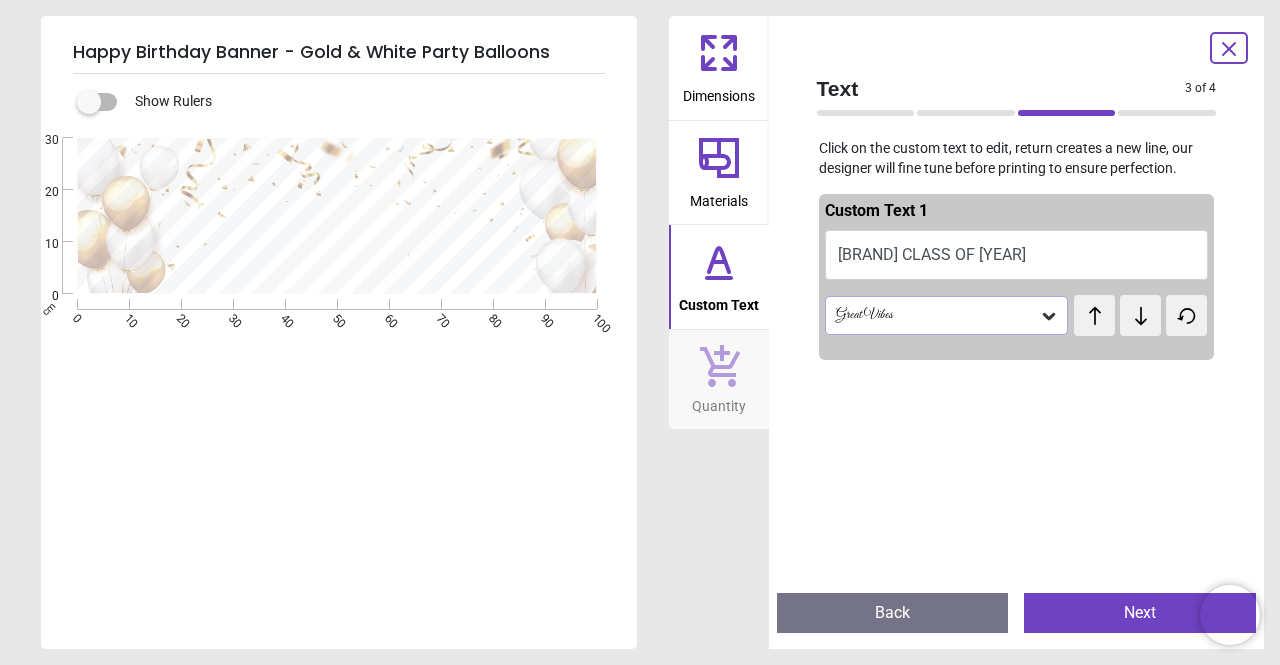 click 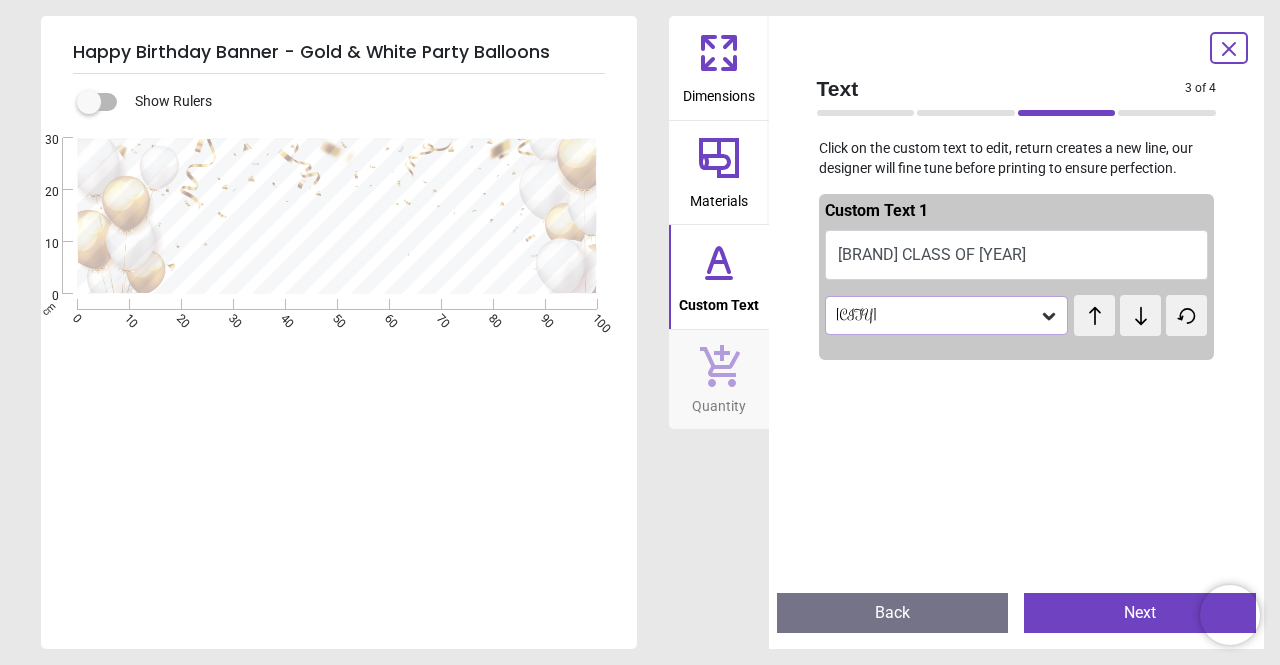 click 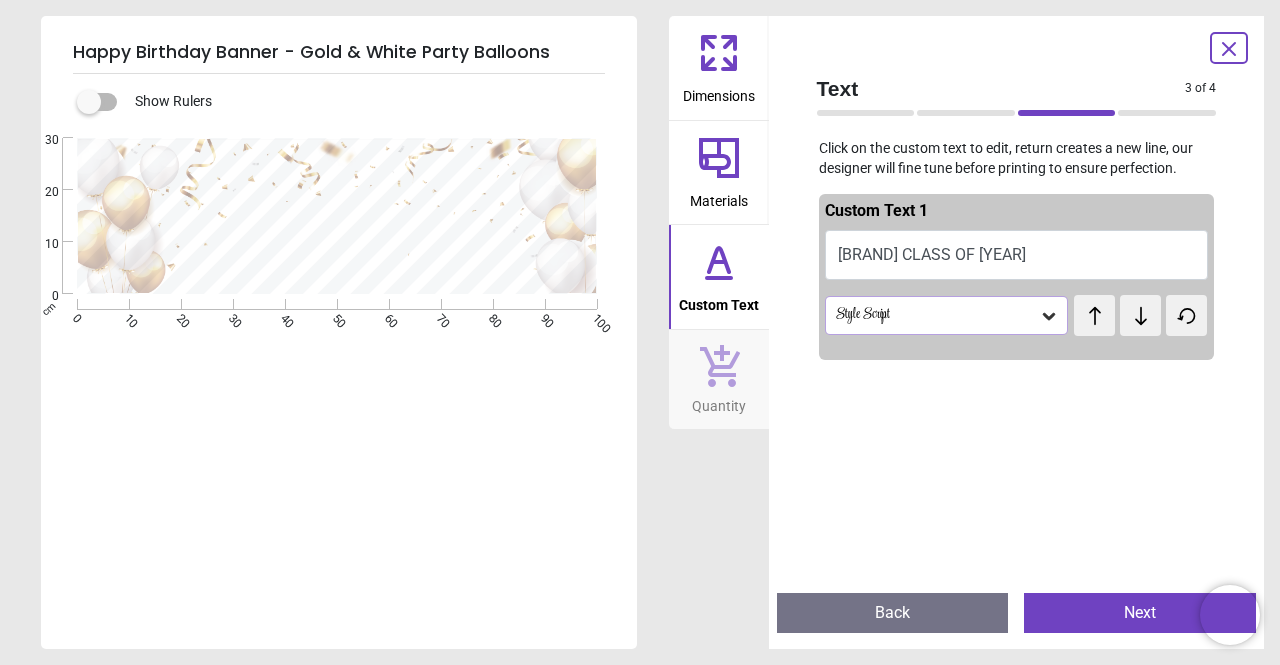 click 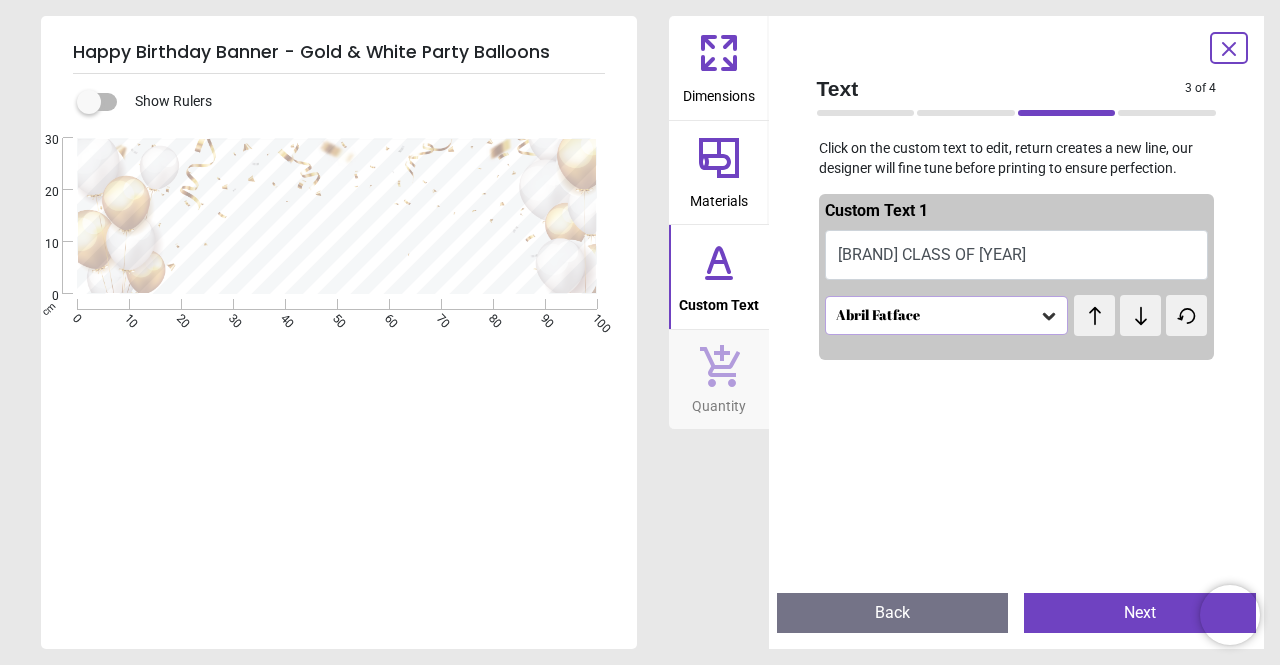 click 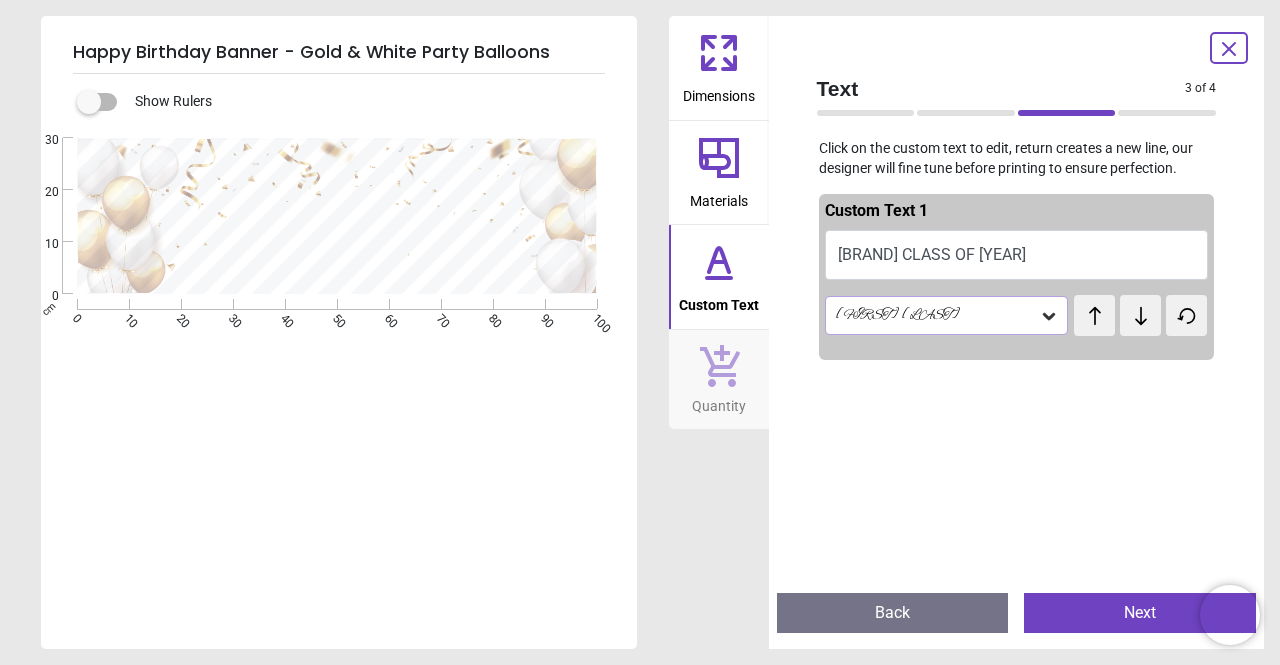 click 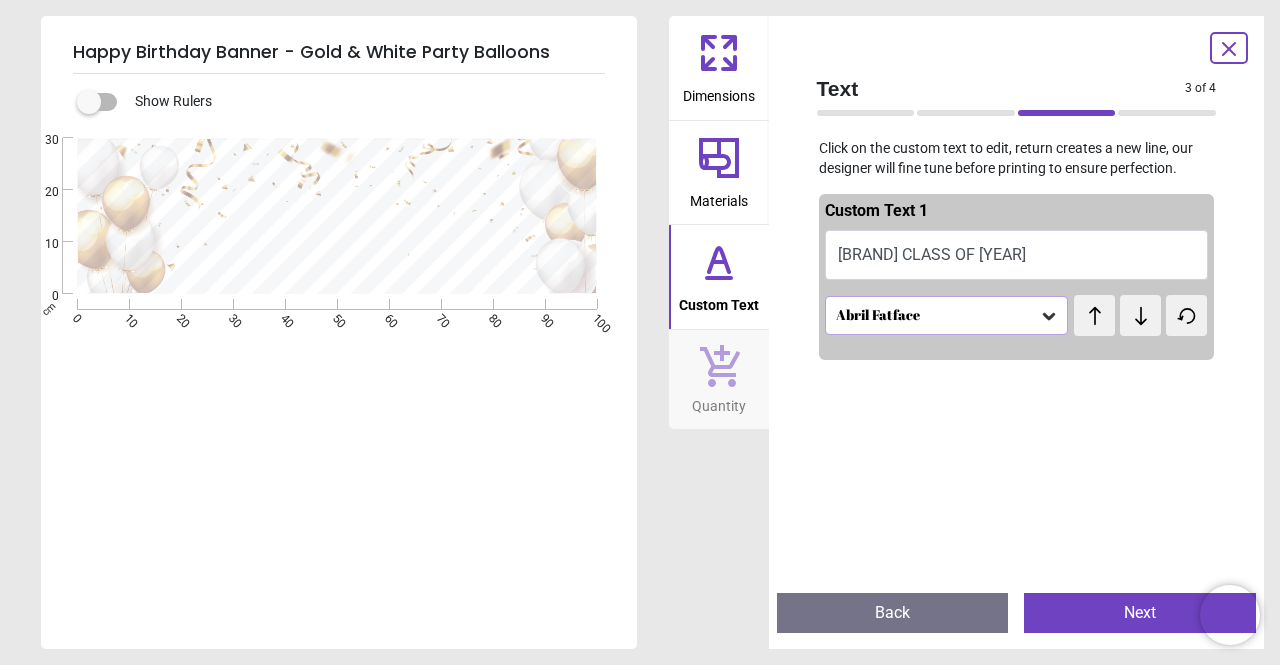 click at bounding box center (89, 102) 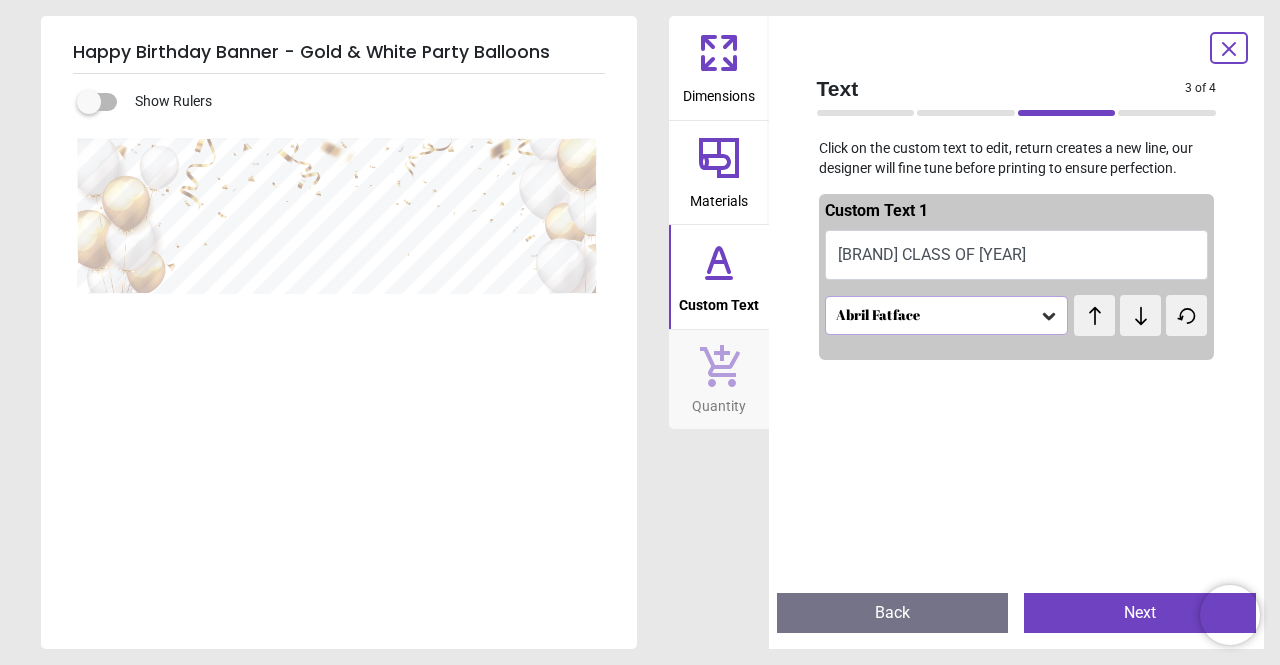 click 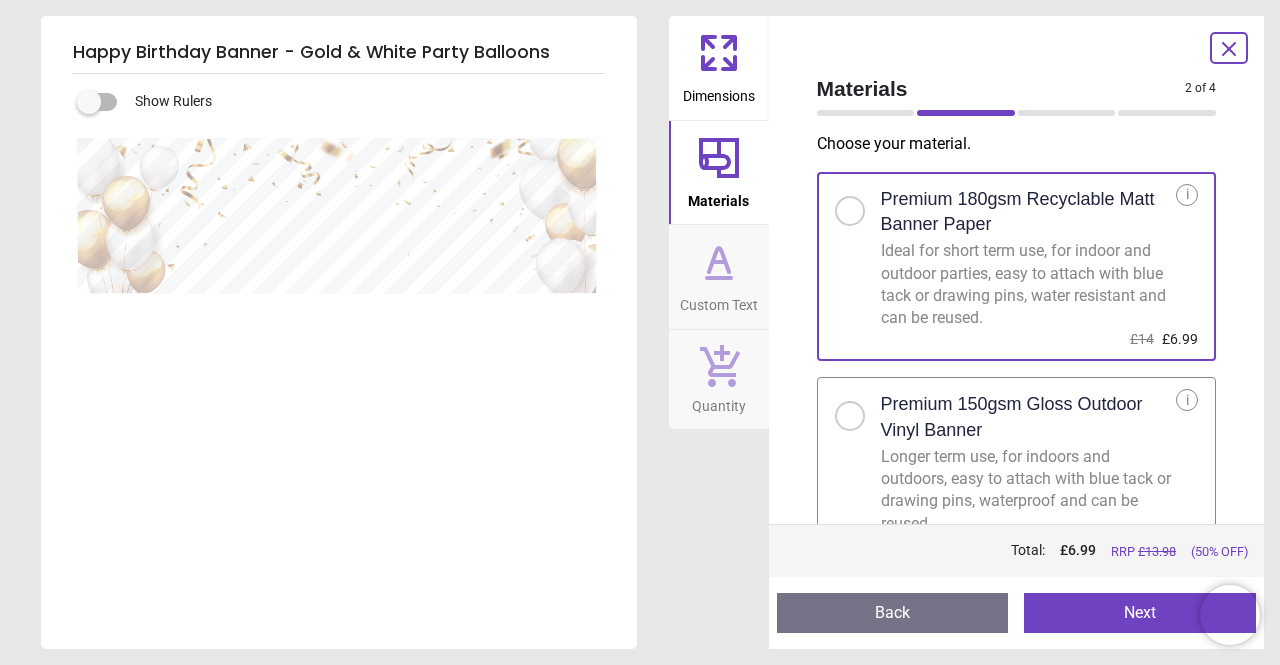 type 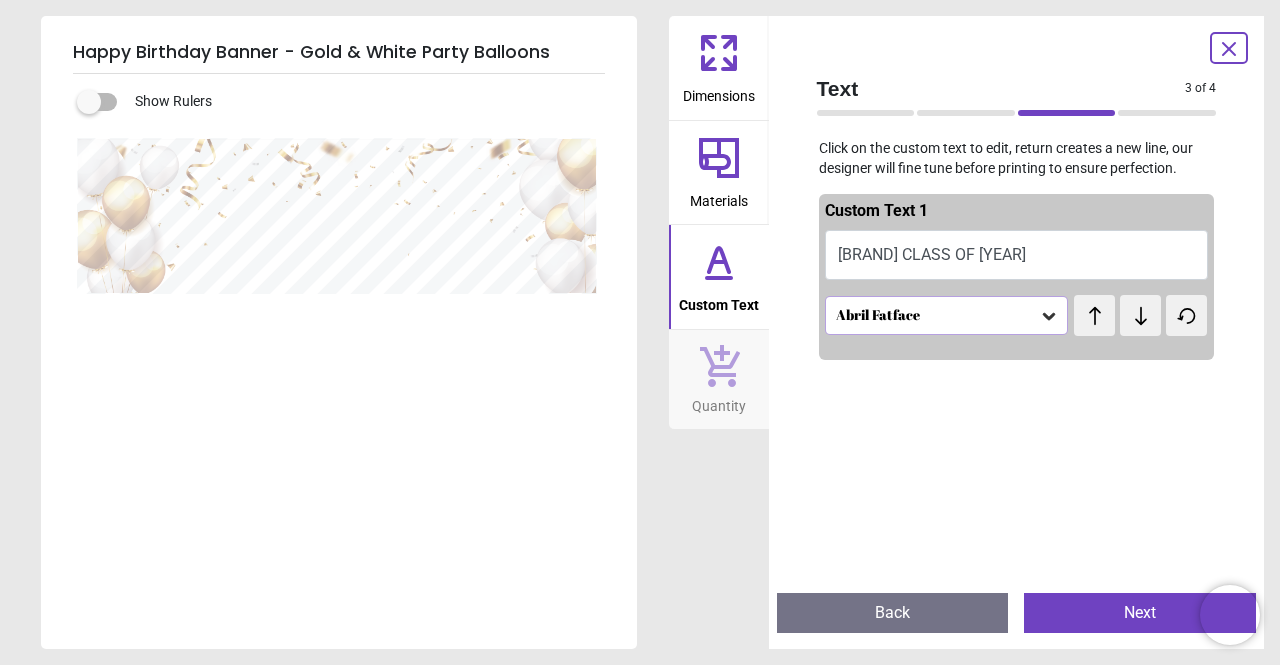 click 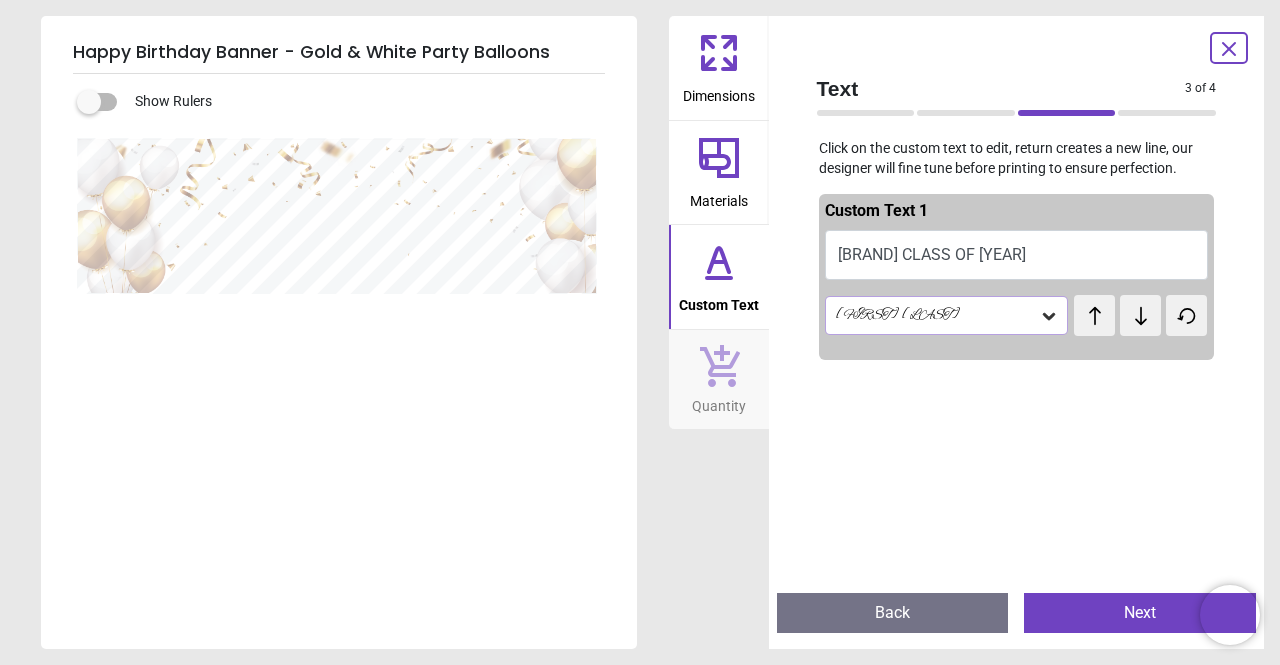 click on "[FIRST] [LAST]" at bounding box center [937, 315] 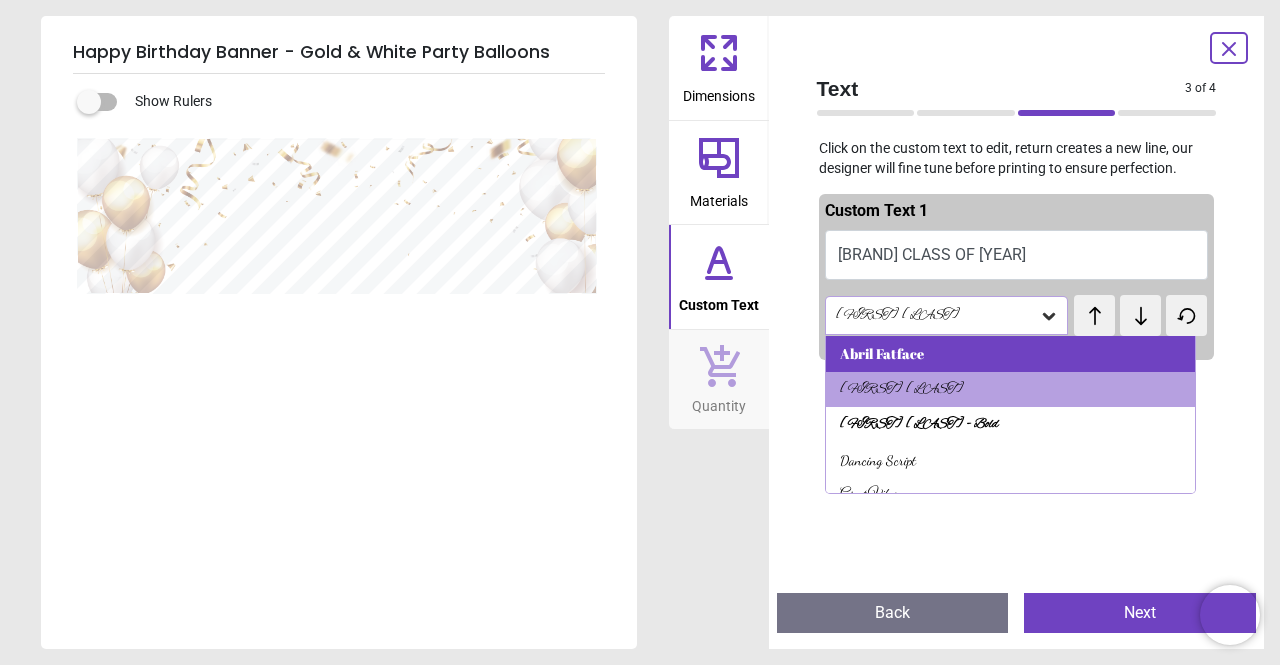 click on "Abril Fatface" at bounding box center [1011, 354] 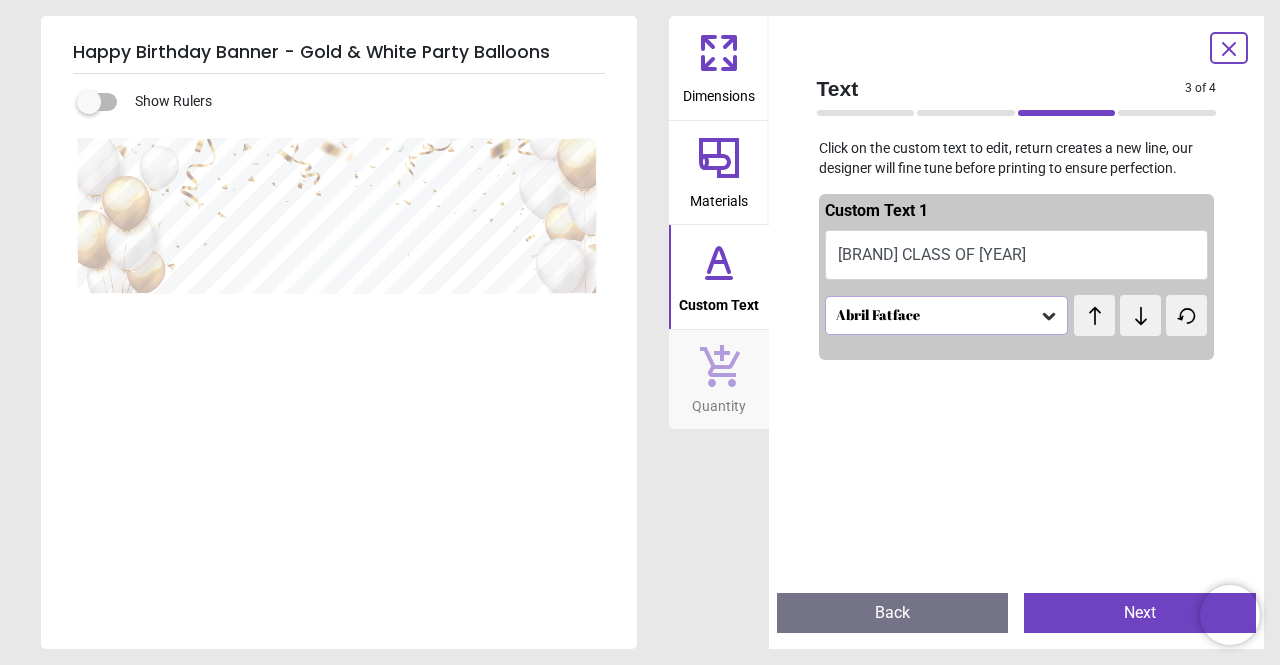 click on "Abril Fatface" at bounding box center [937, 315] 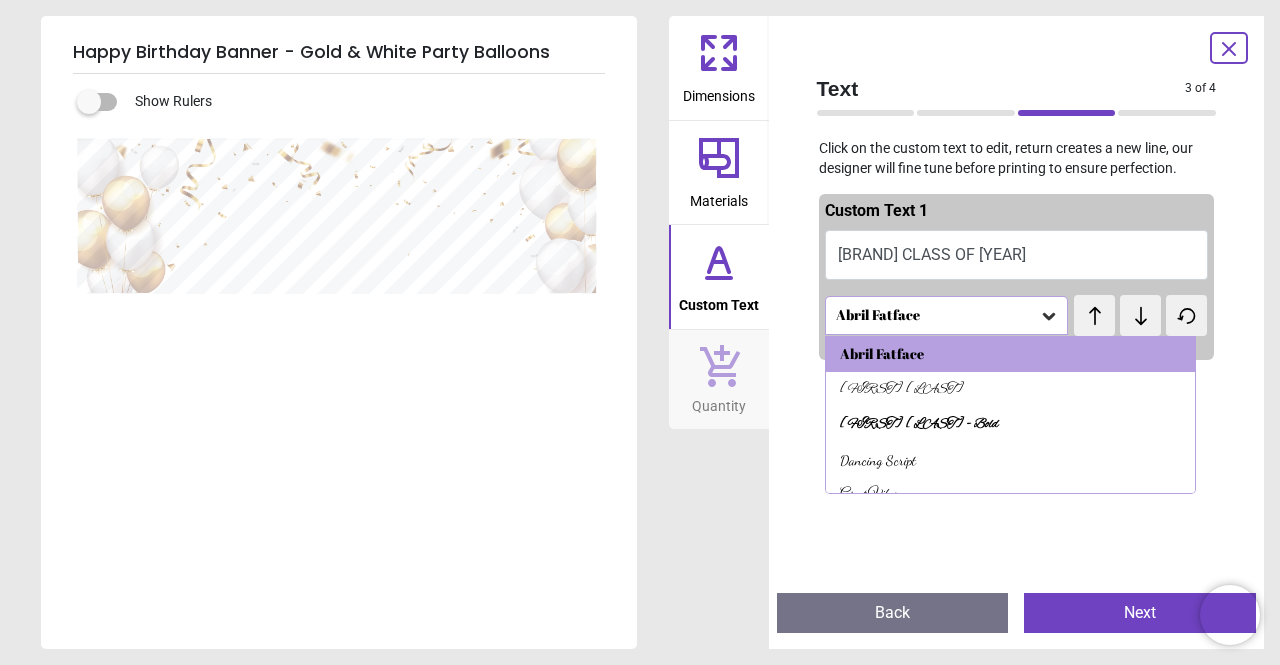 click on "[FIRST] [LAST] - Bold" at bounding box center (919, 425) 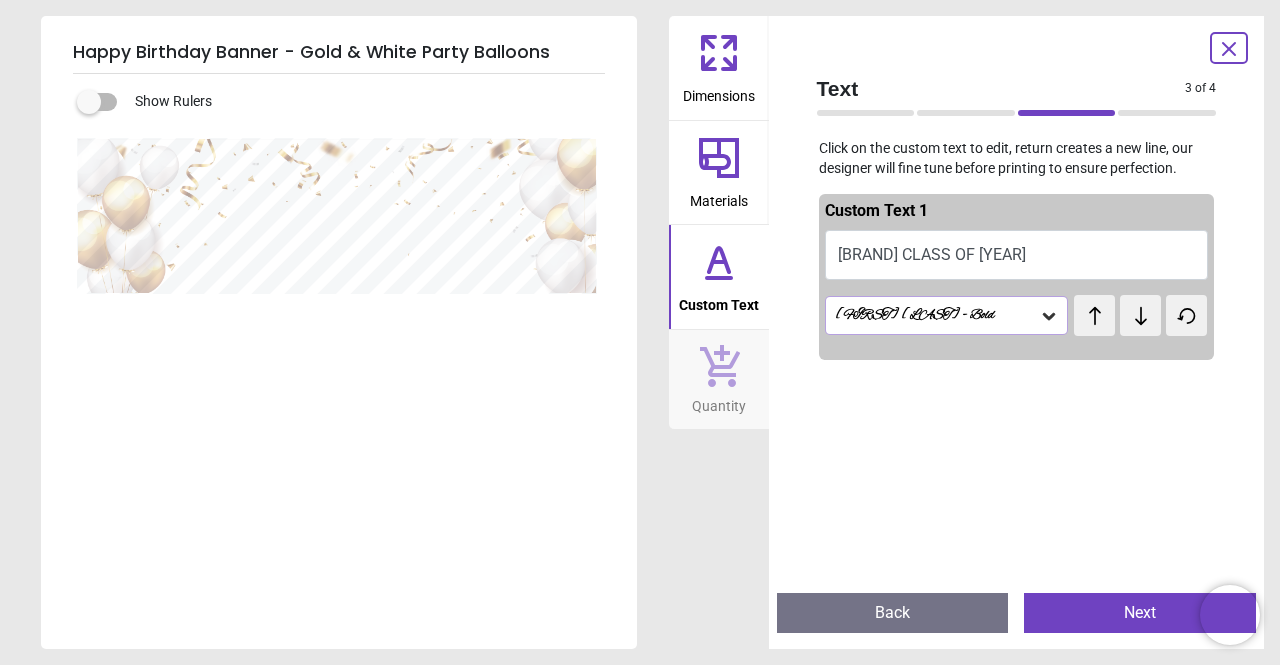click 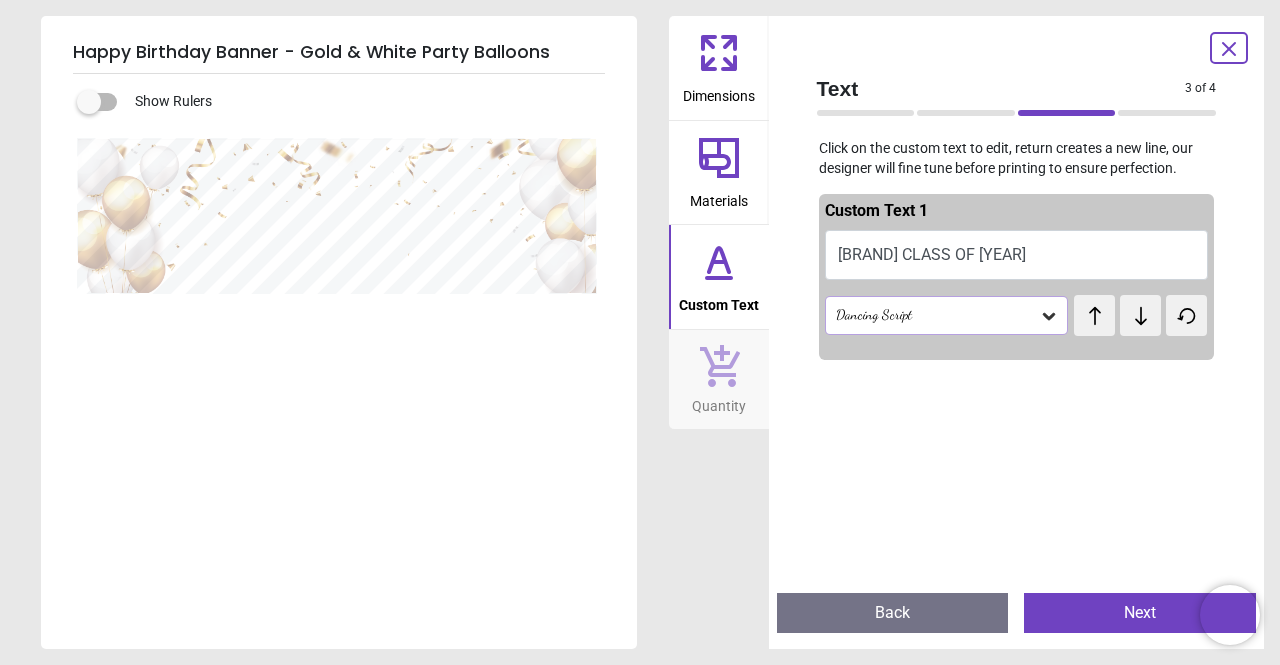 click 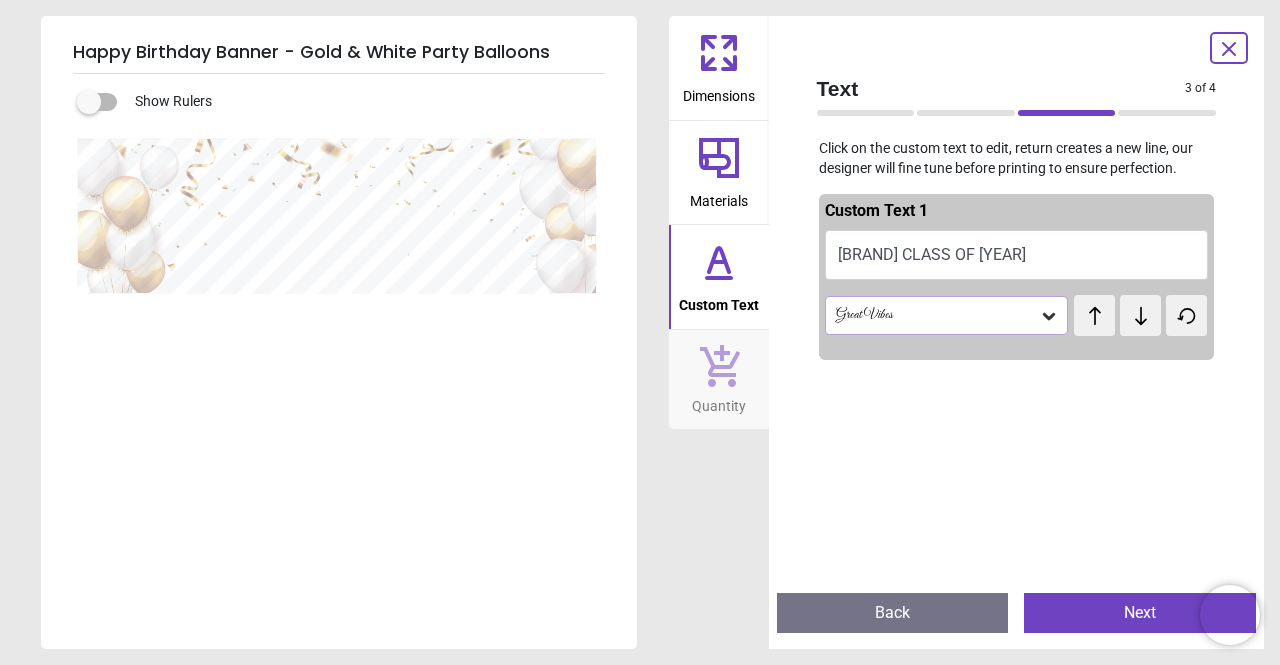 click 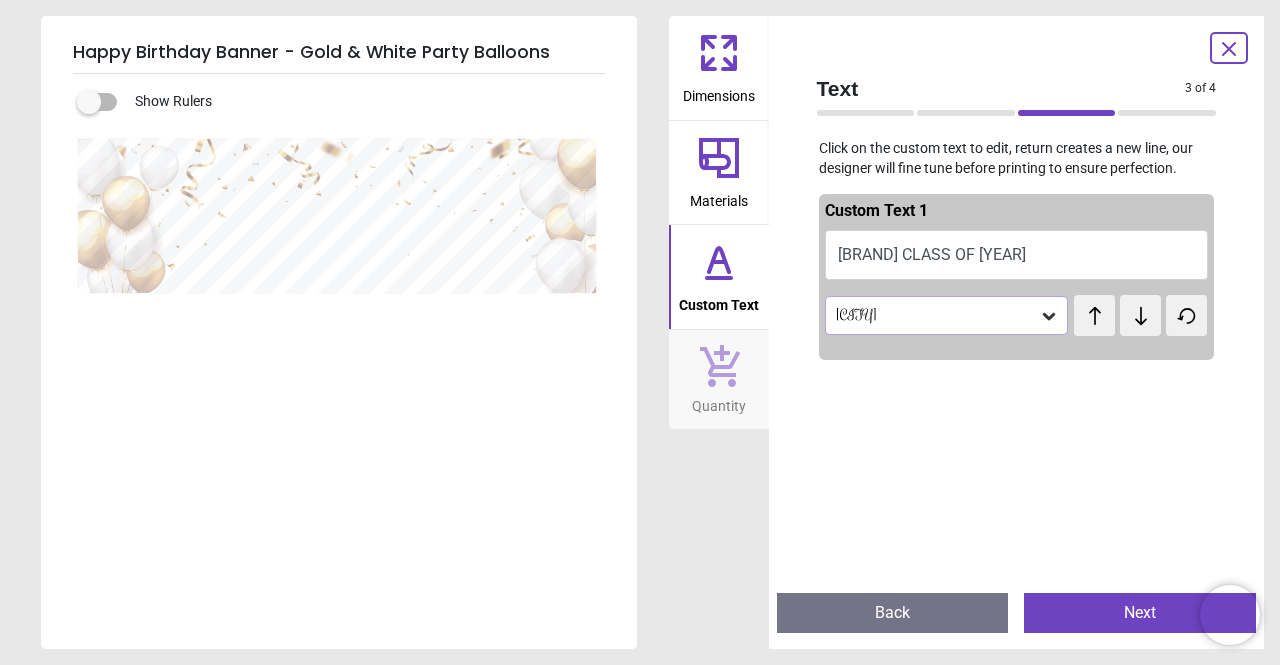 click 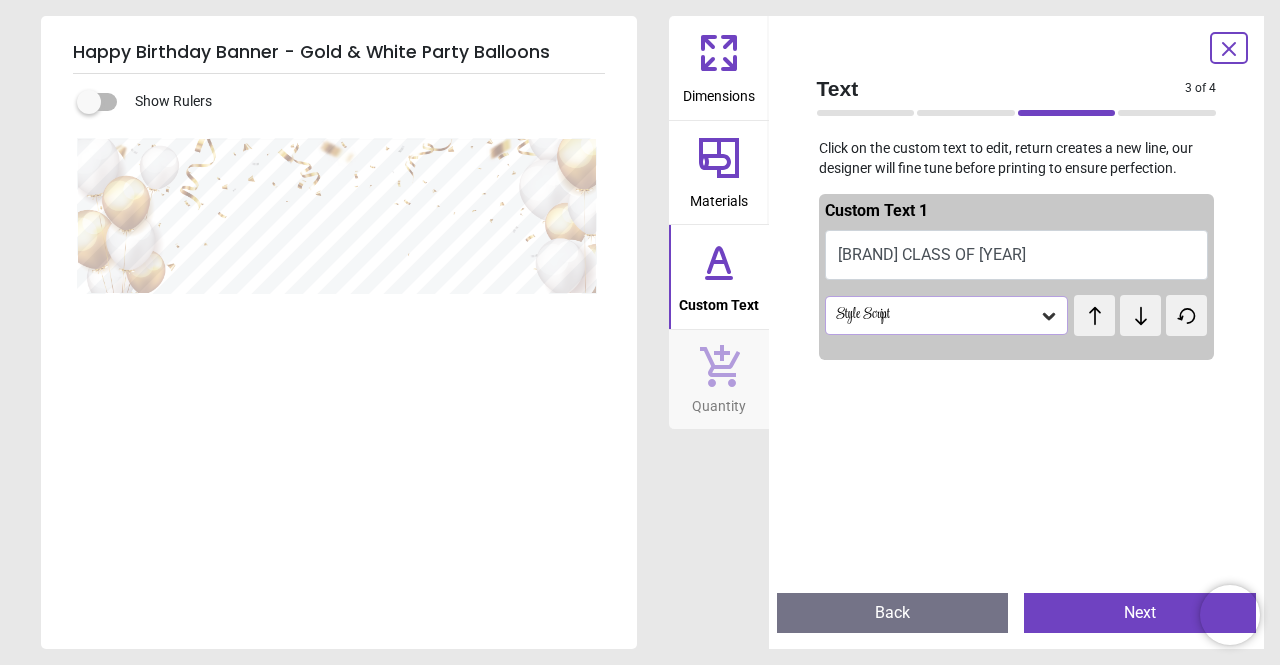 click 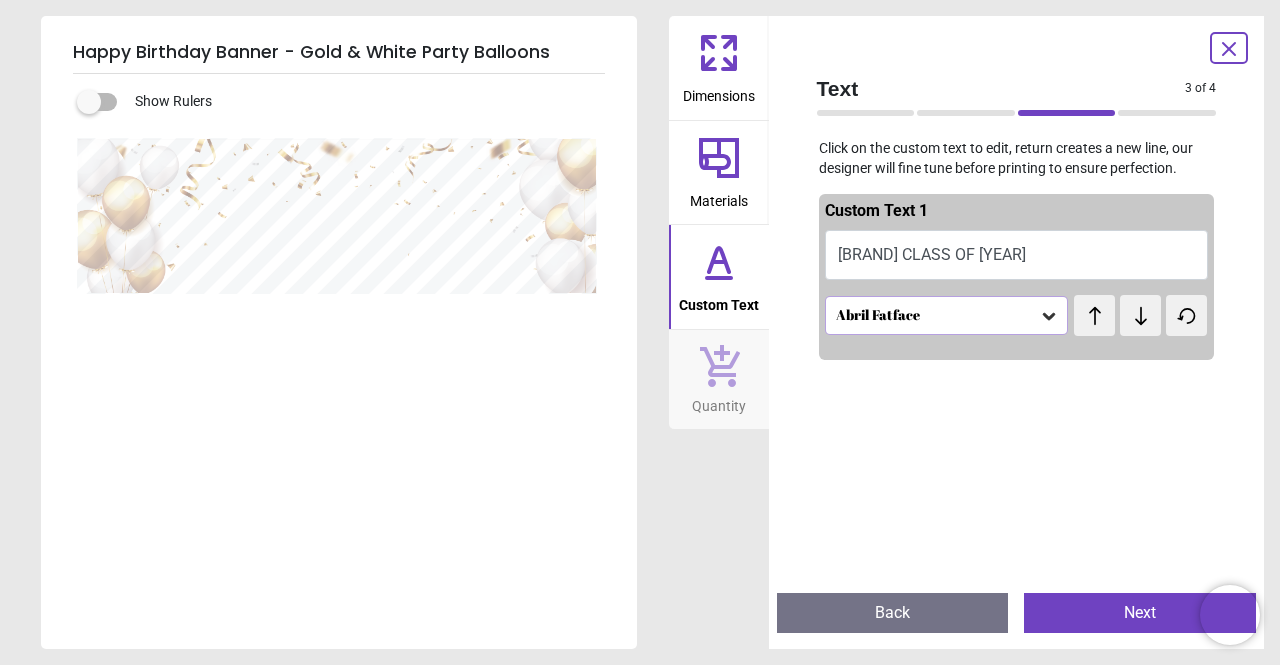 click 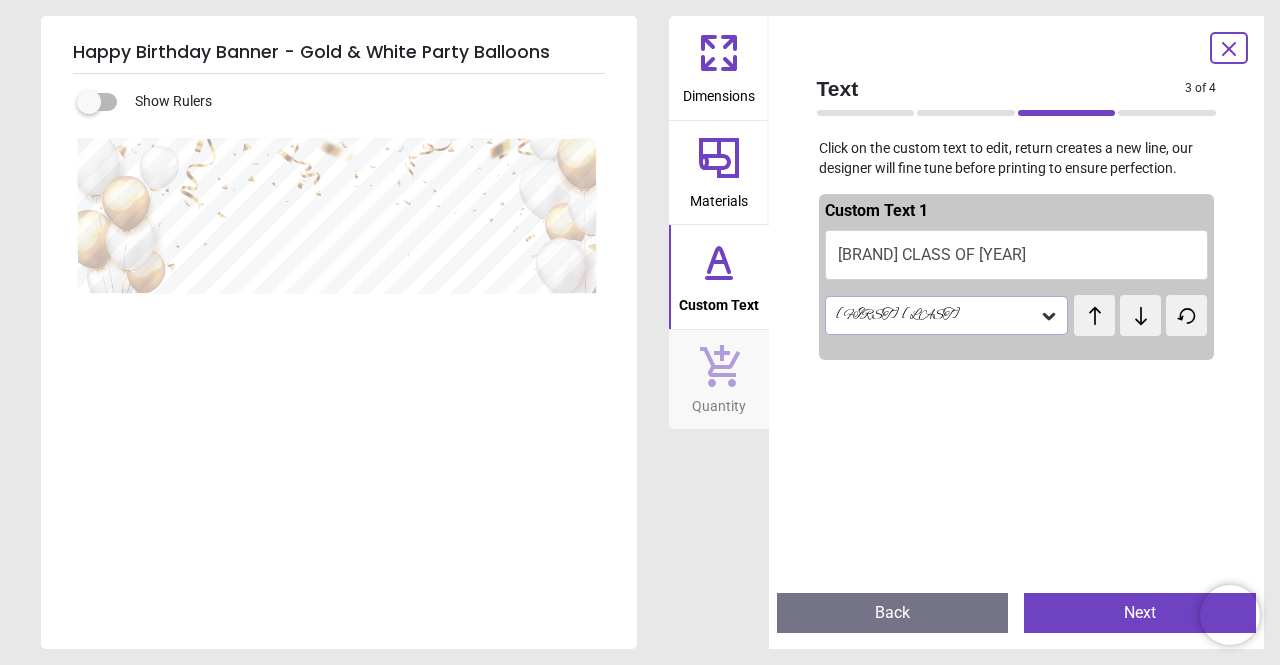 click 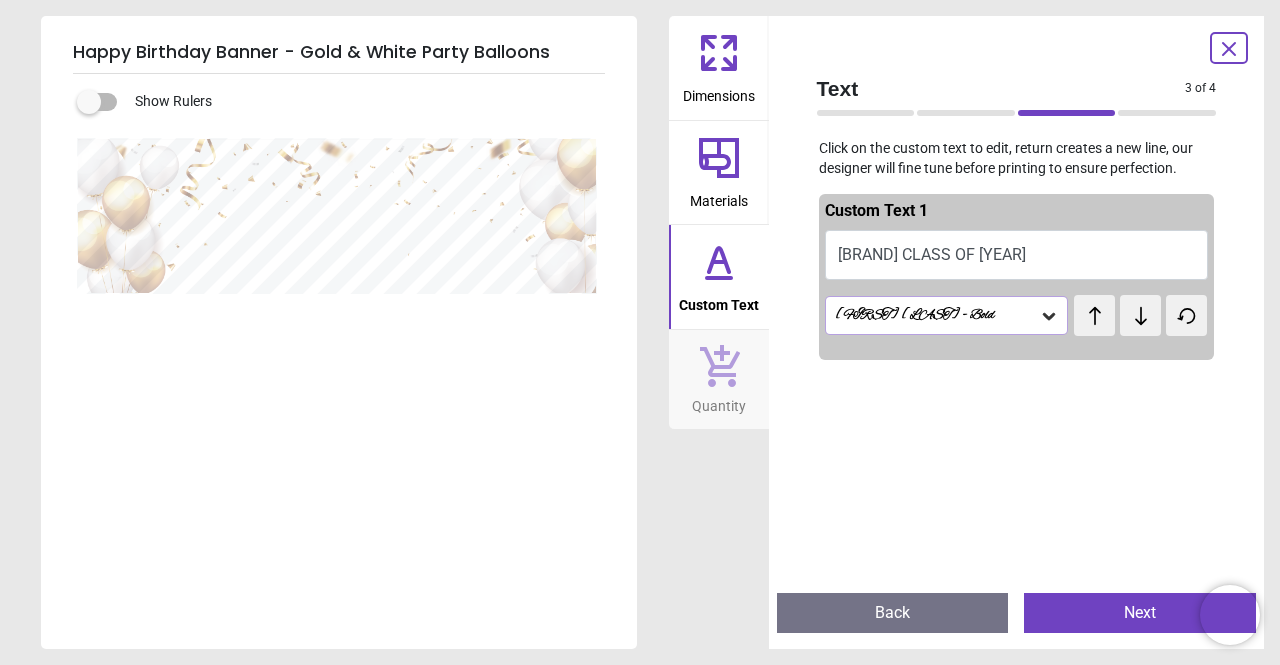 click 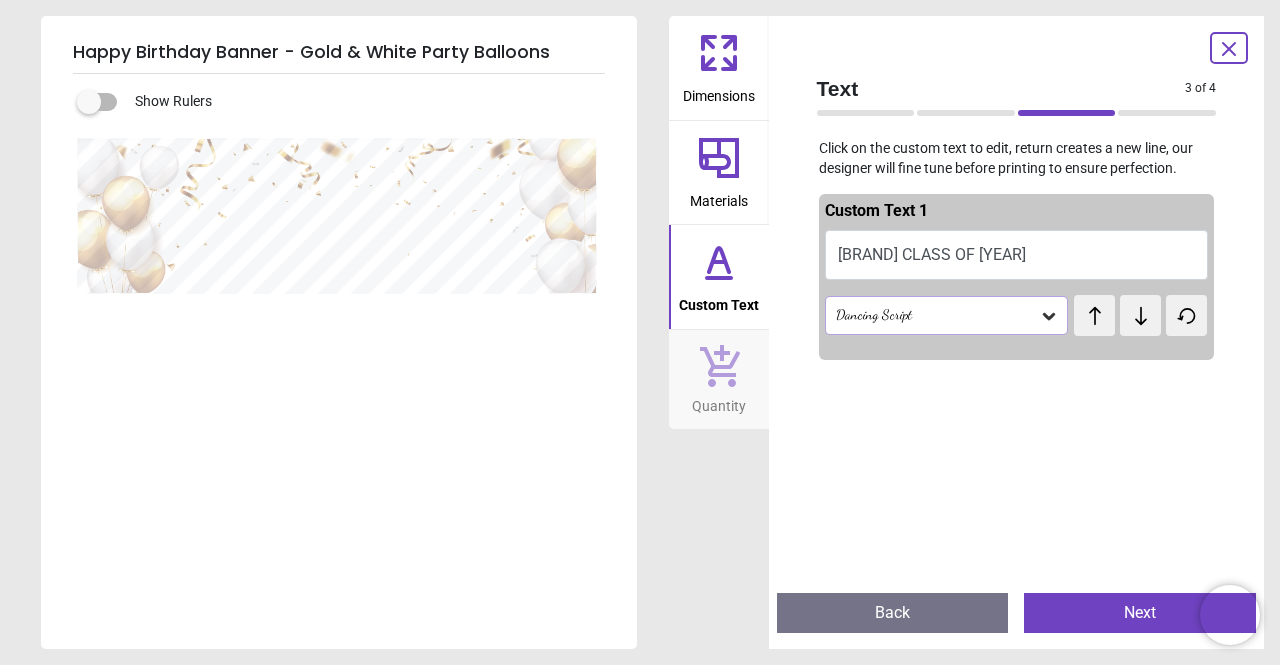 click 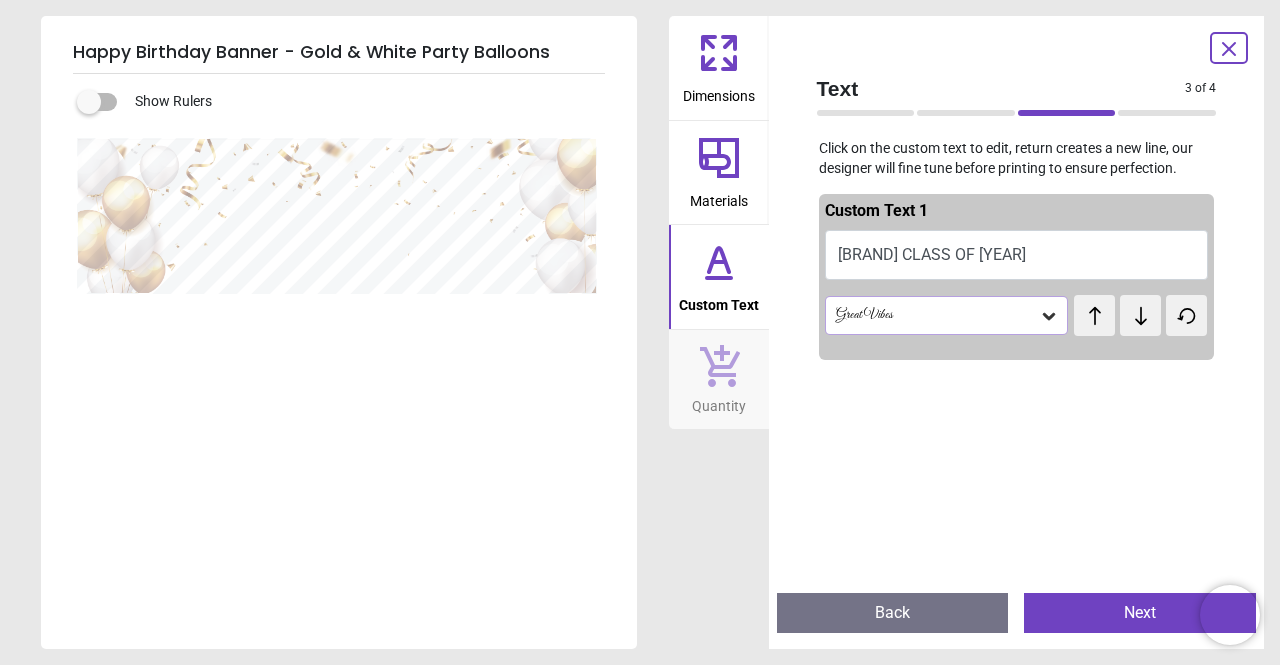click 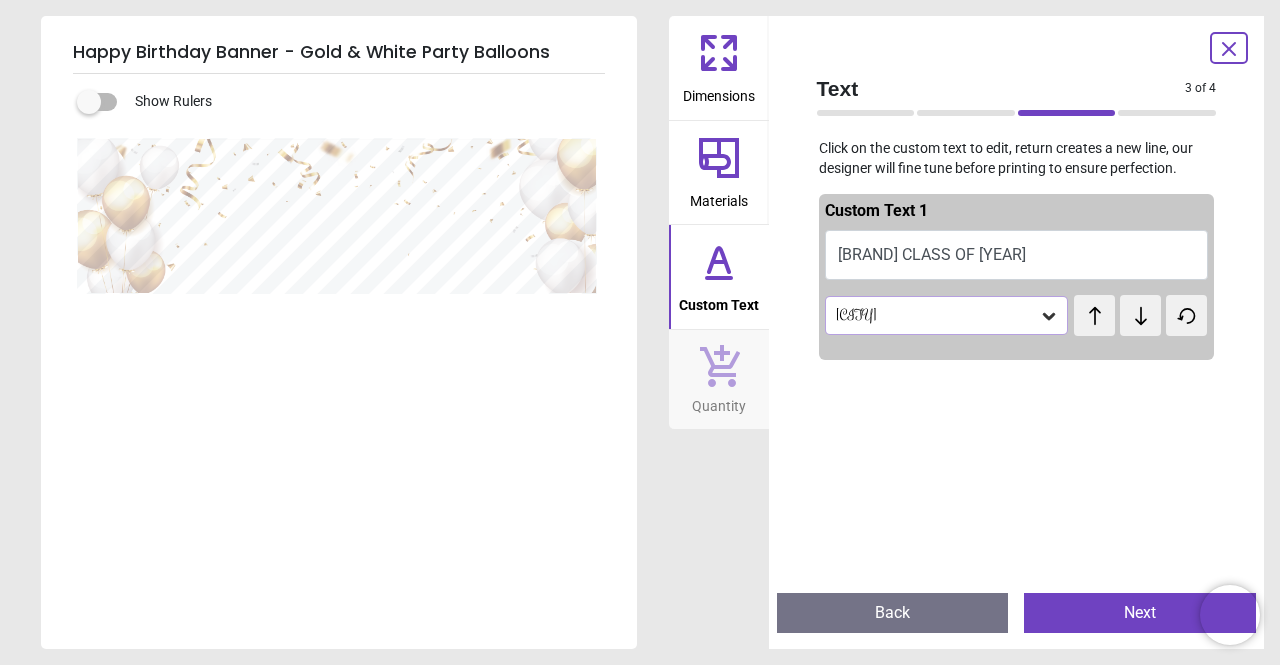 click 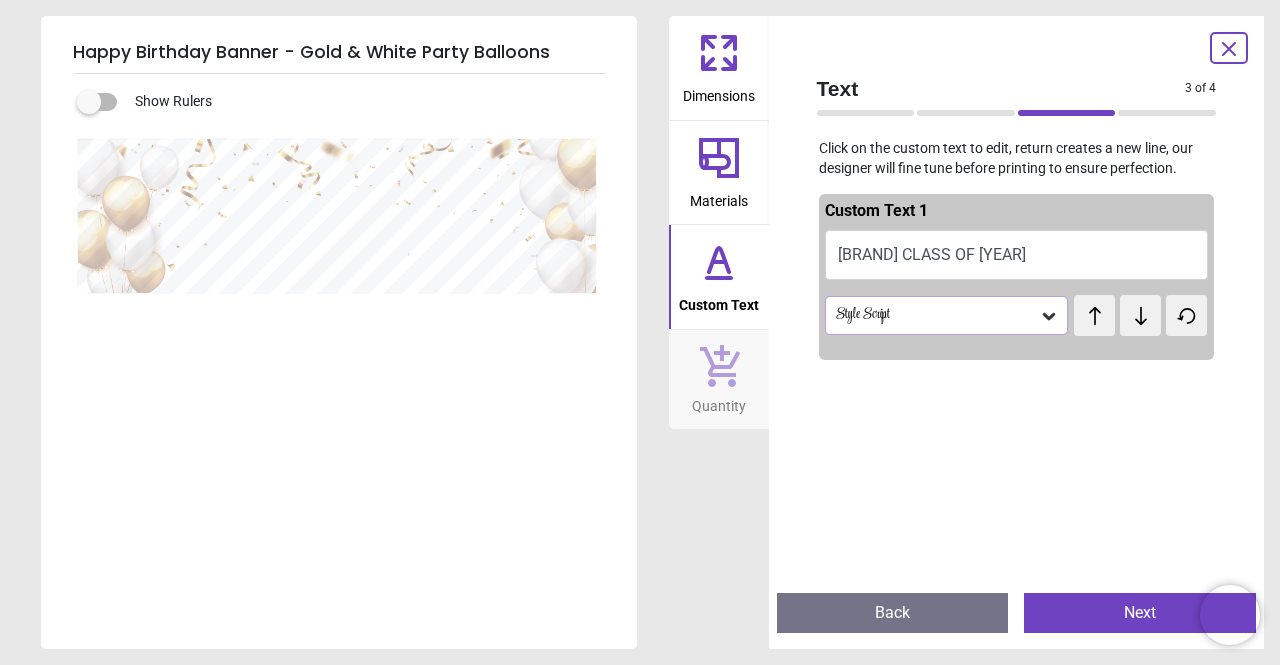 click 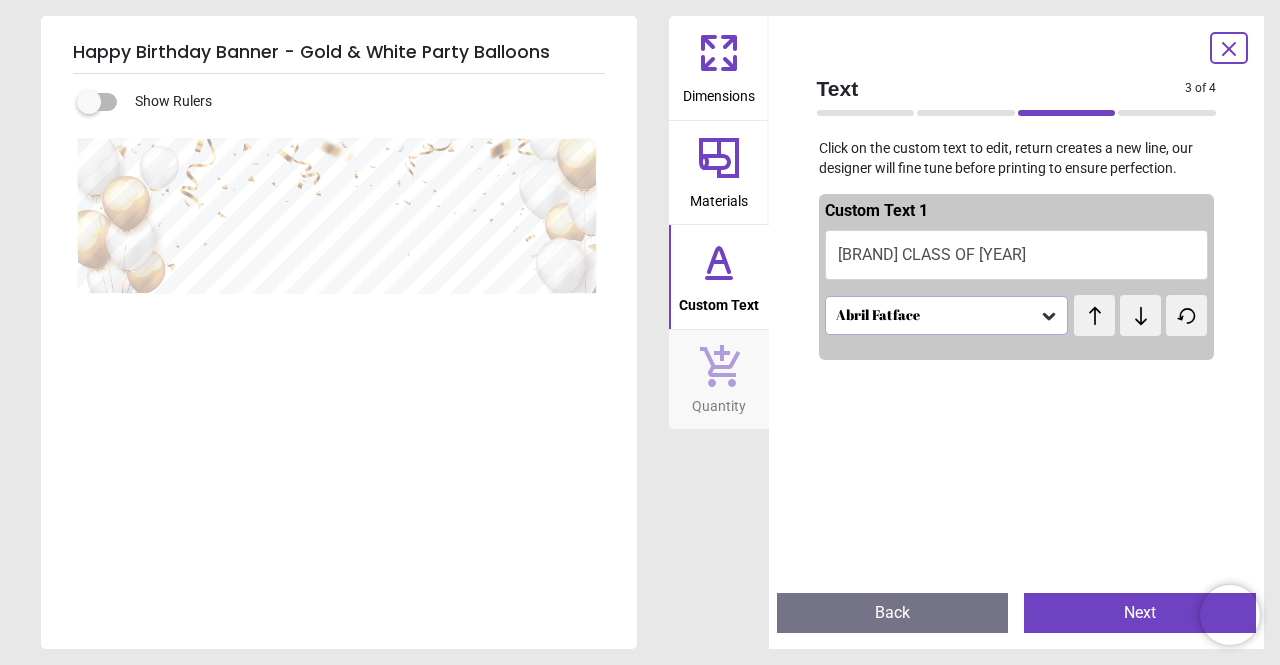 click 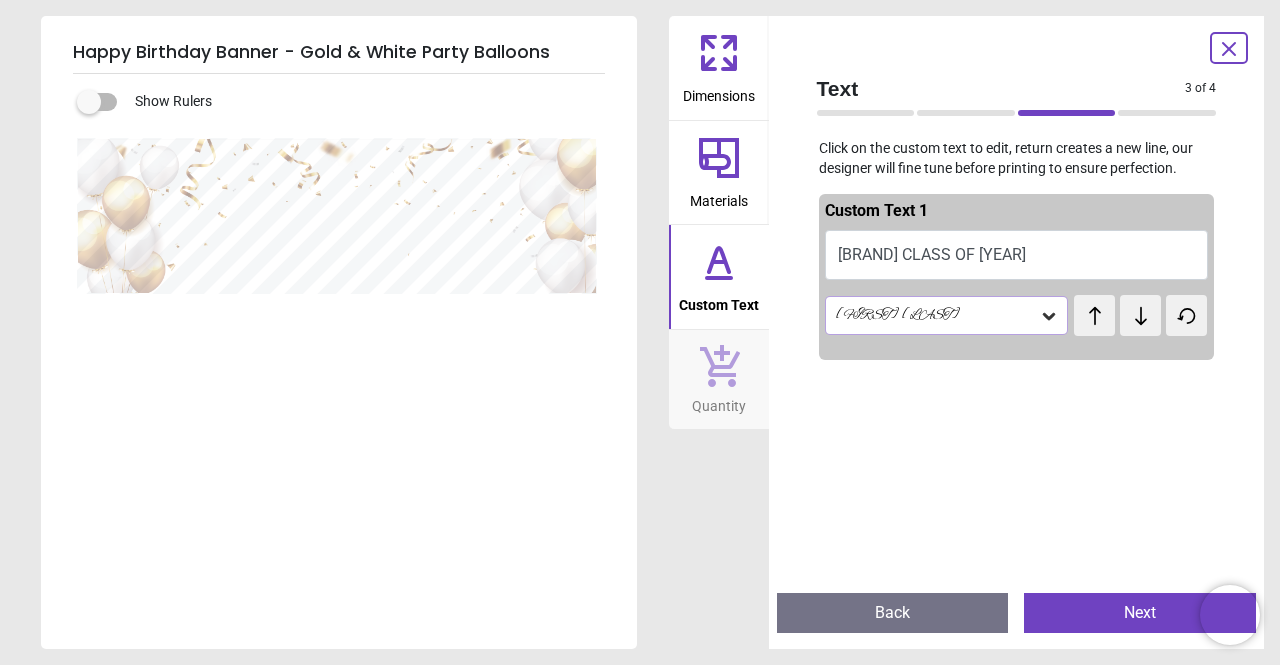 click 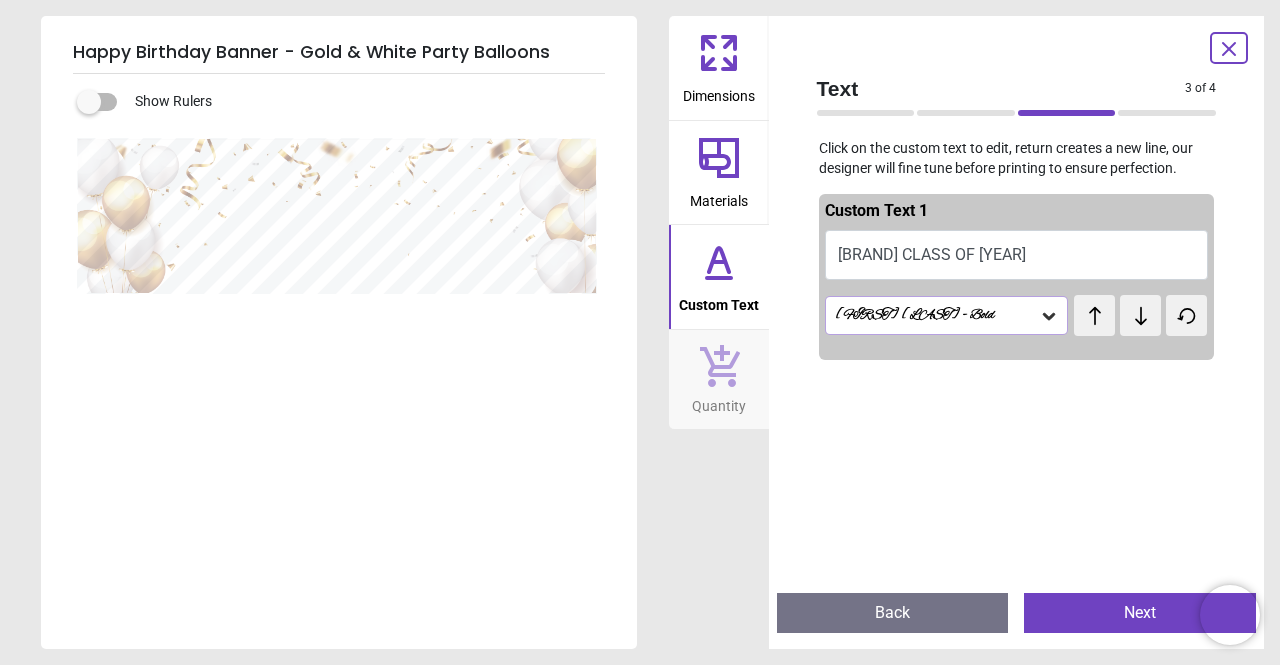 click 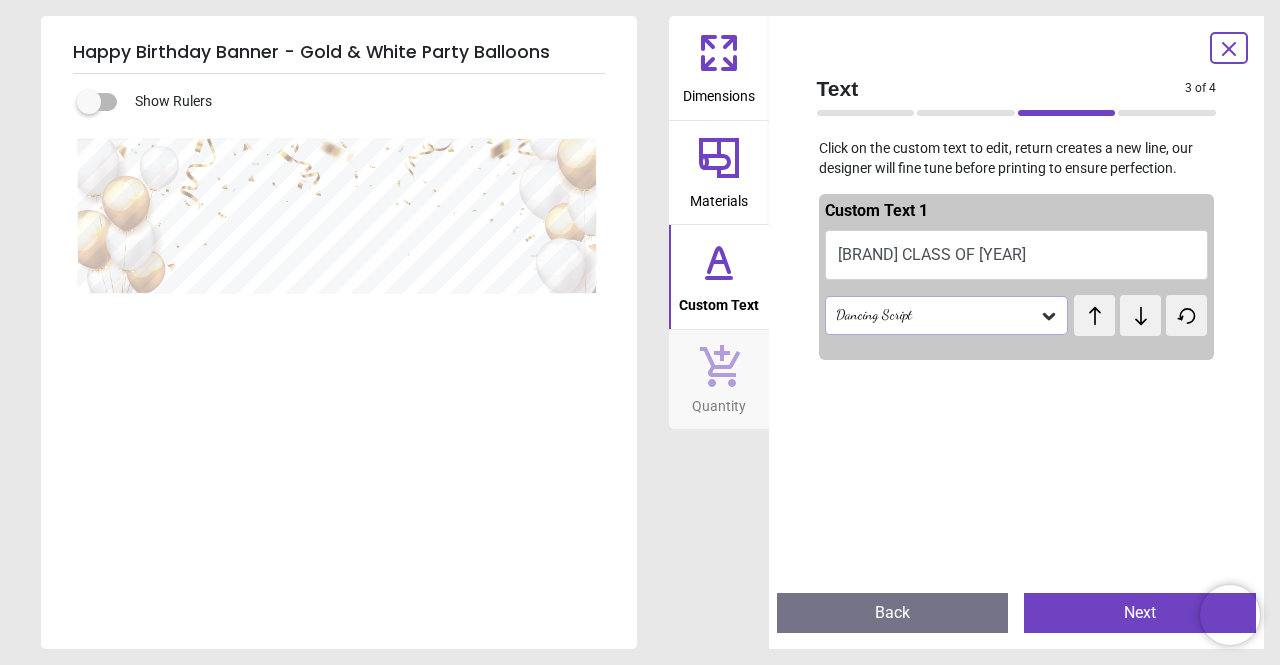click 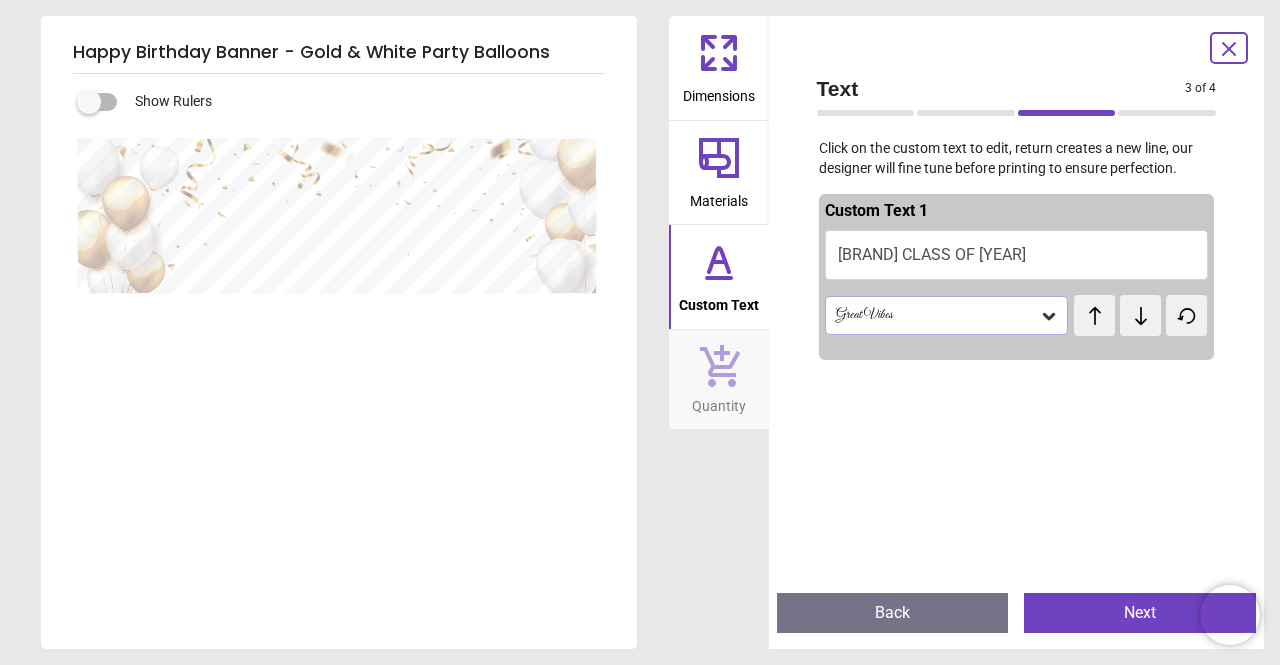 click 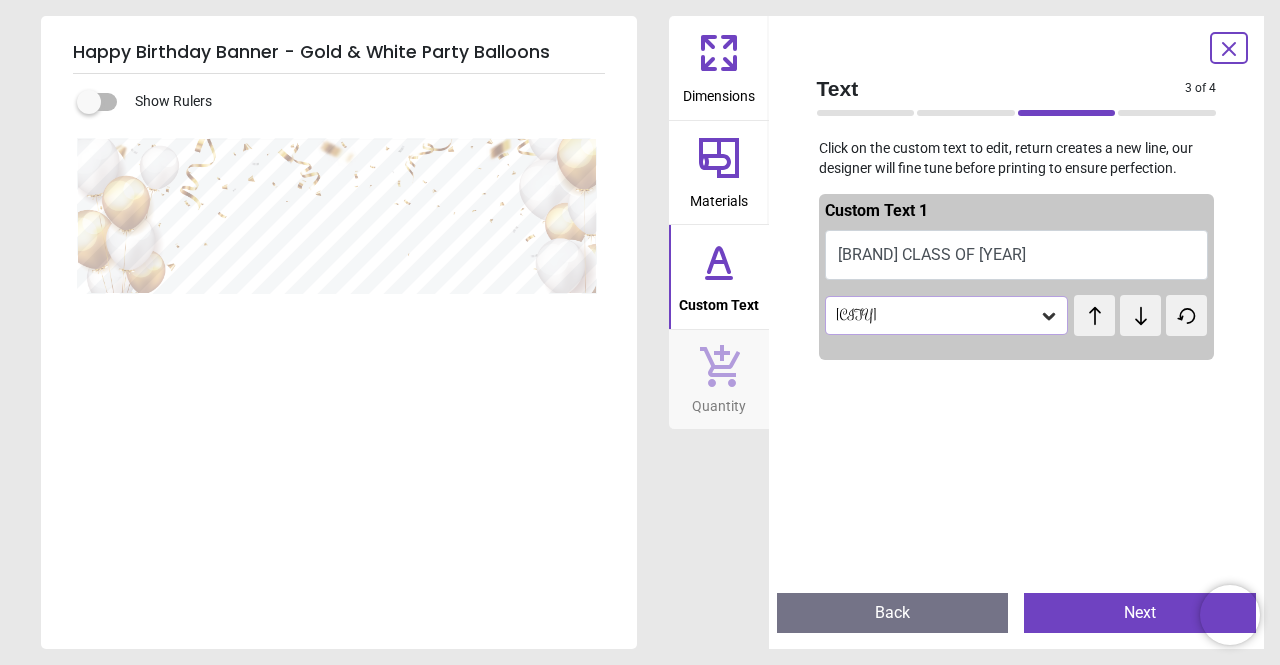 click 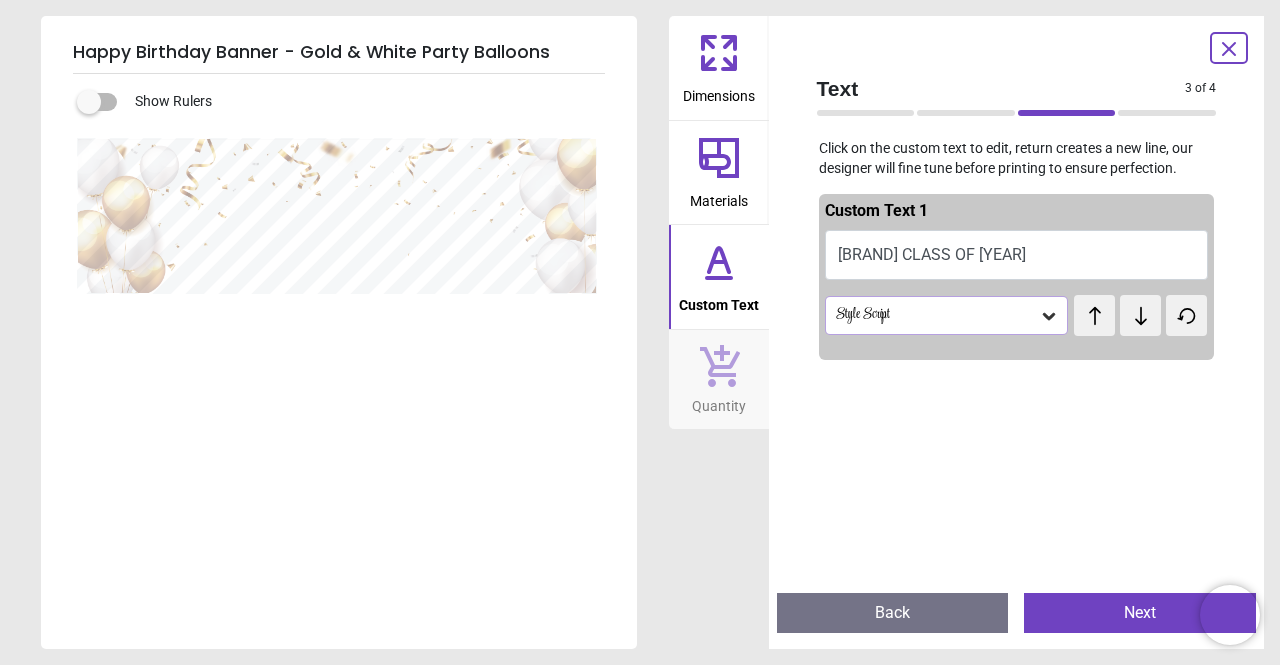 click 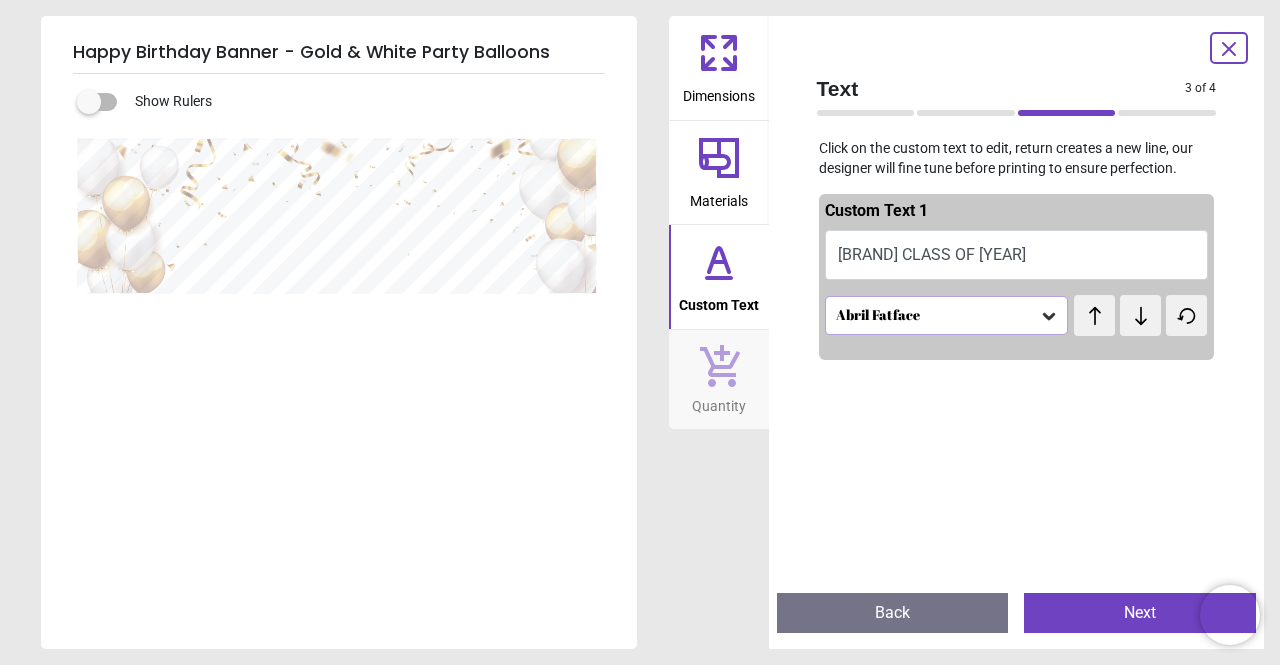 click 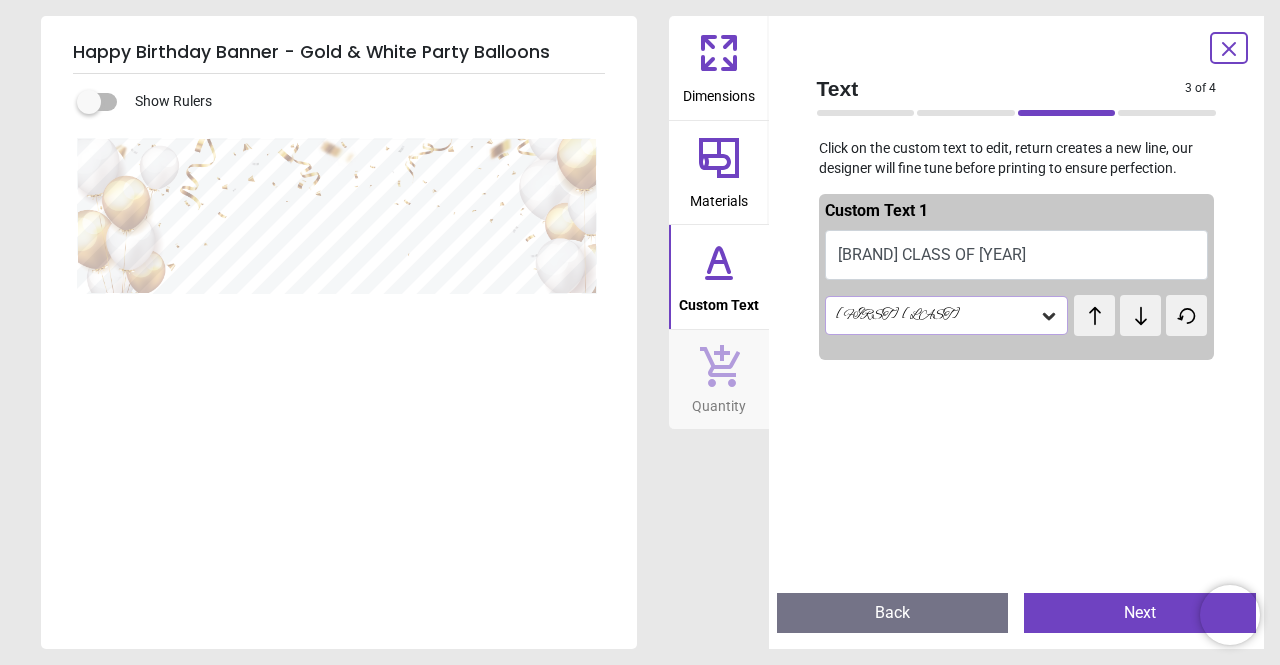 click 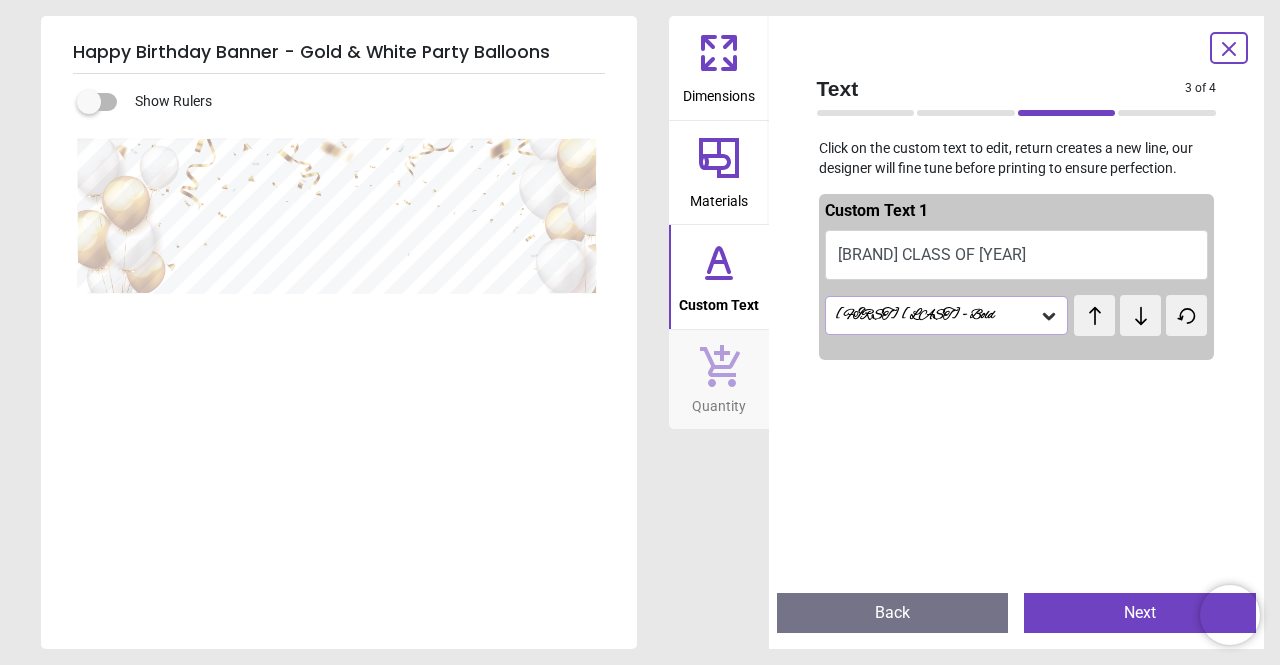click 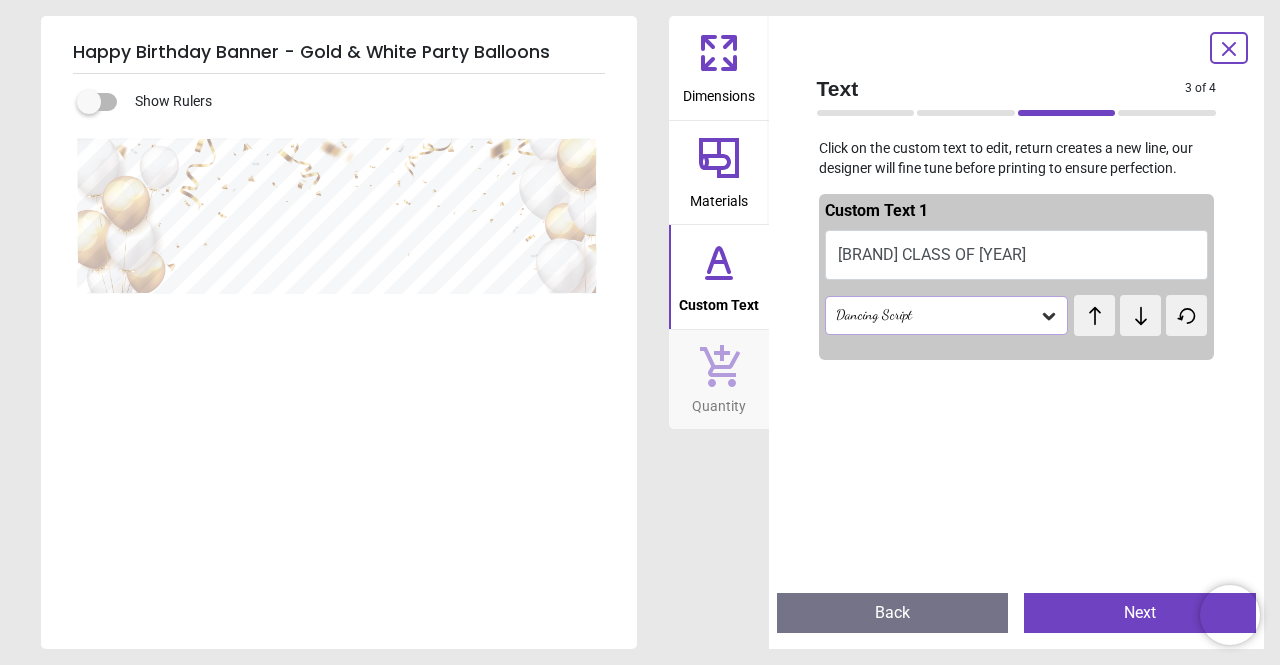 click 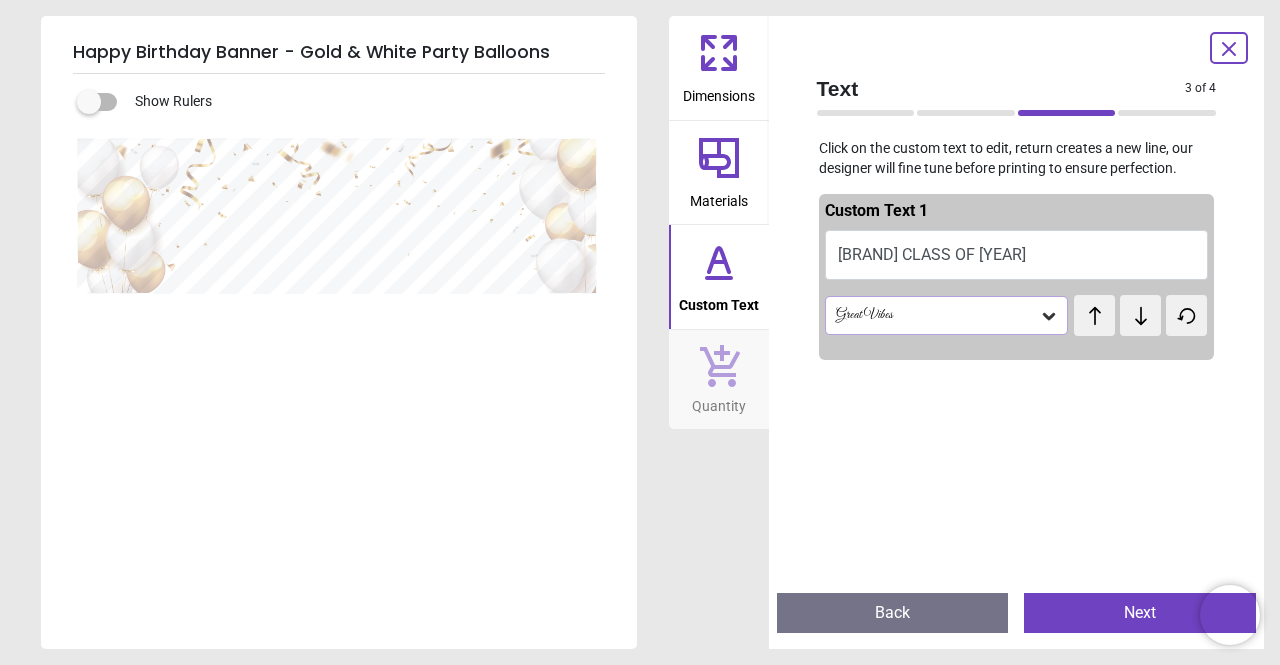 click 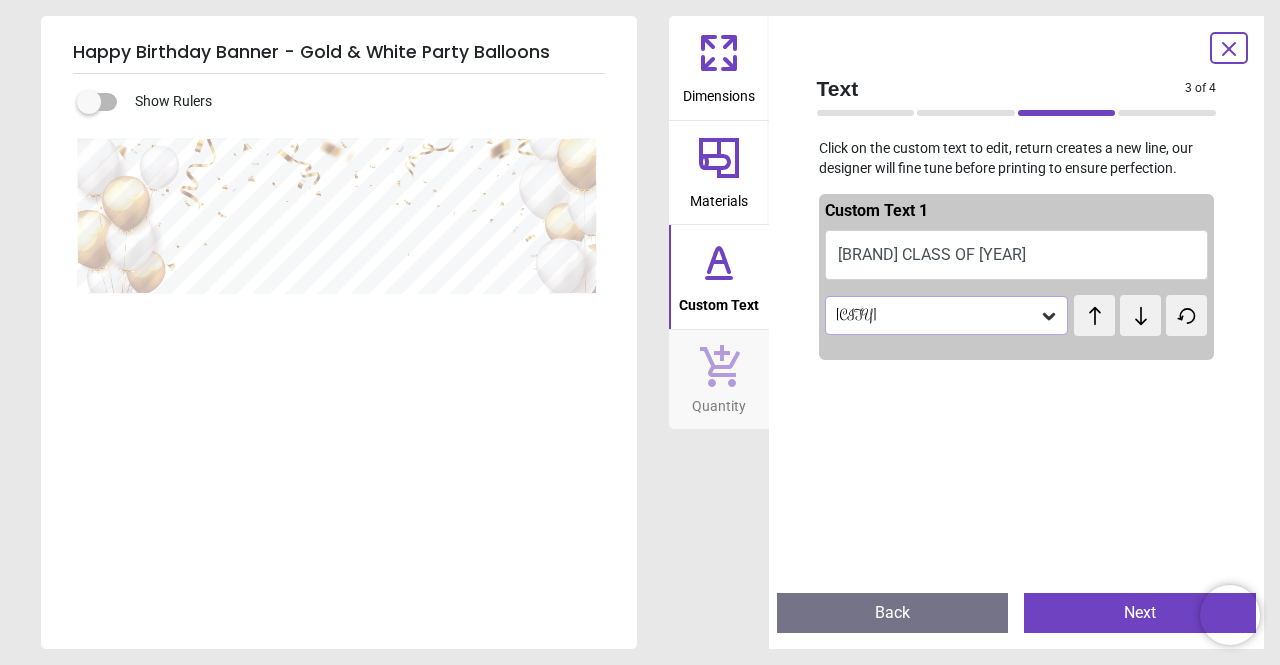 click 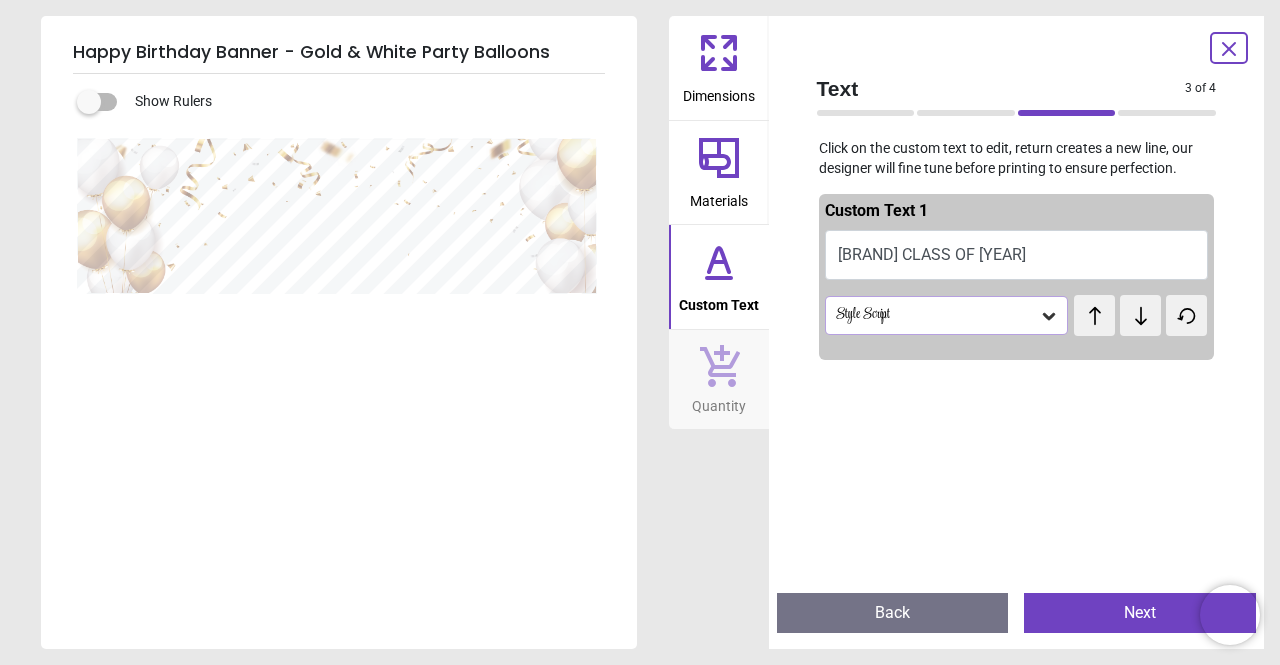 click 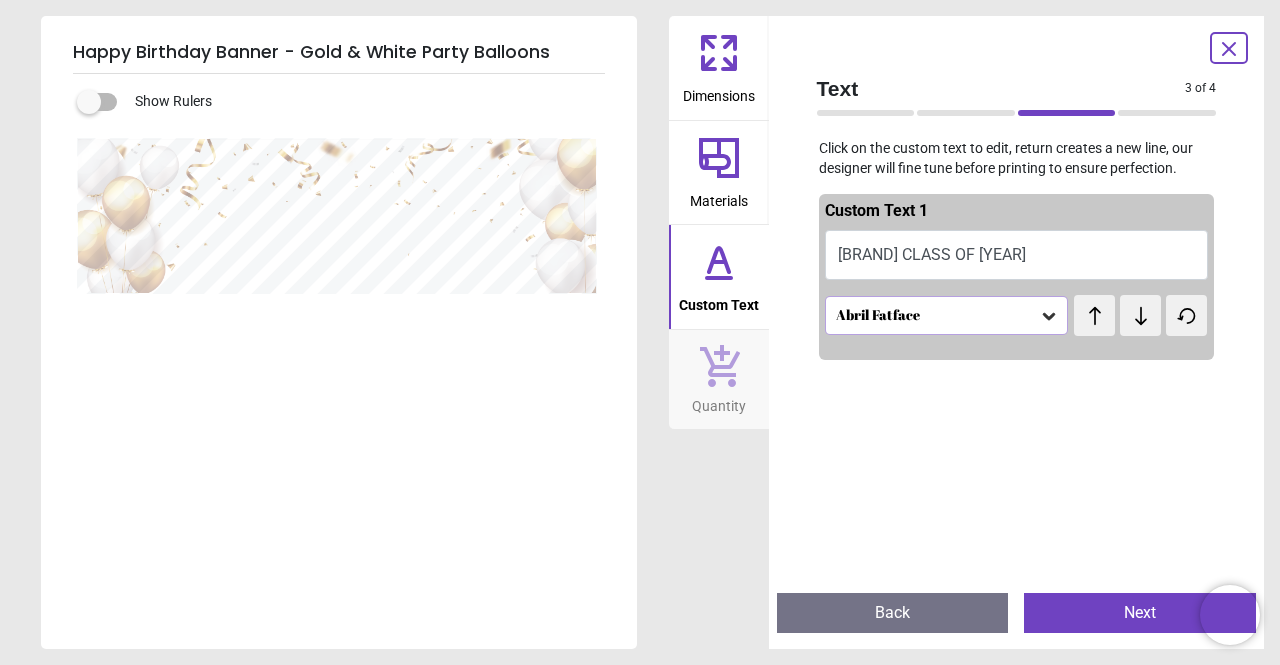 click 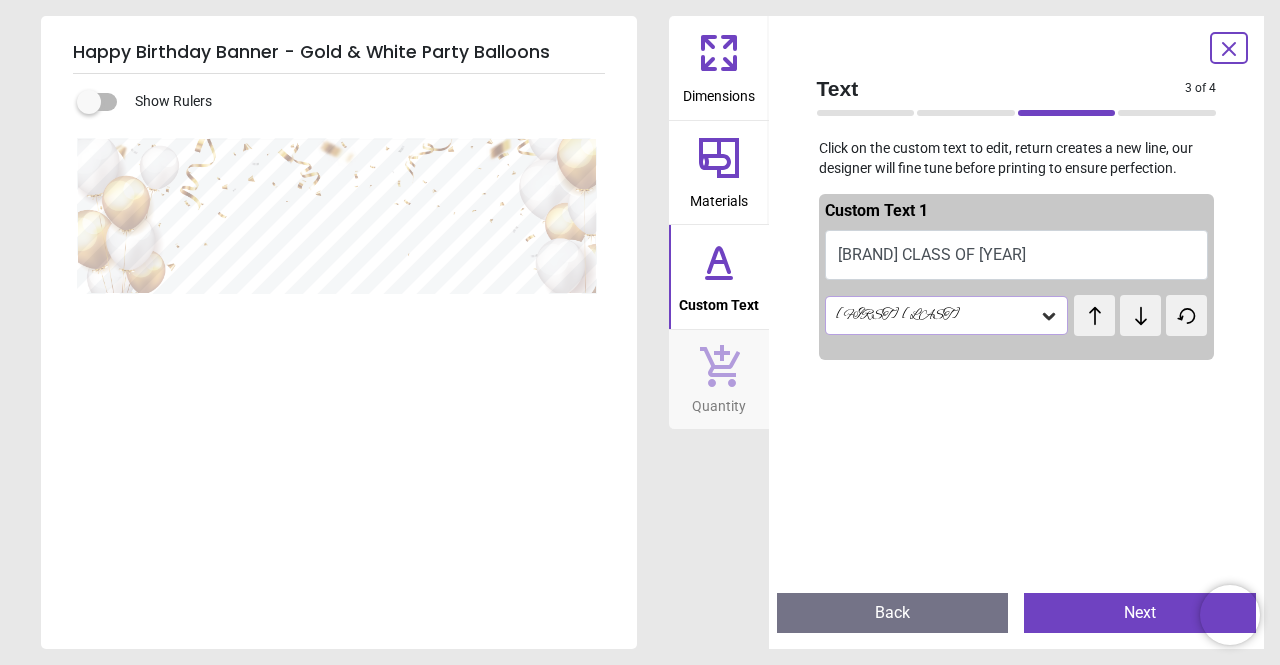 click 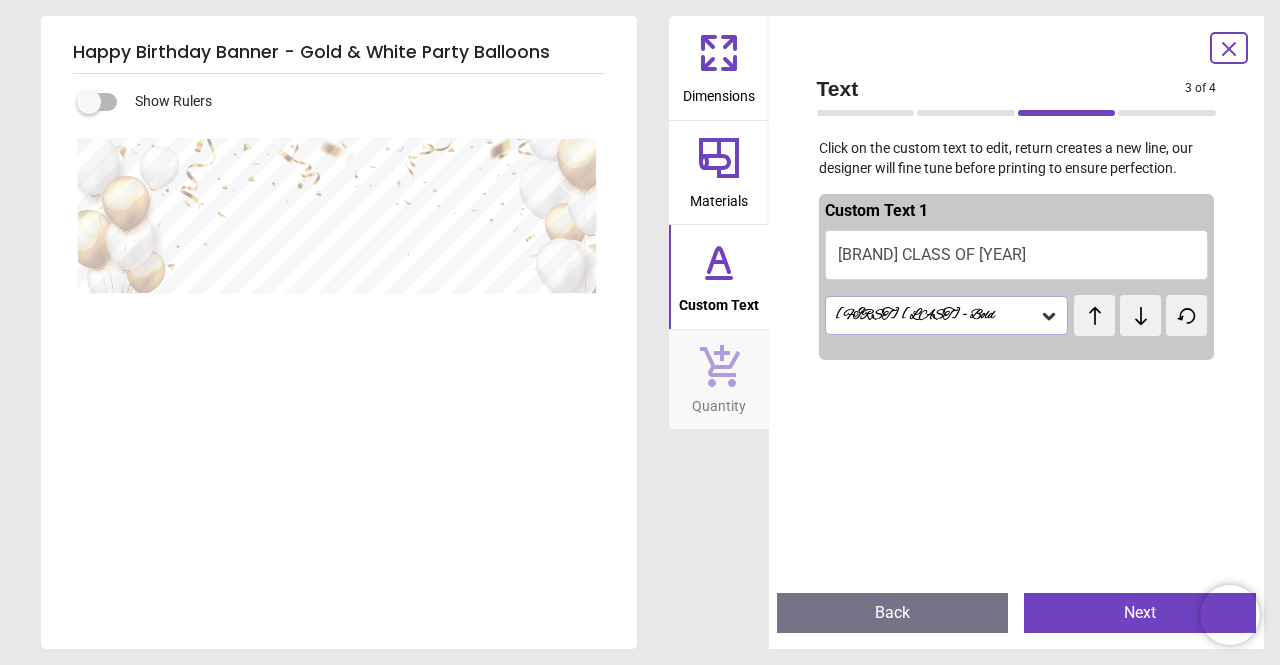 click on "[FIRST] [LAST] - Bold" at bounding box center [937, 315] 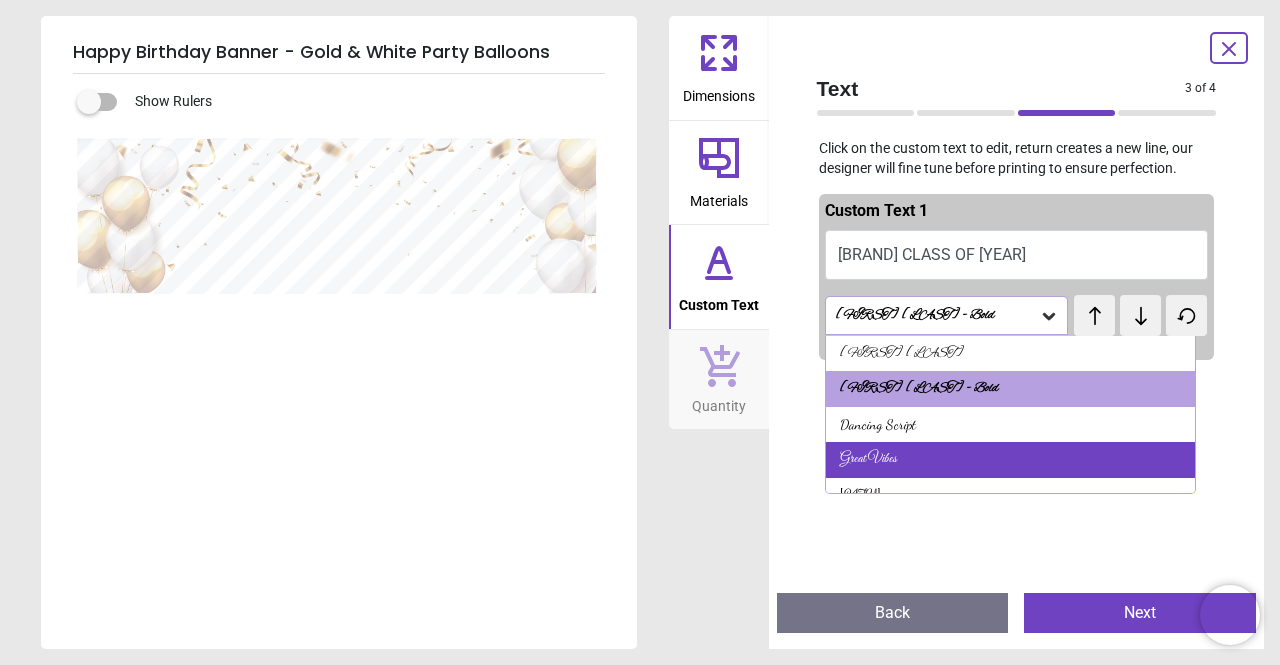 scroll, scrollTop: 92, scrollLeft: 0, axis: vertical 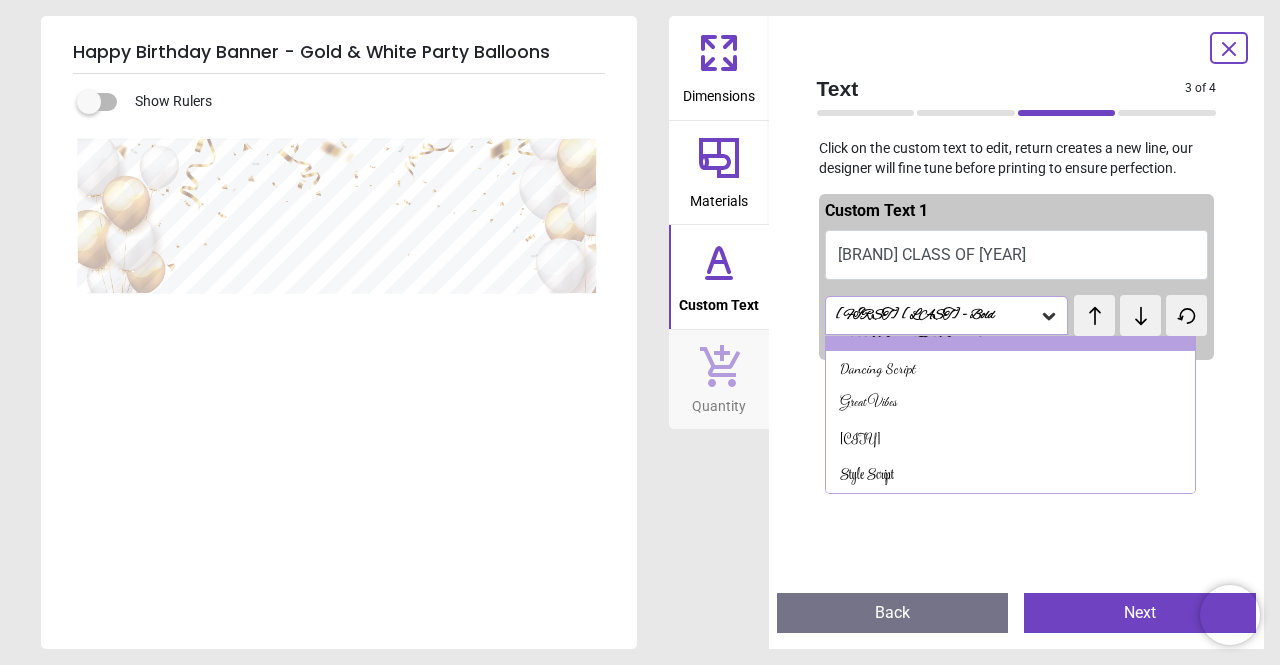 click on "Style Script" at bounding box center [1011, 476] 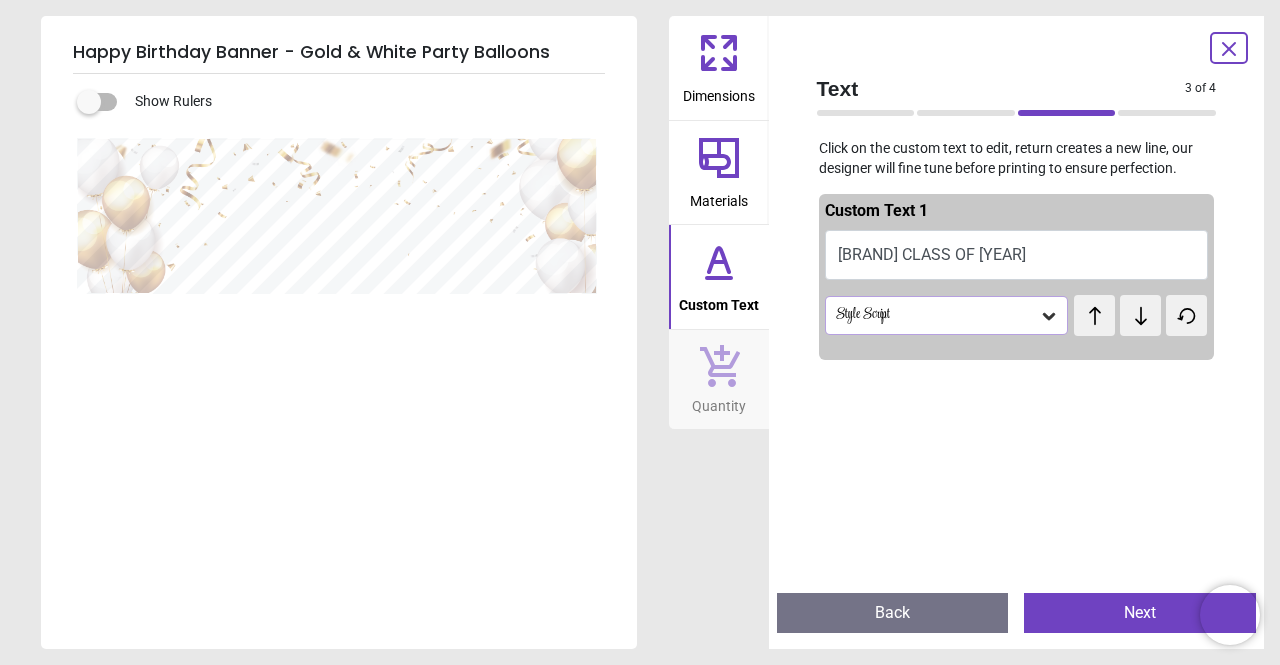 click 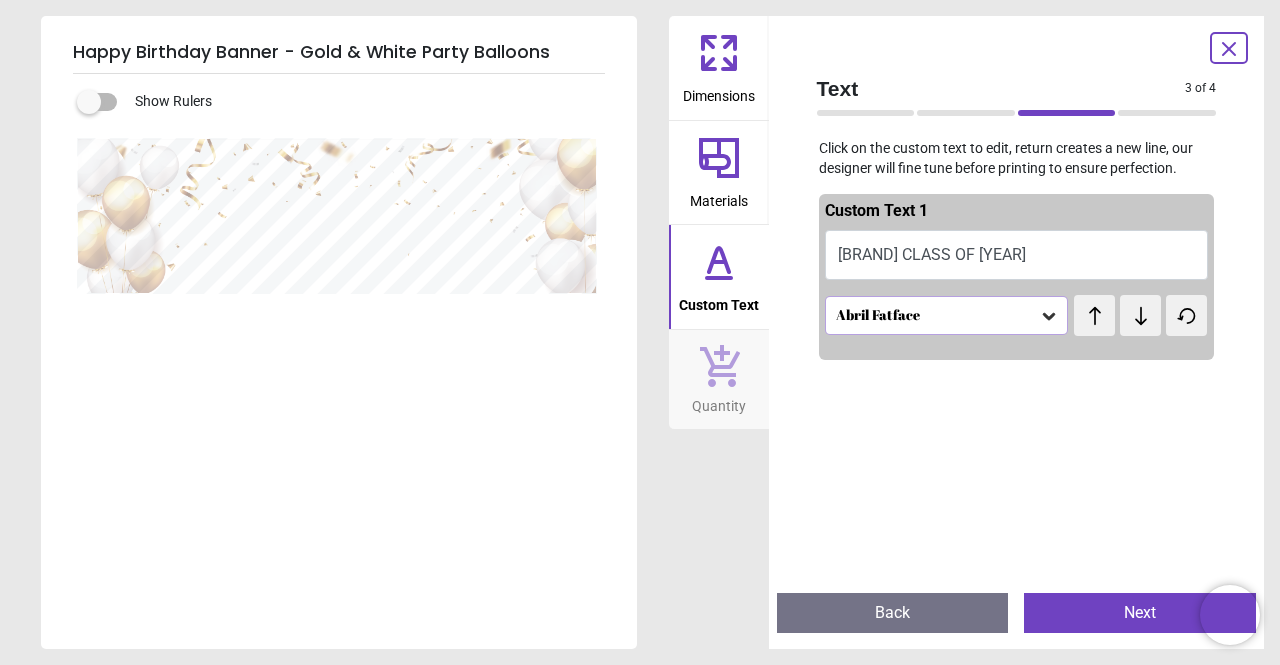 click 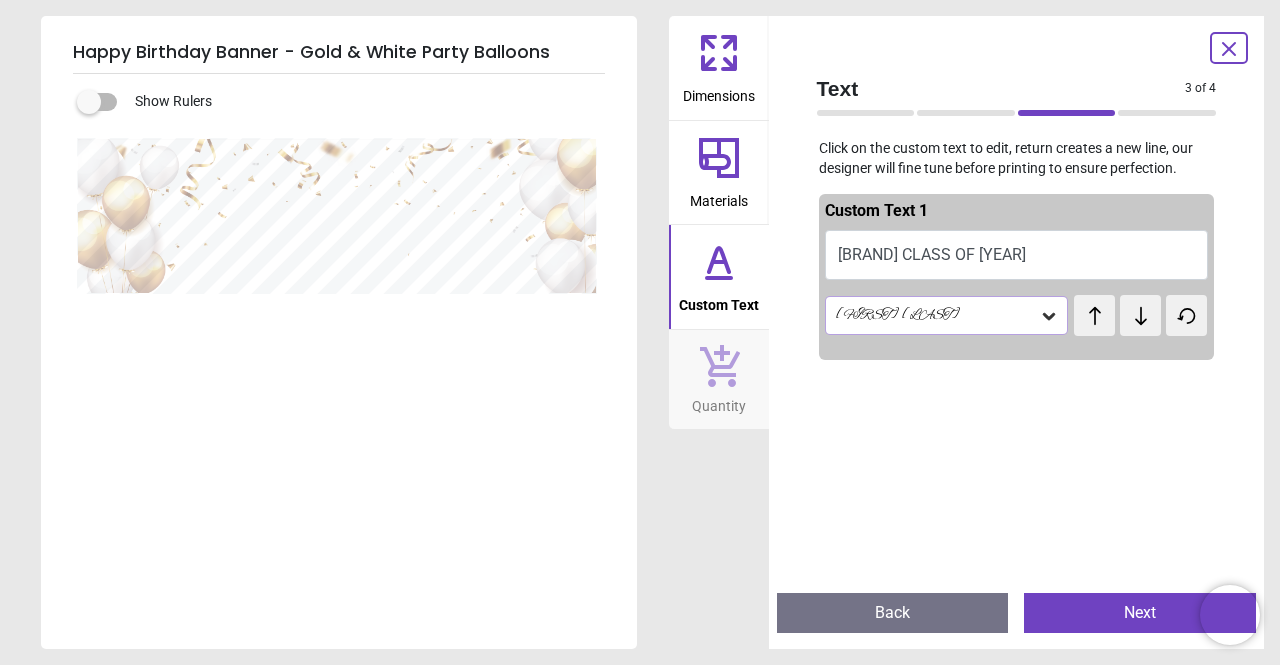 click 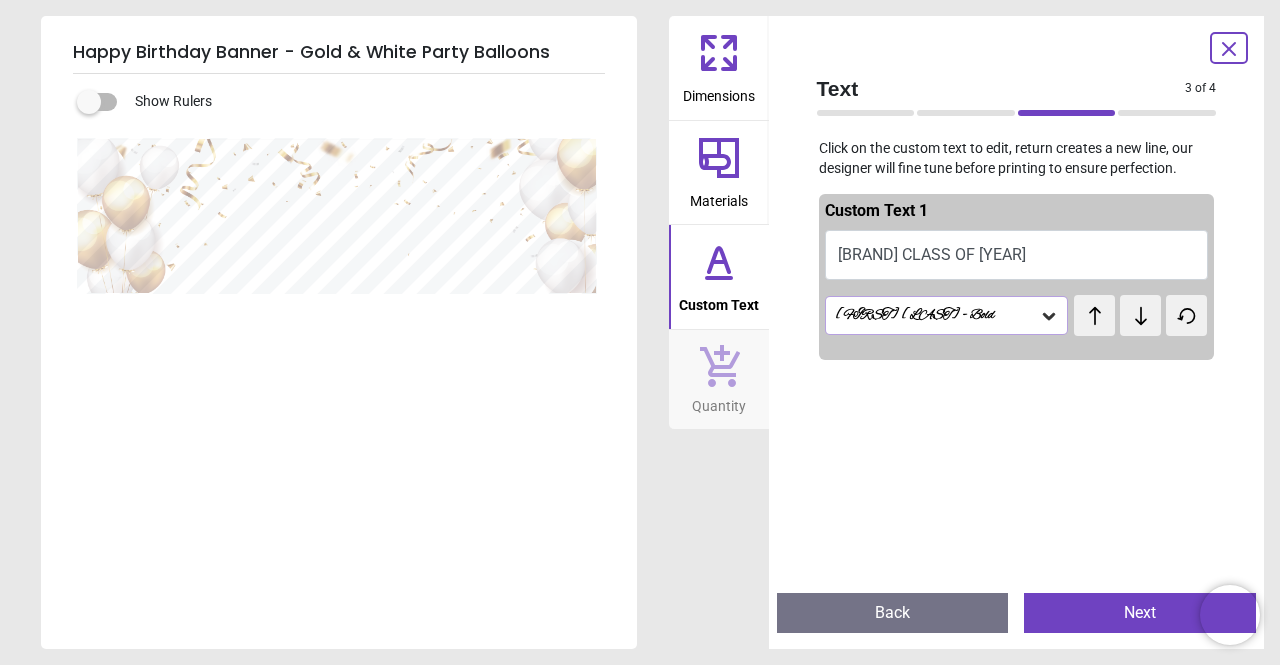 click 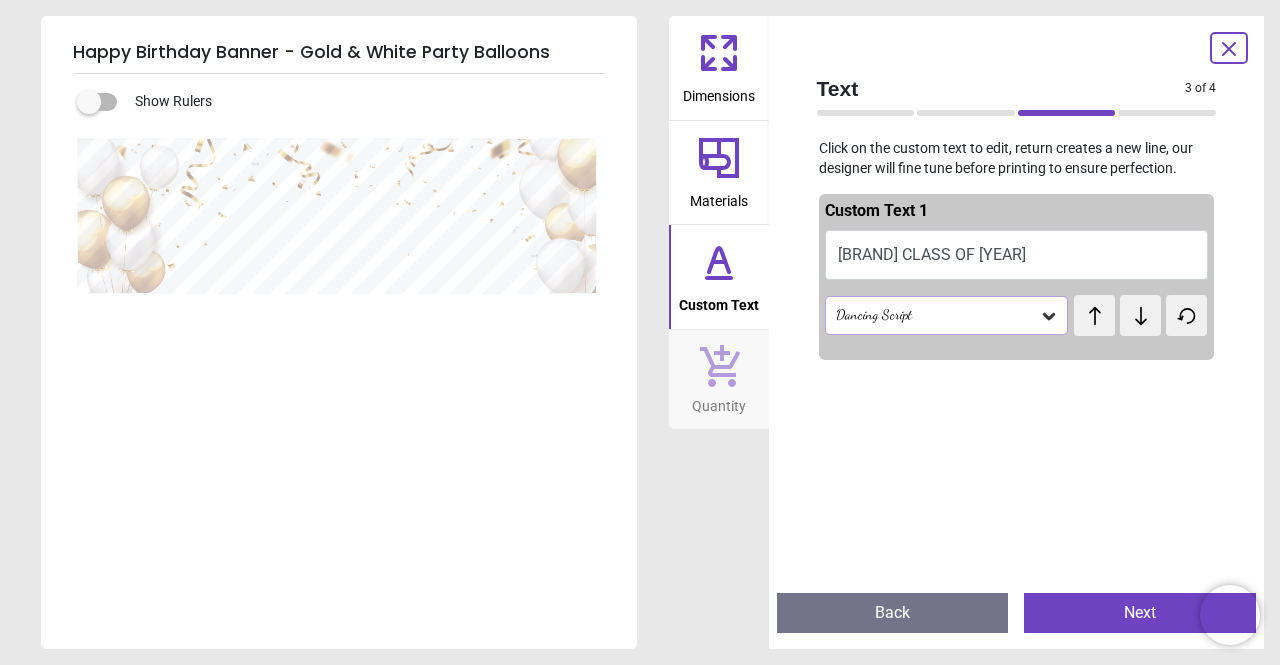 click 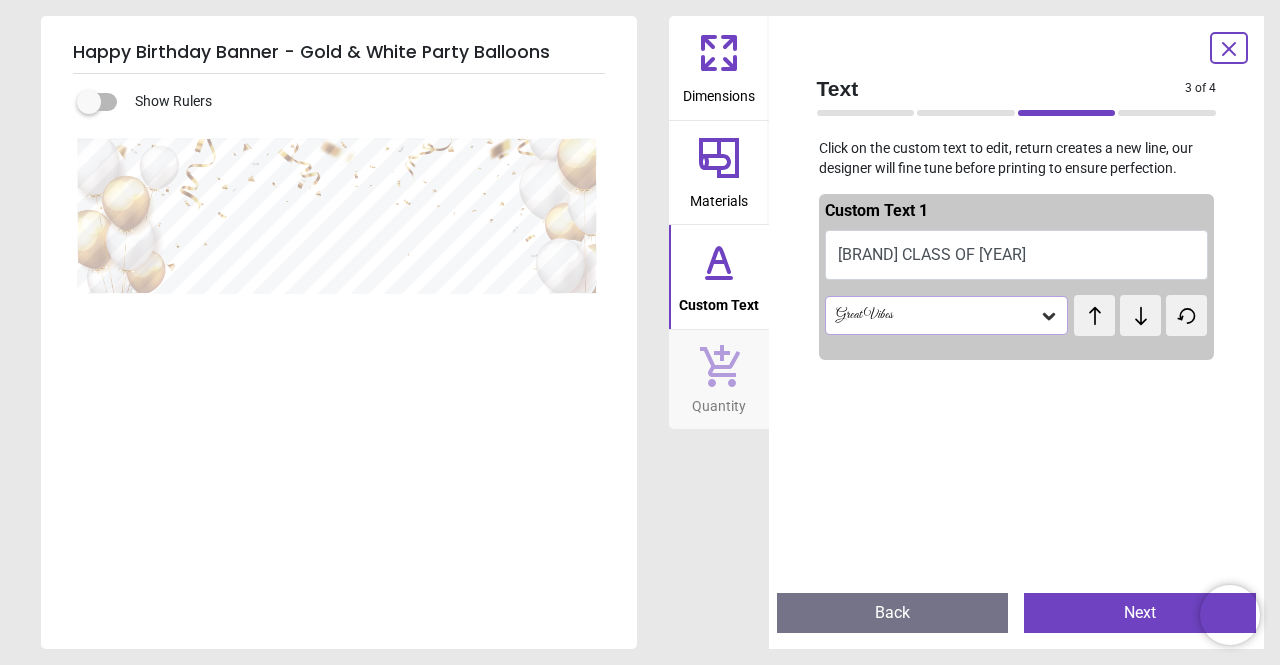 click 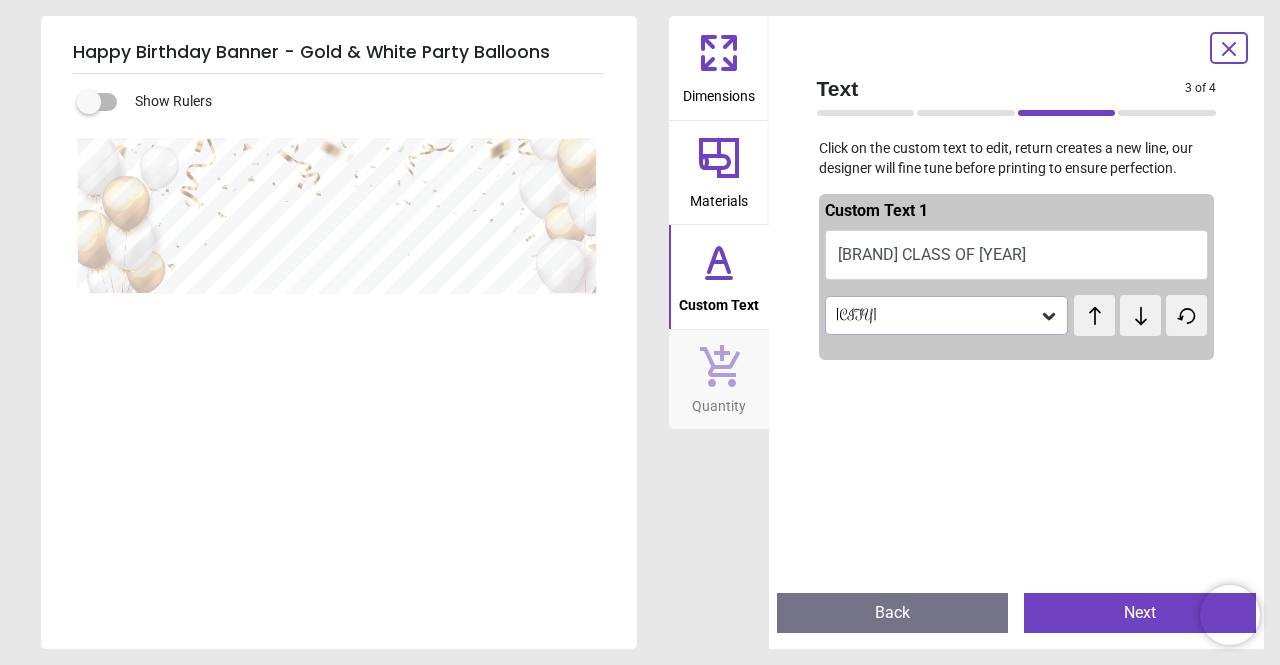 click 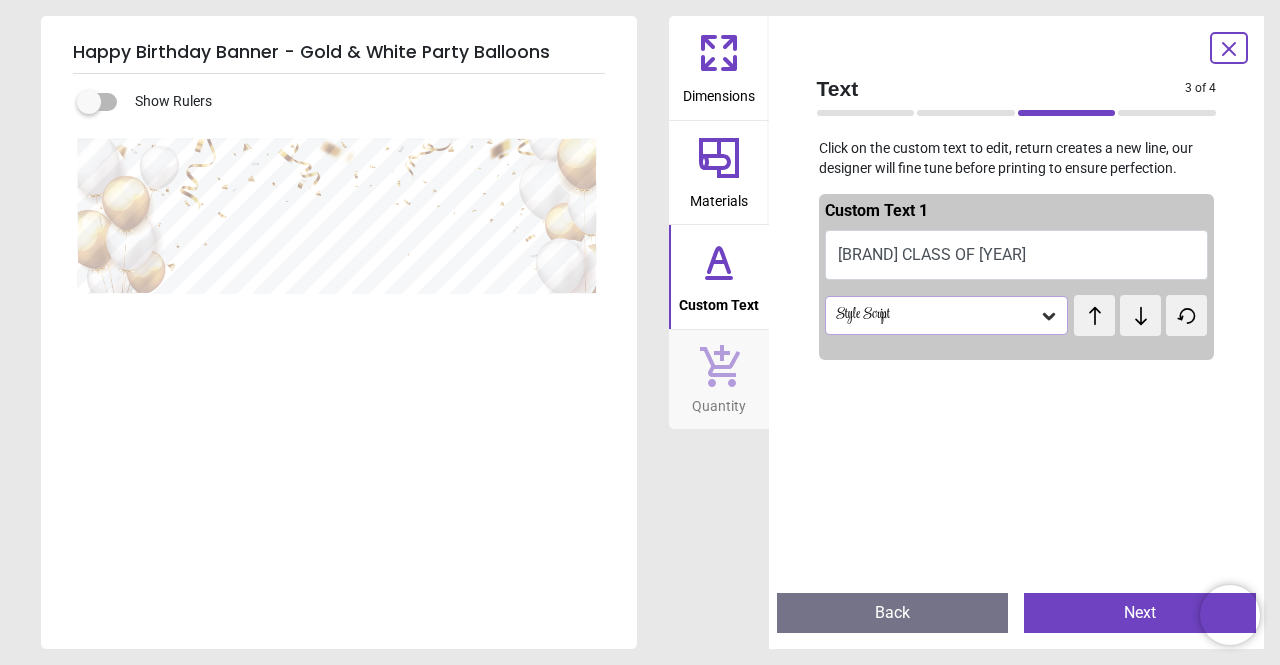 click 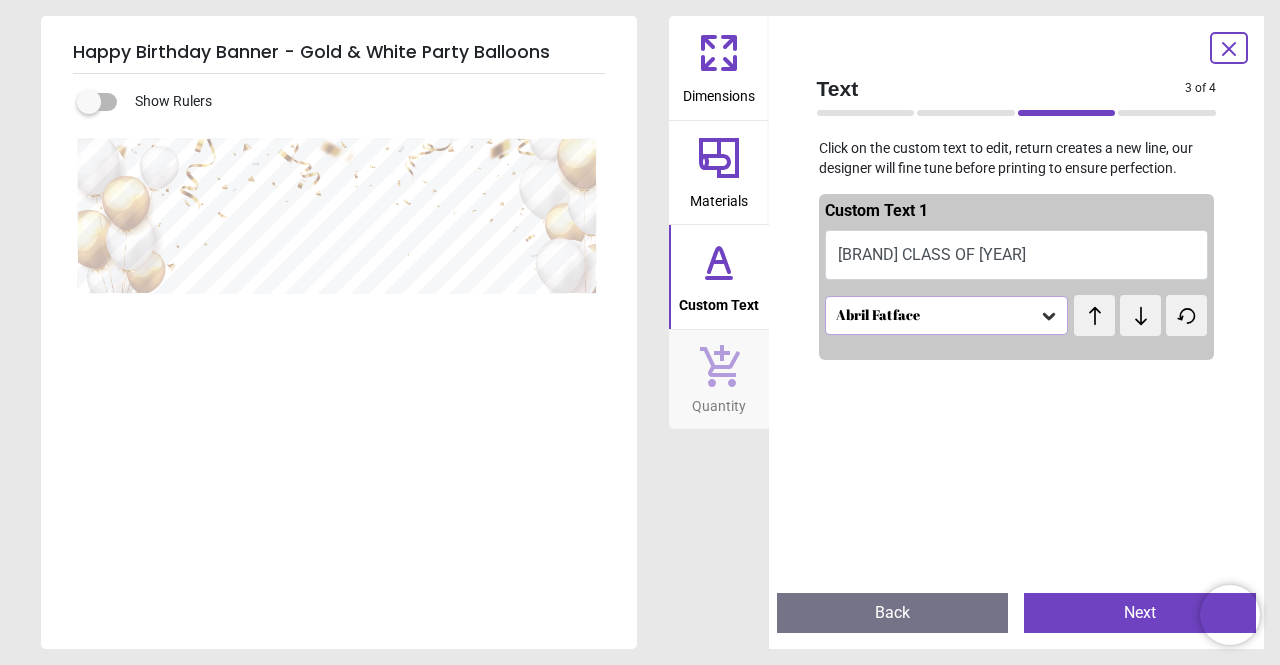 click 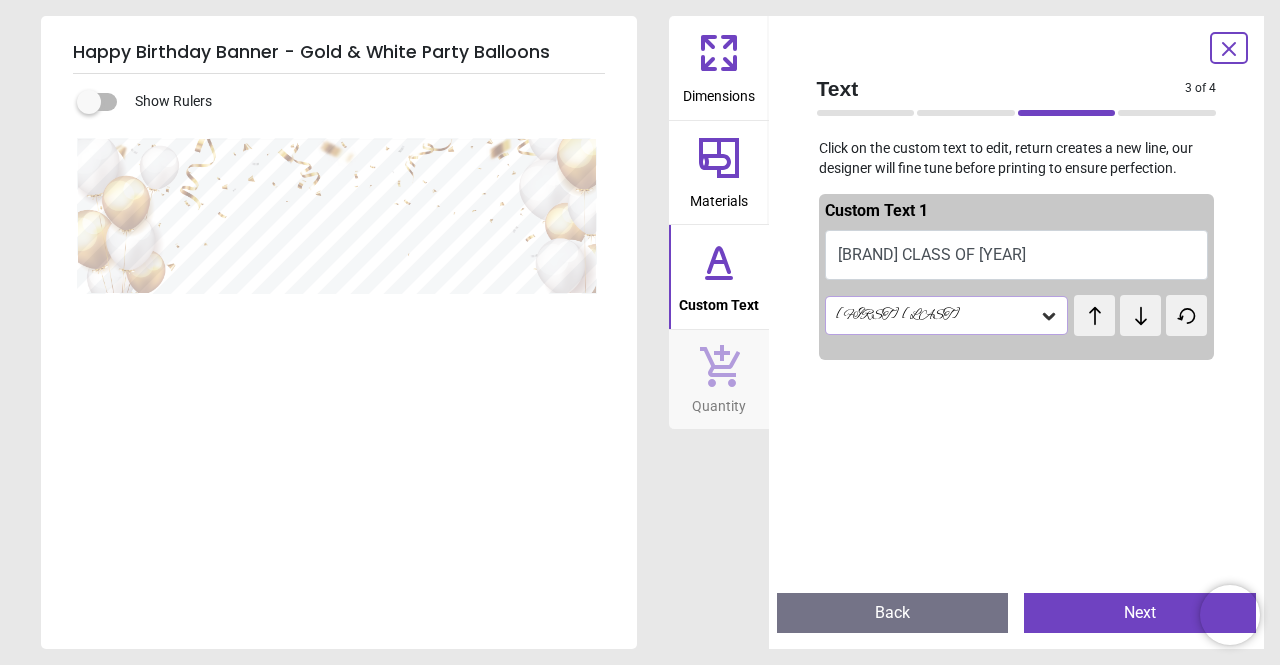 click 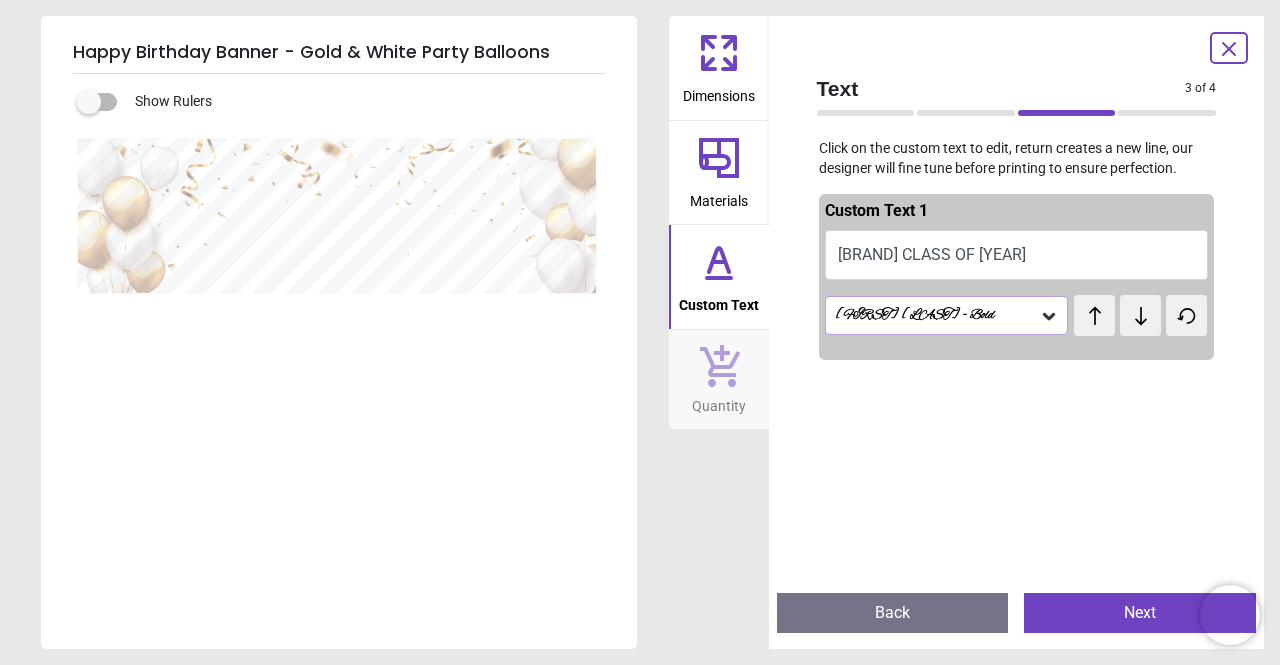click 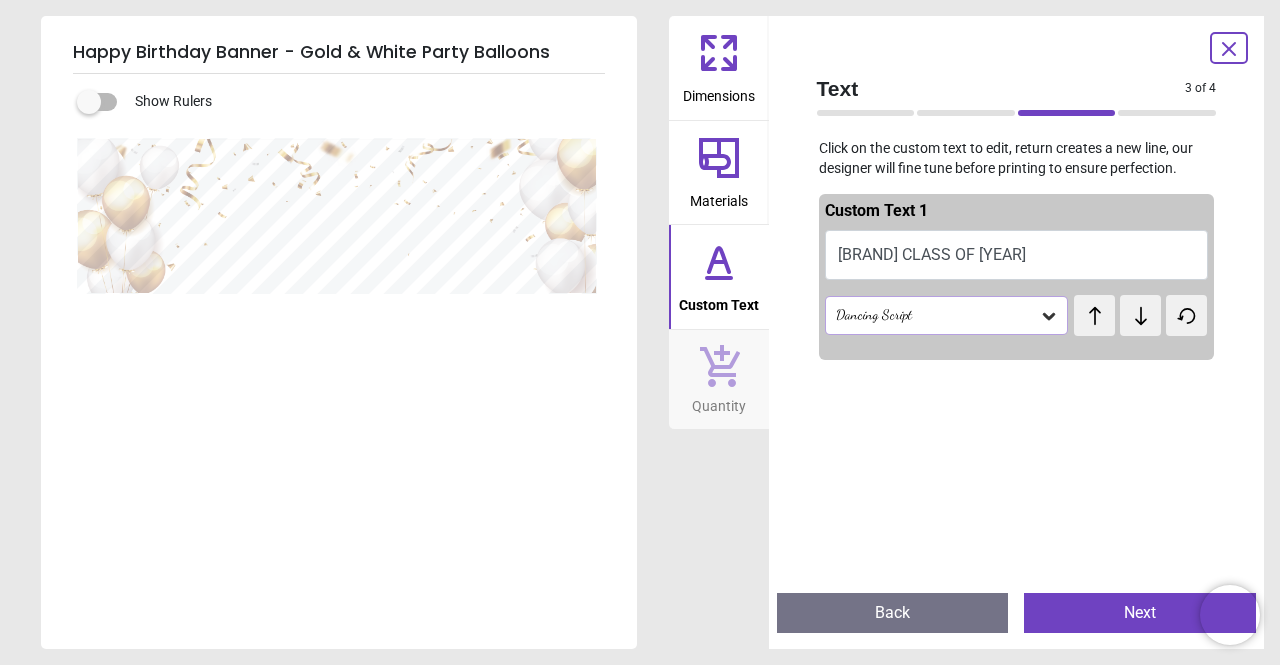click 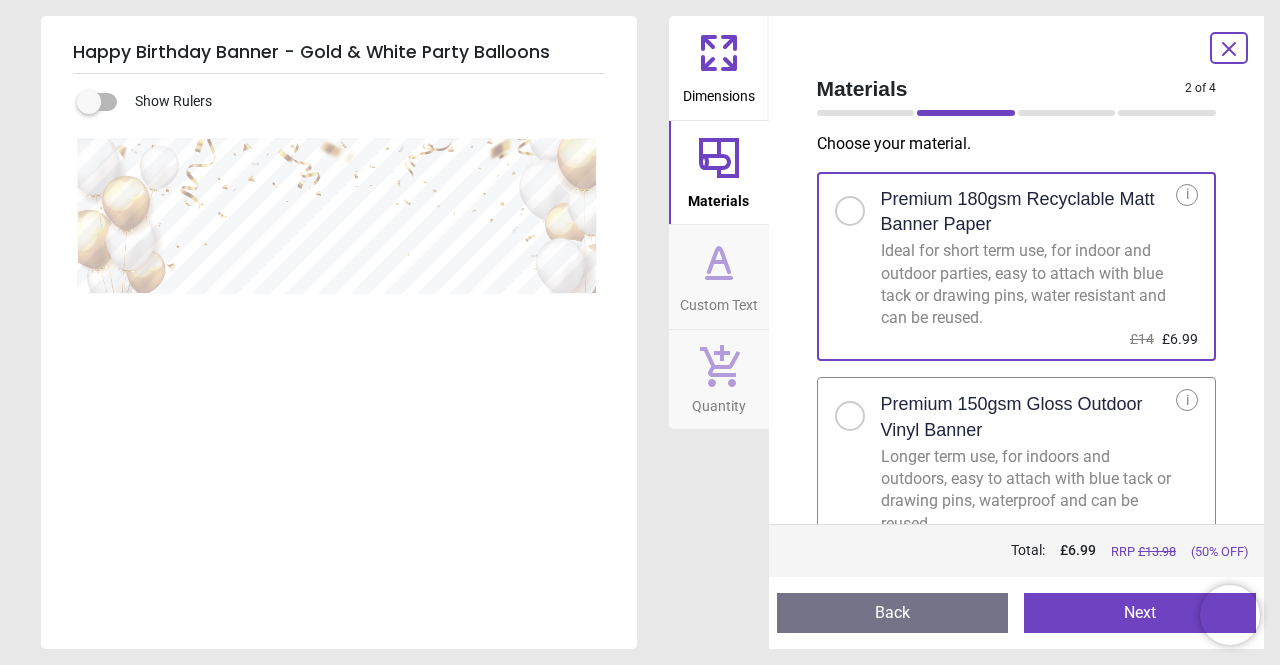 click on "Dimensions" at bounding box center (719, 92) 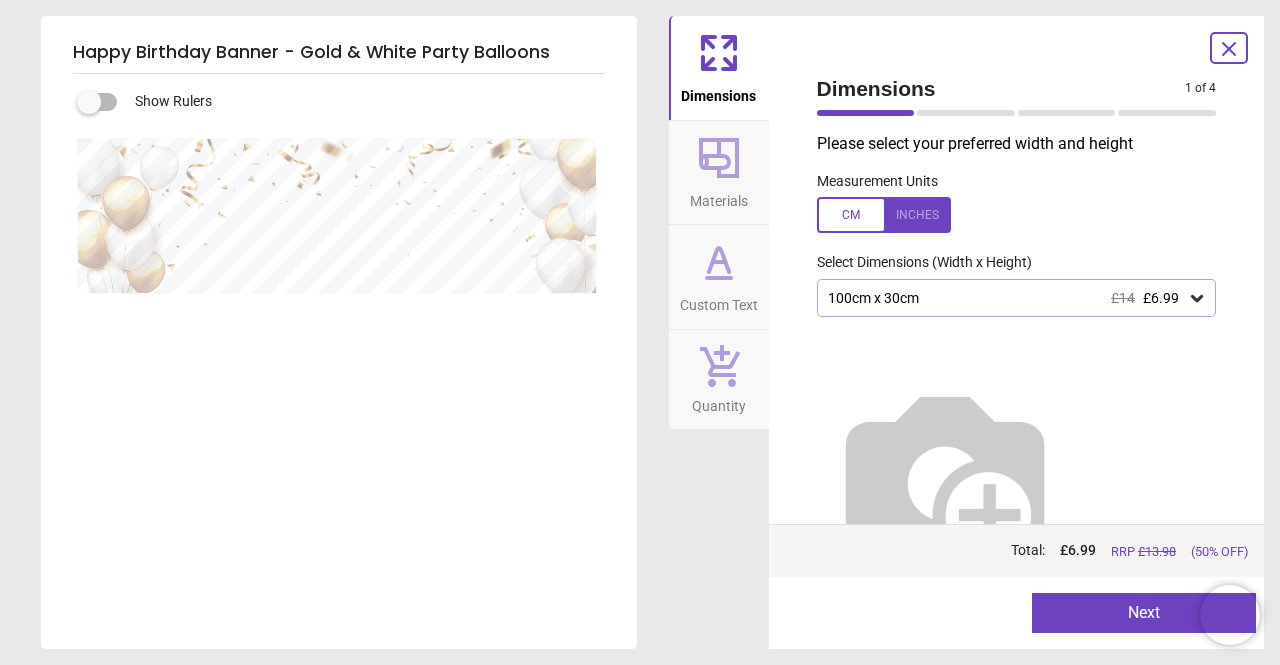 type 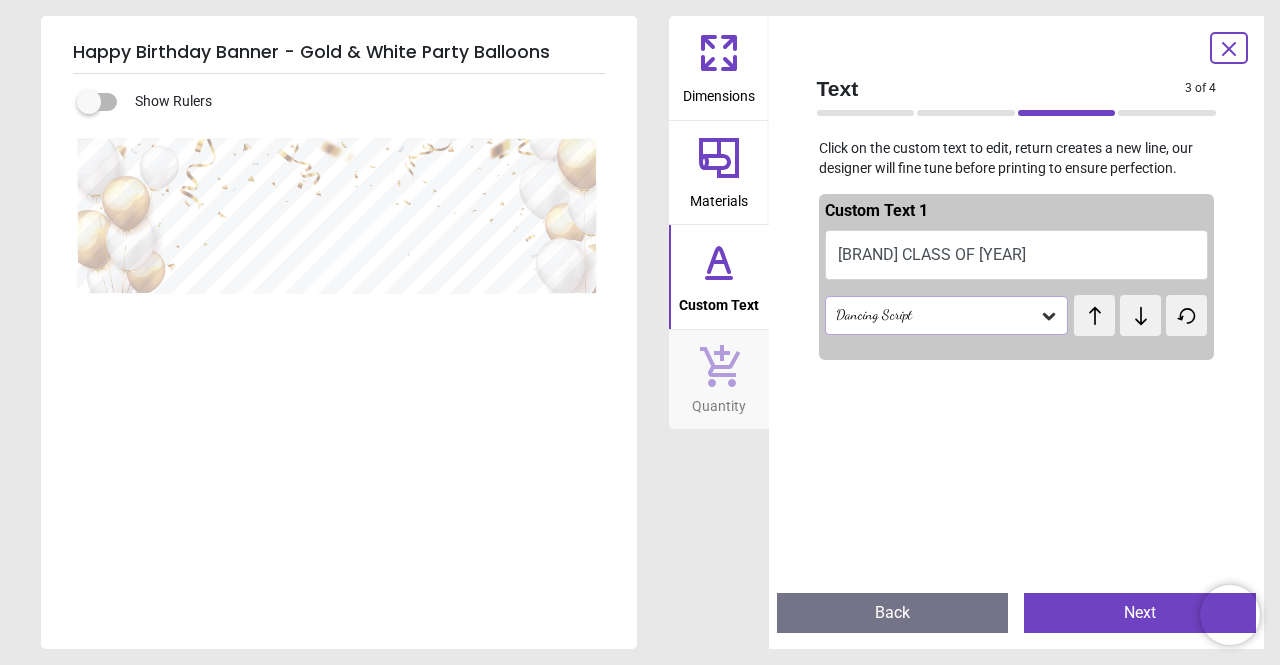 click 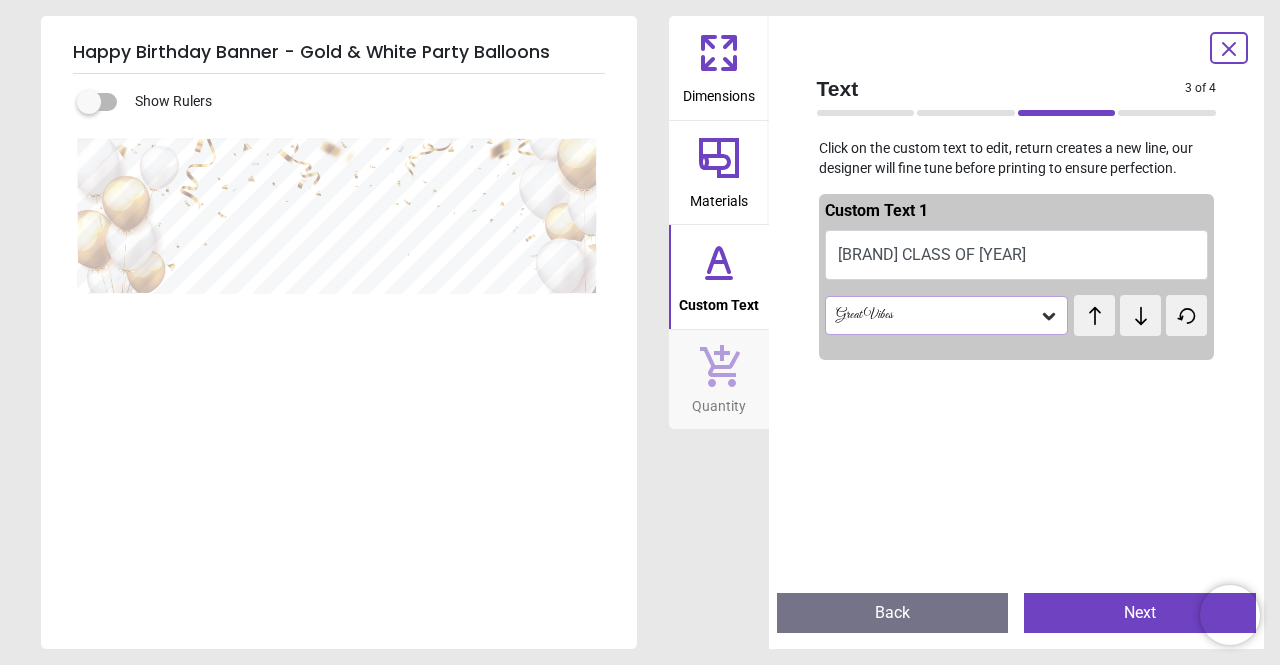 click 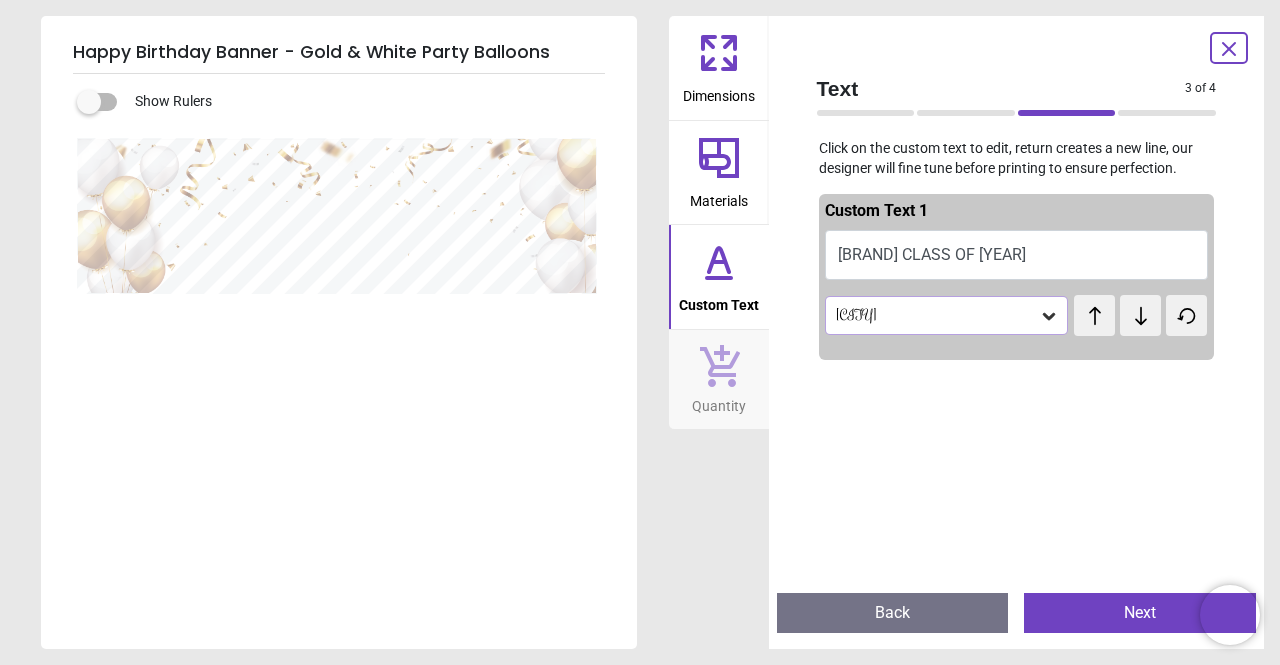 click 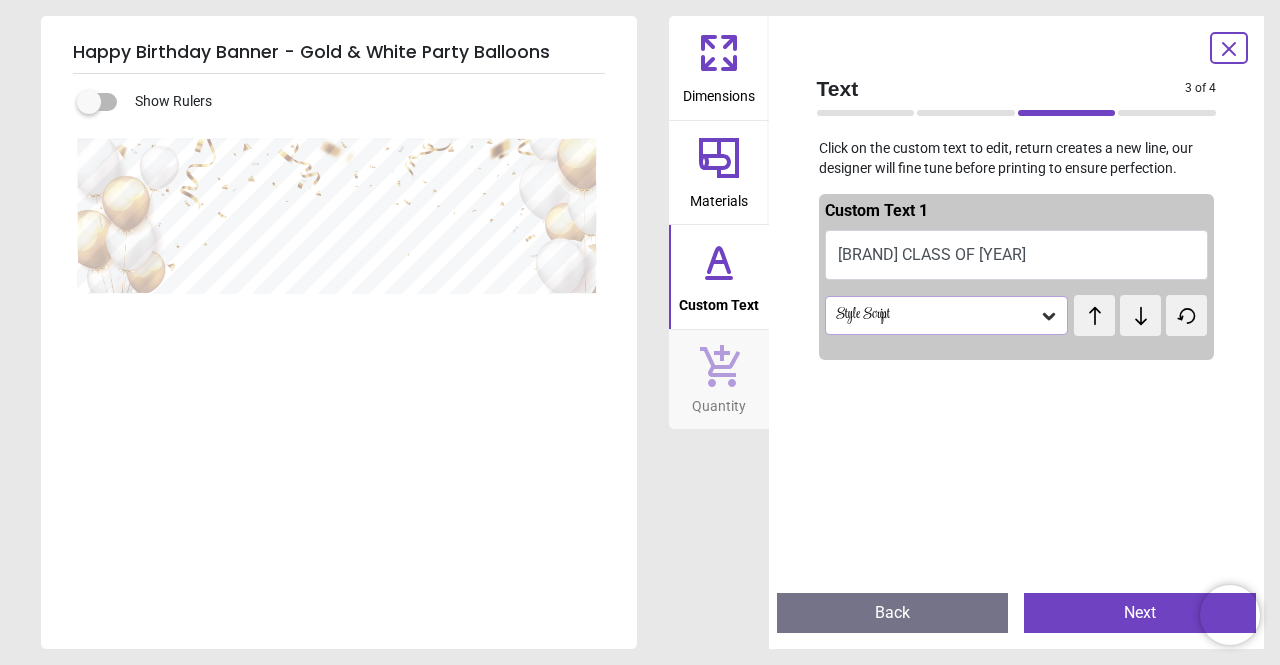 click 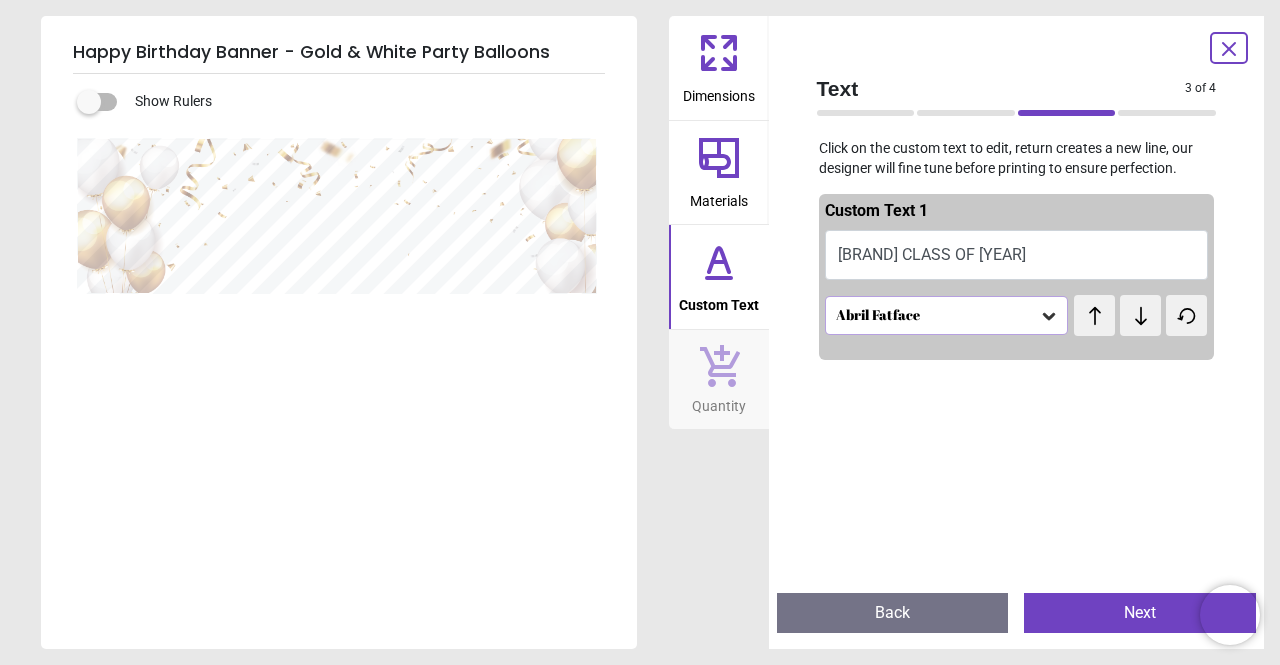 click 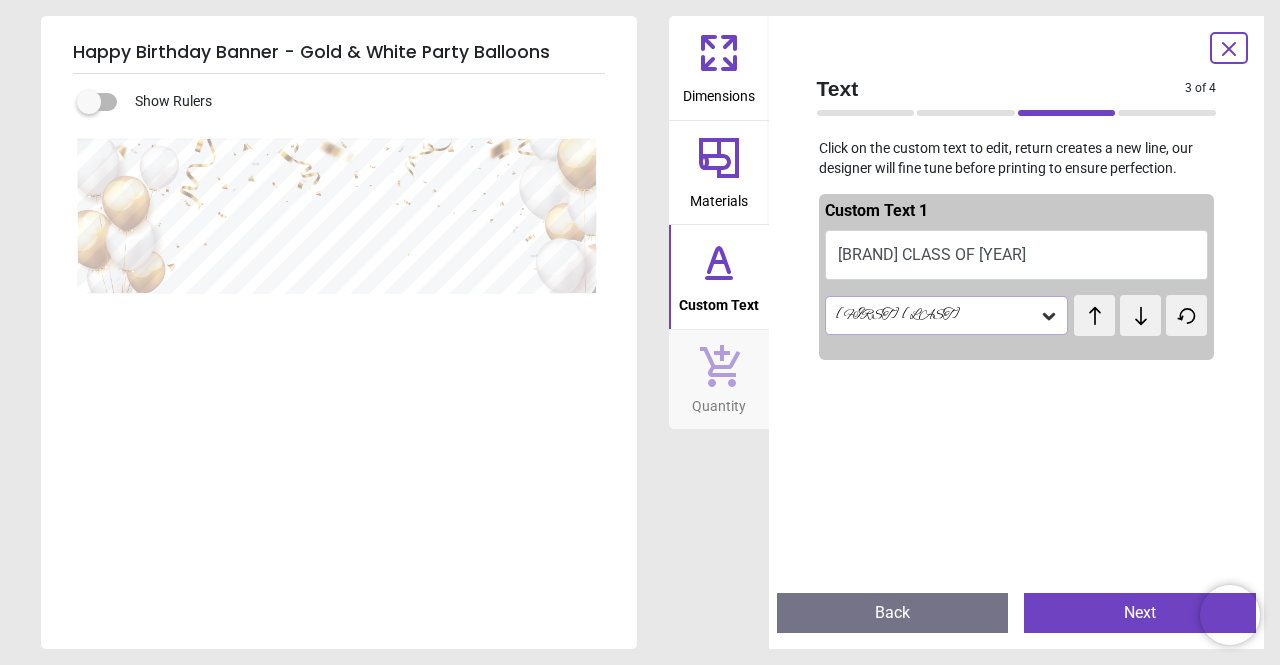 click 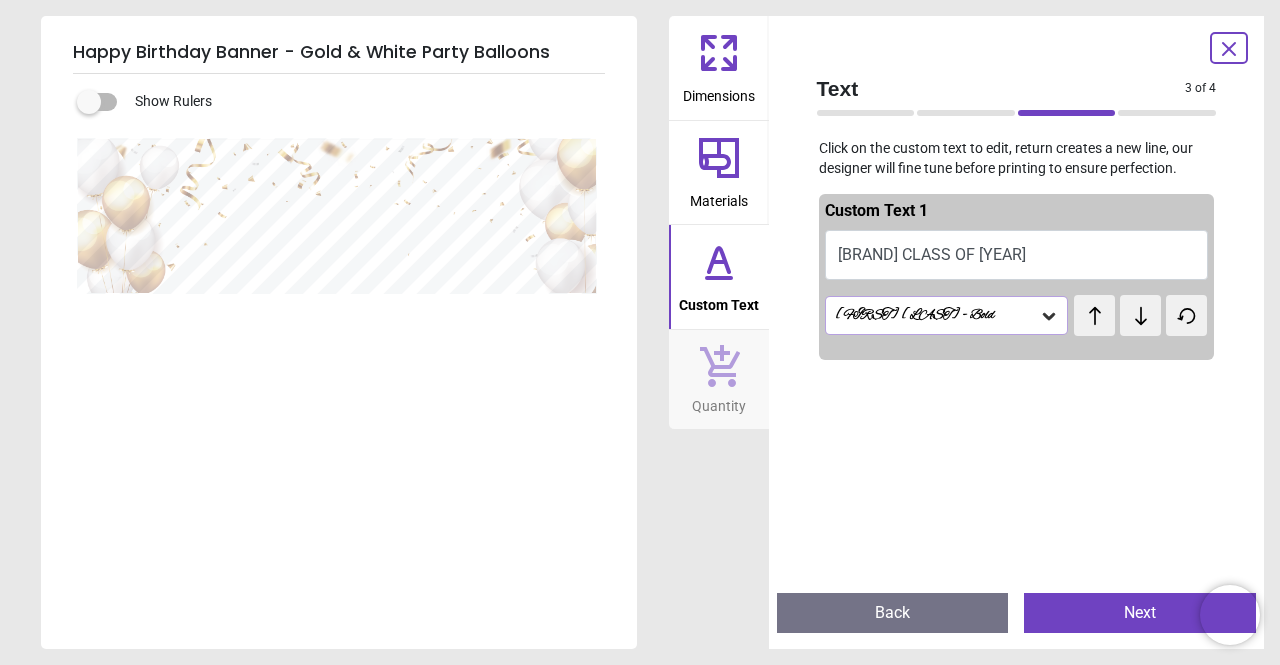 click 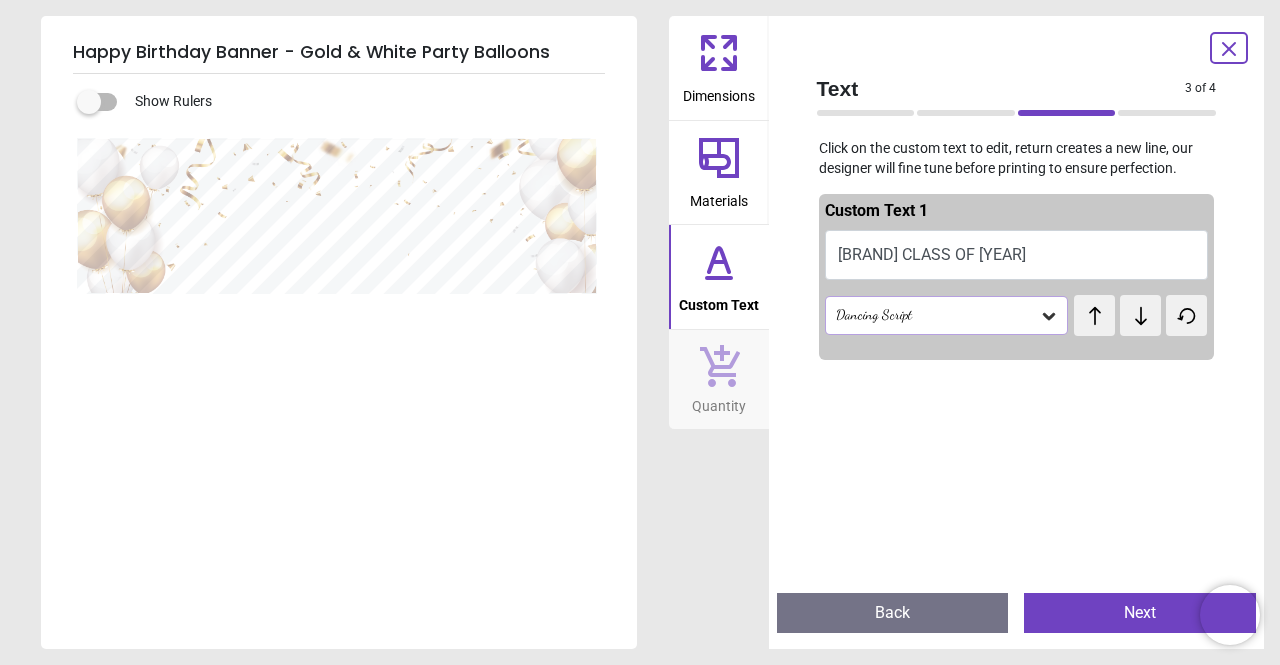 click 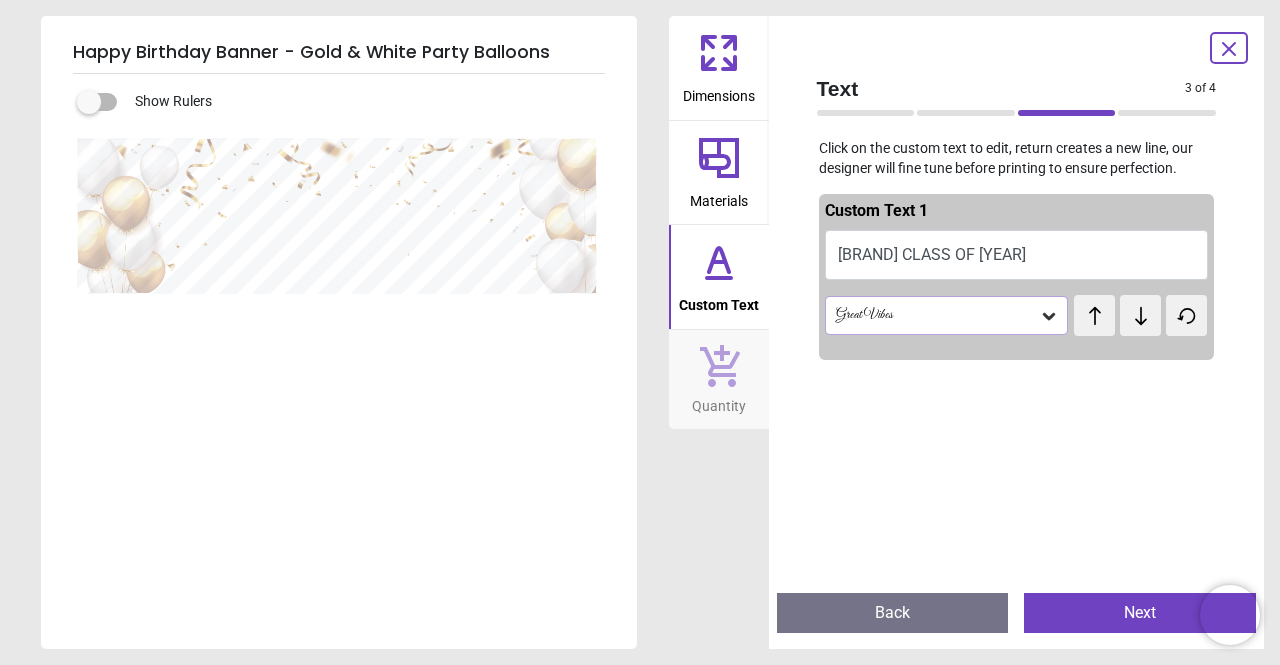 click at bounding box center [1140, 315] 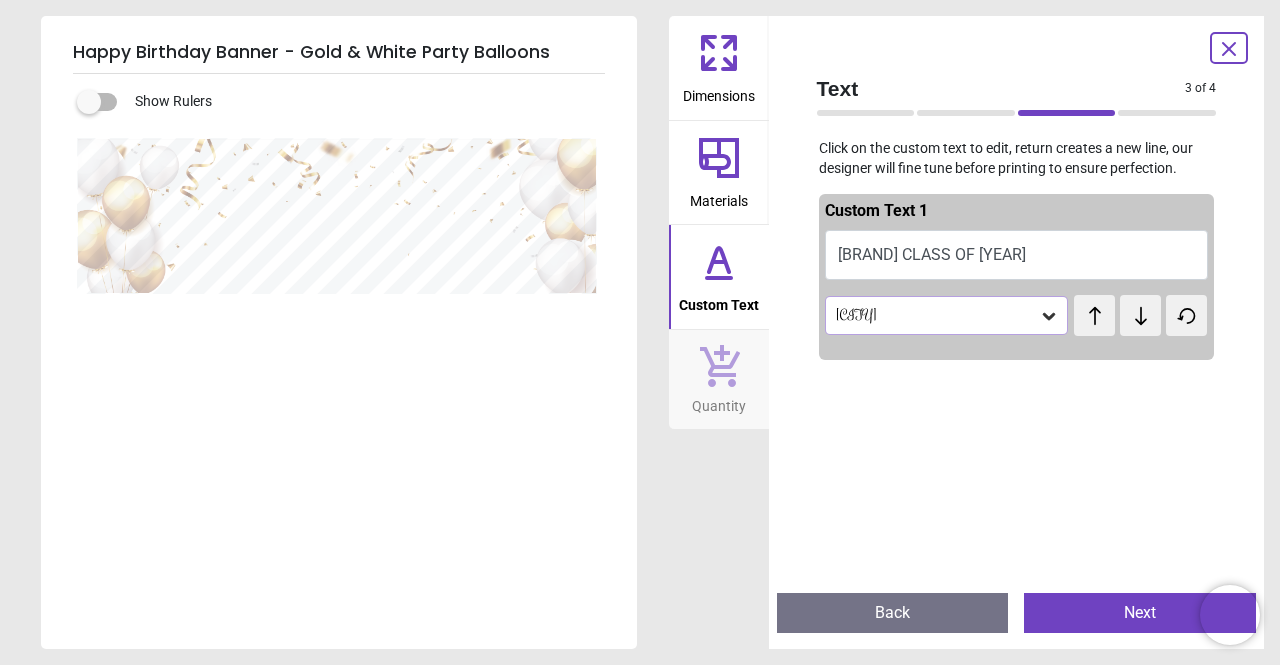 click at bounding box center [1140, 315] 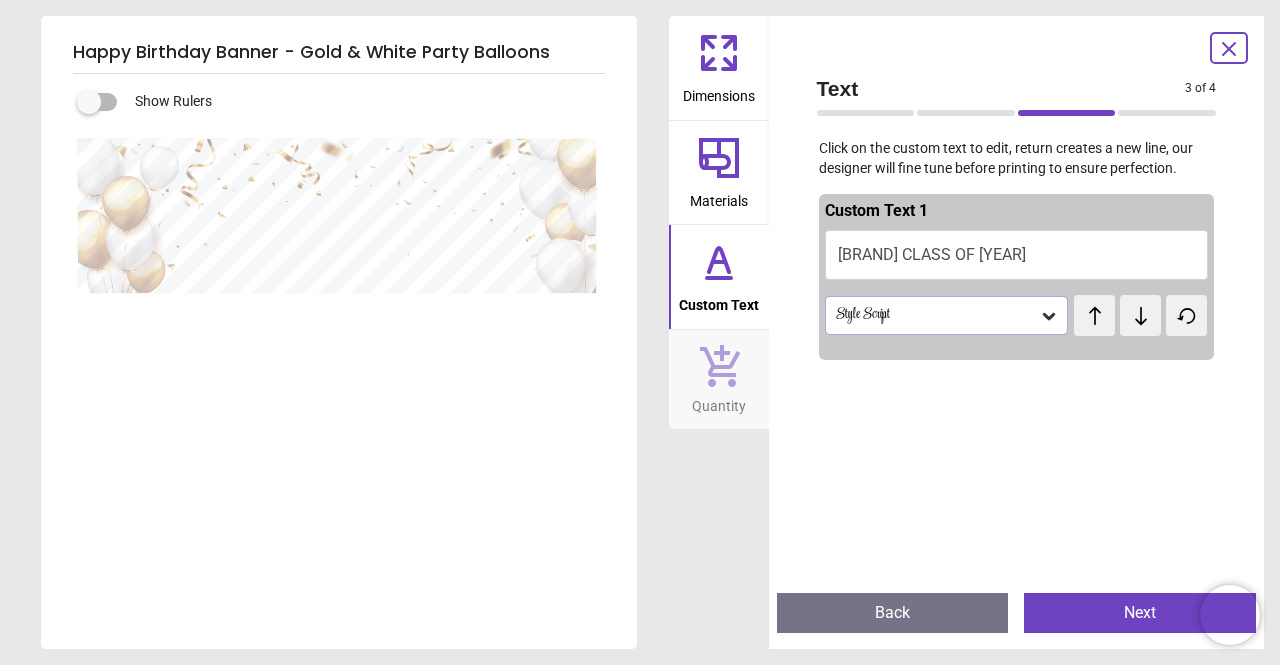 click at bounding box center (1140, 315) 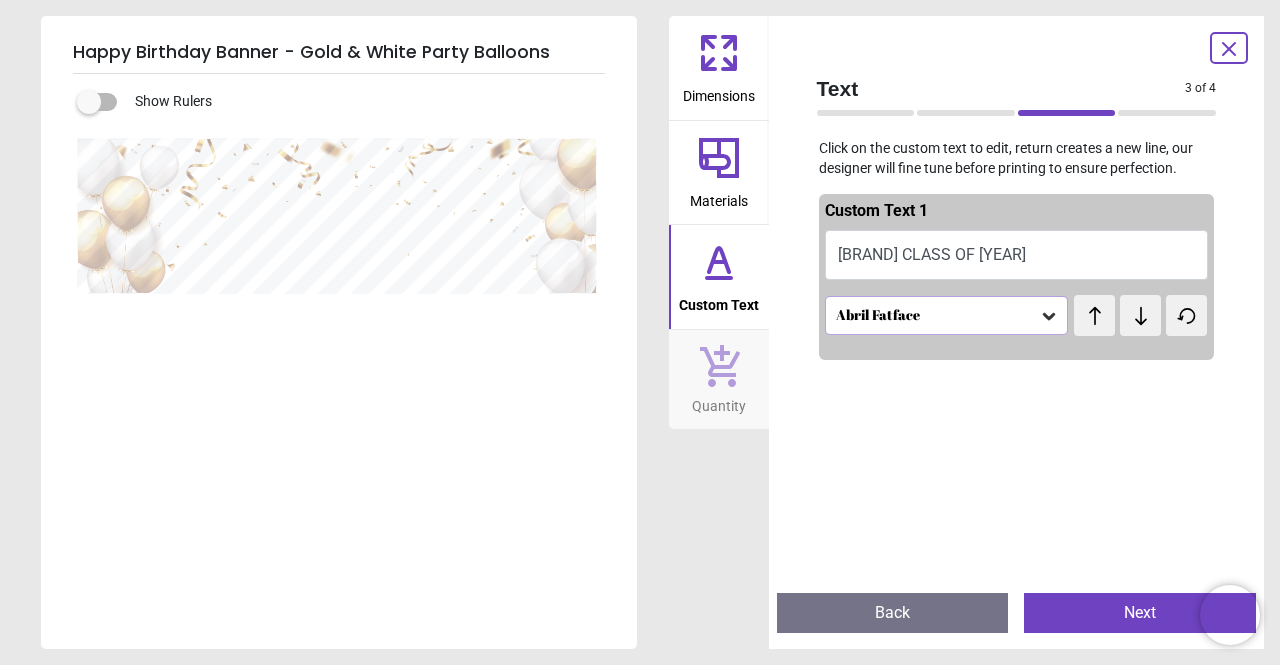 click at bounding box center (1140, 315) 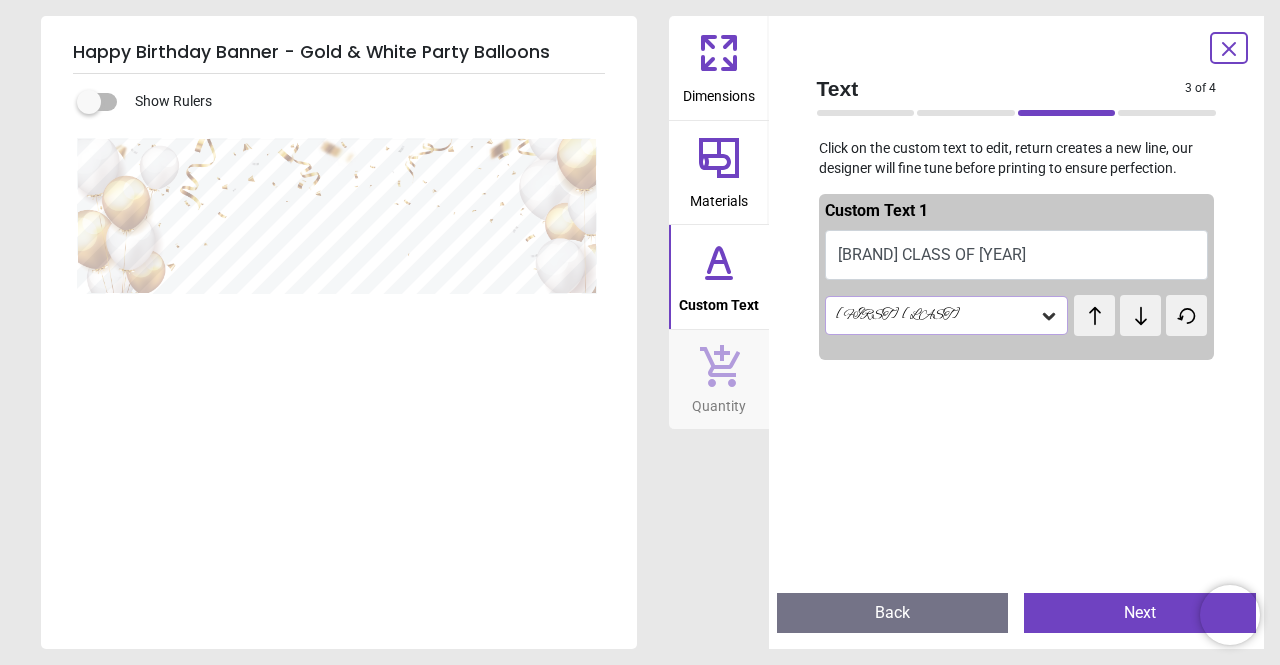 click at bounding box center (1140, 315) 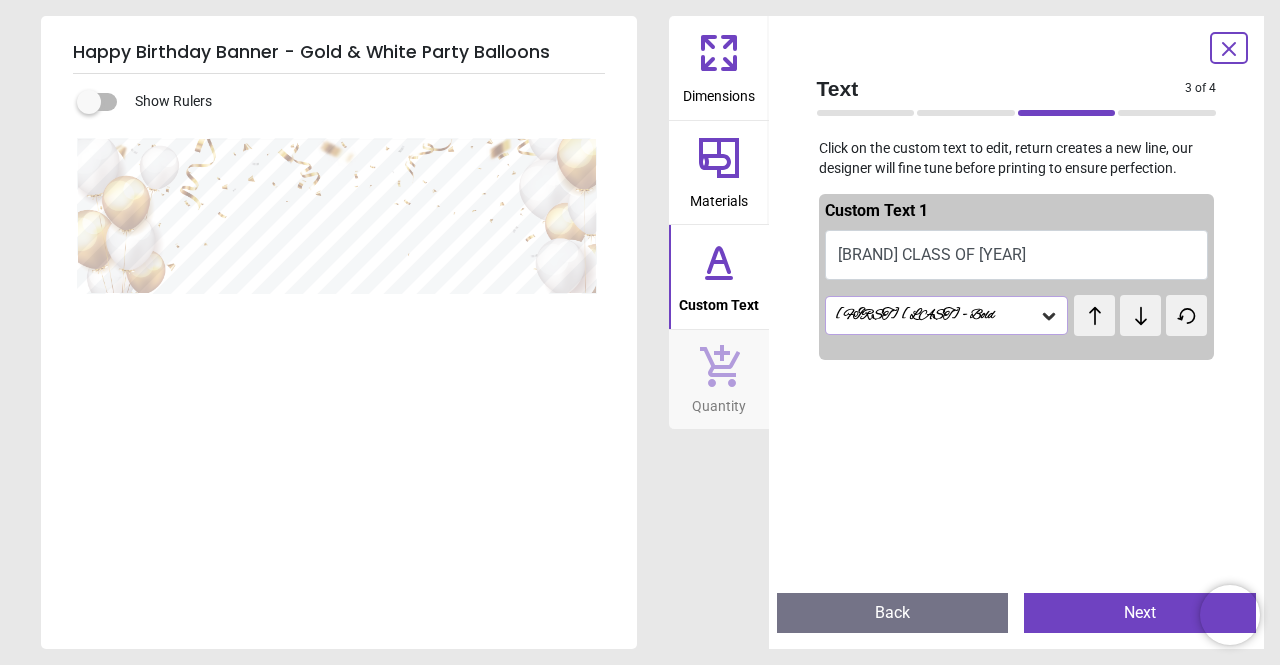 click at bounding box center [1140, 315] 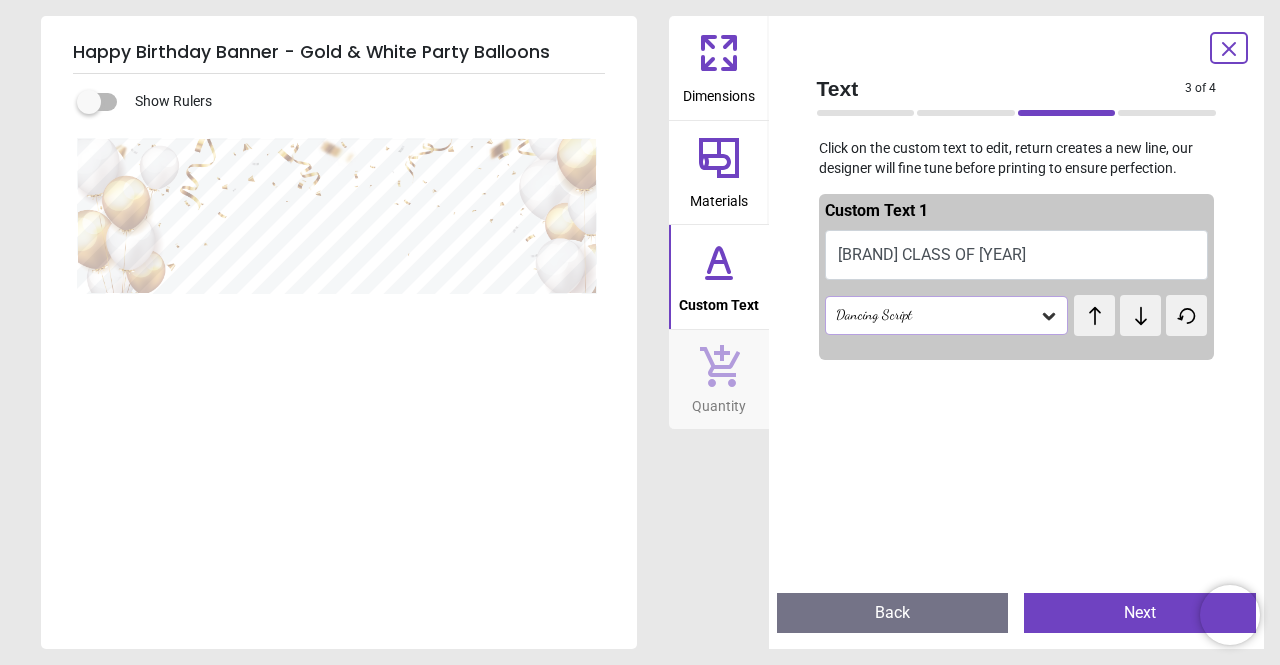 click at bounding box center (1140, 315) 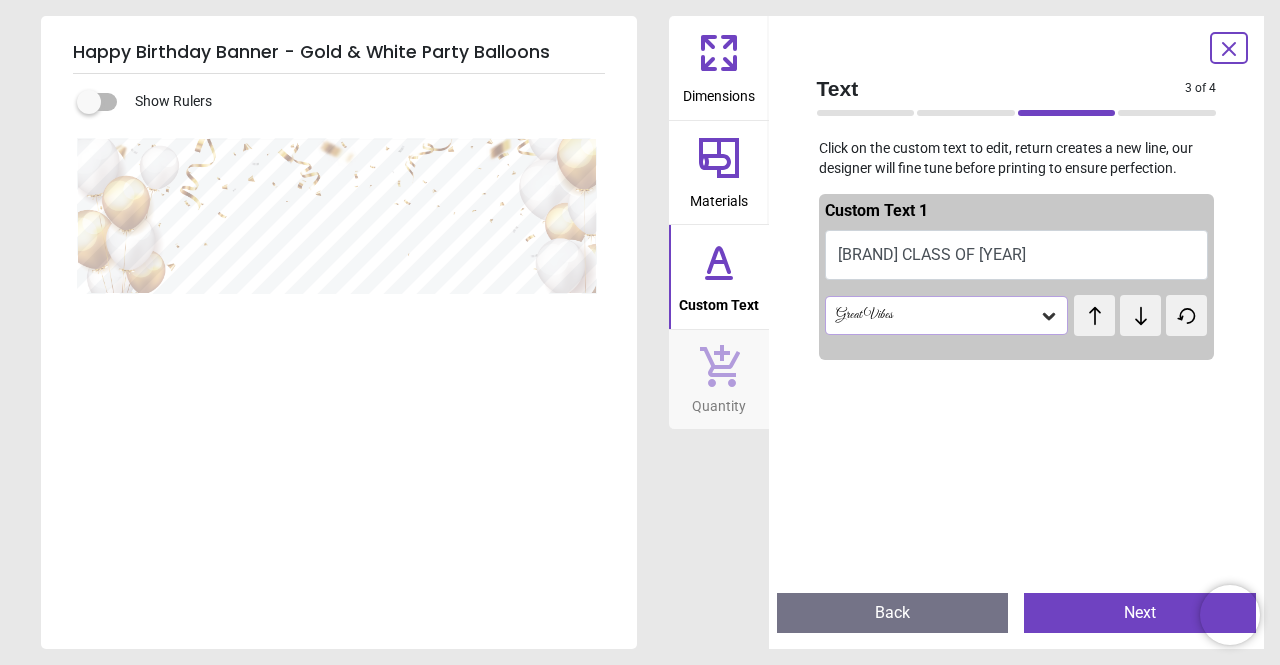click at bounding box center (1140, 315) 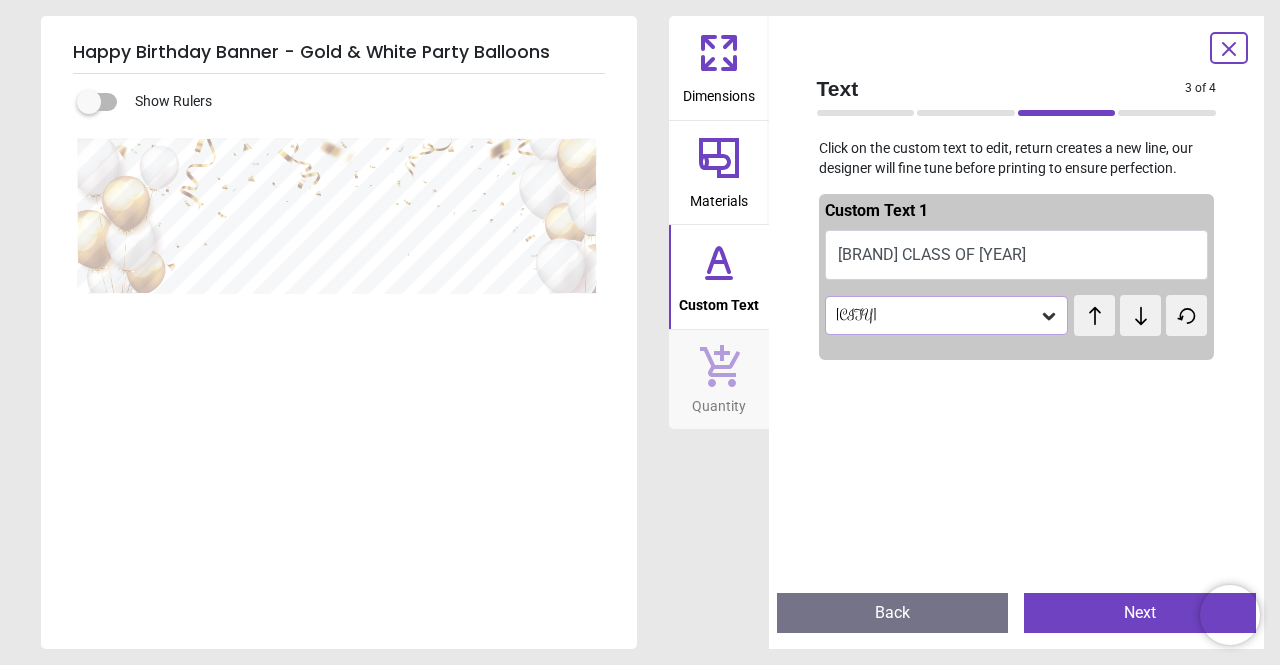 click at bounding box center [1140, 315] 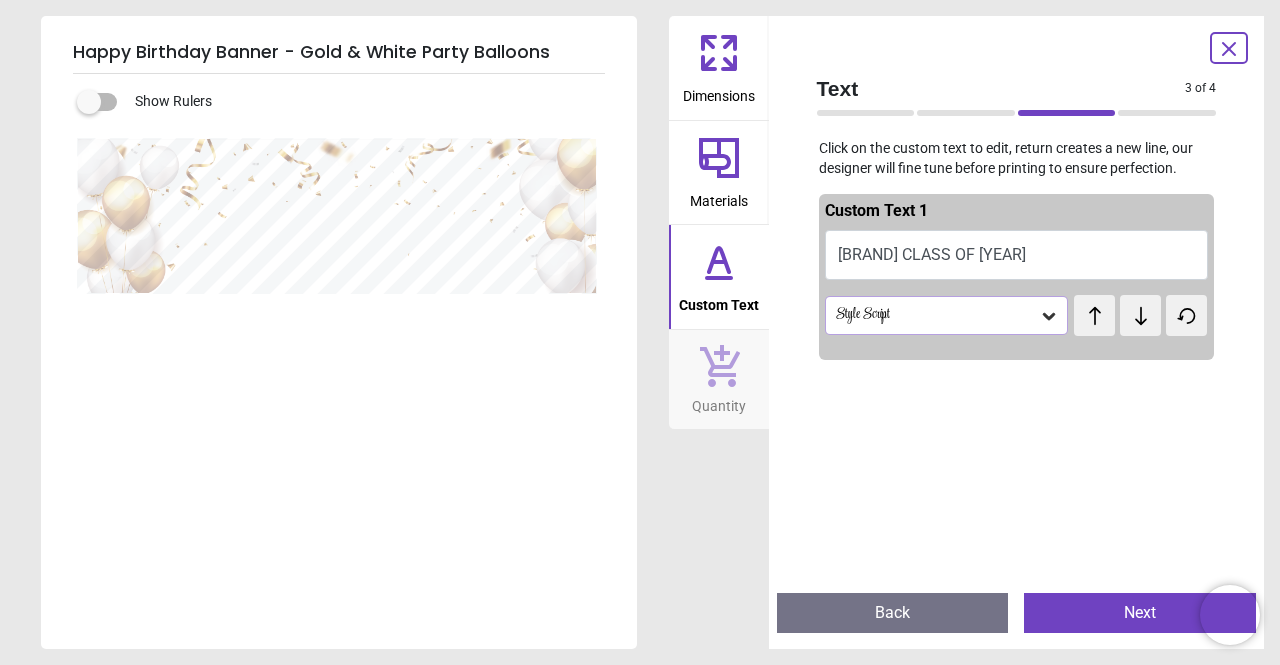 click at bounding box center (1140, 315) 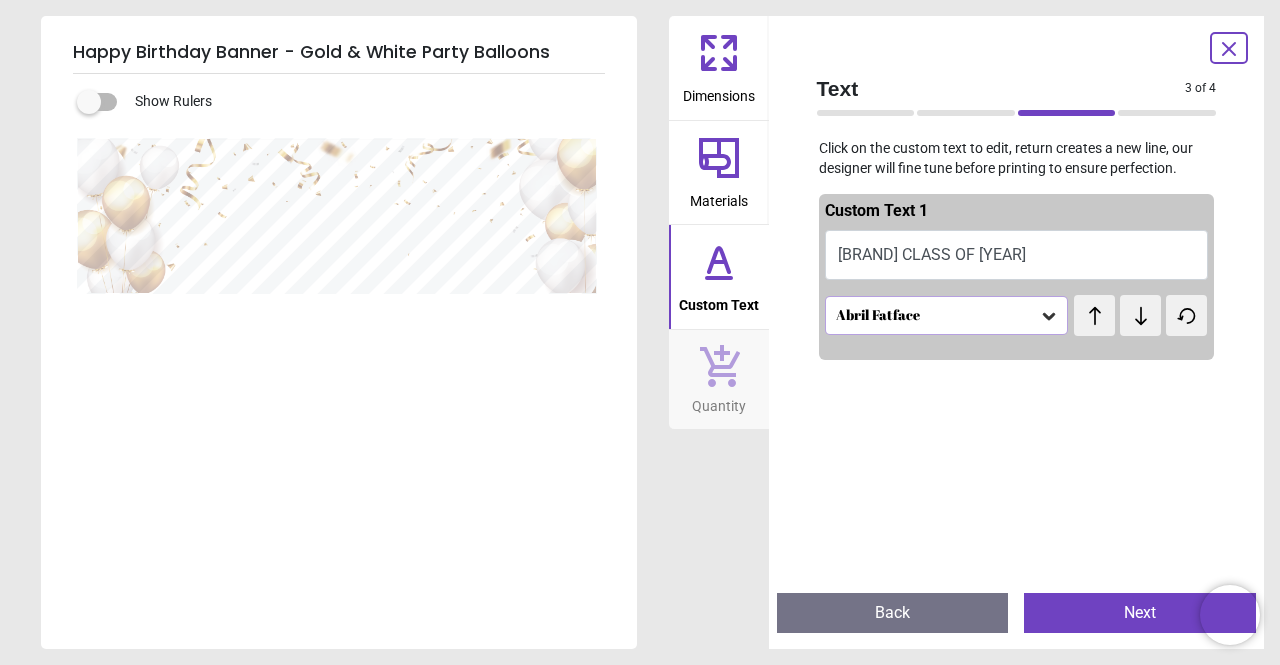 click at bounding box center [1140, 315] 